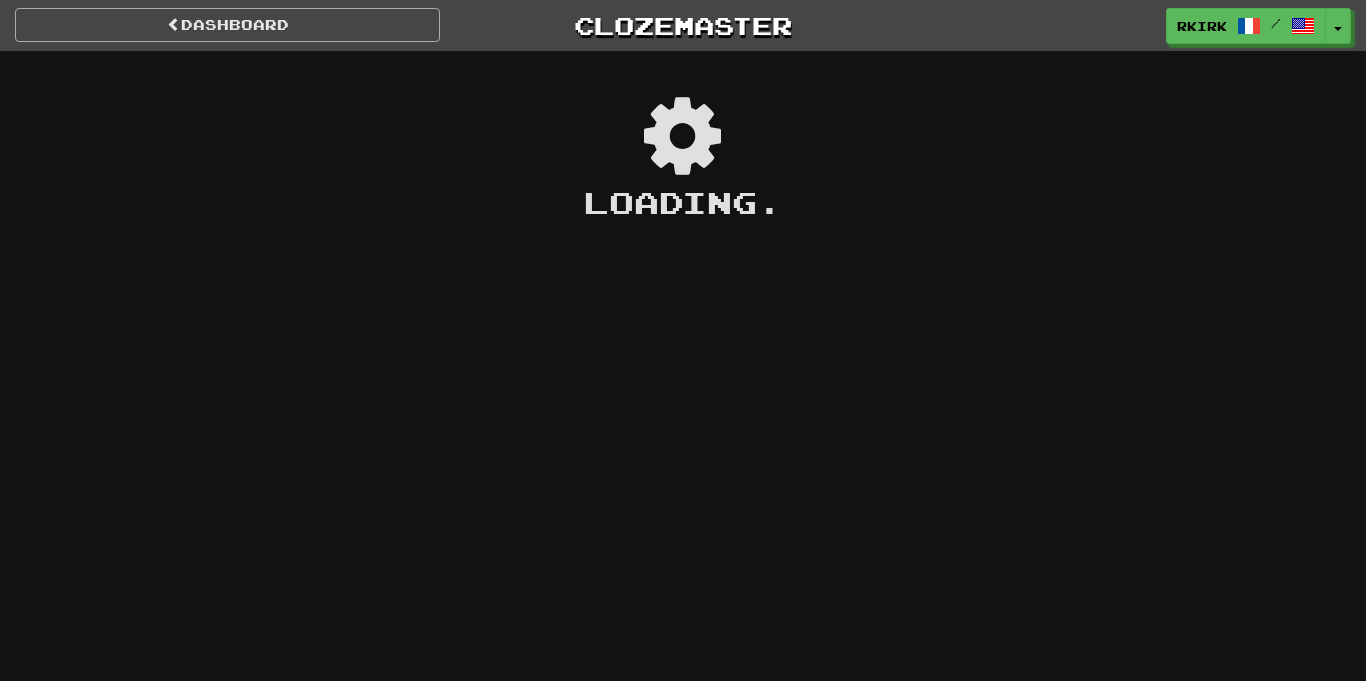 scroll, scrollTop: 0, scrollLeft: 0, axis: both 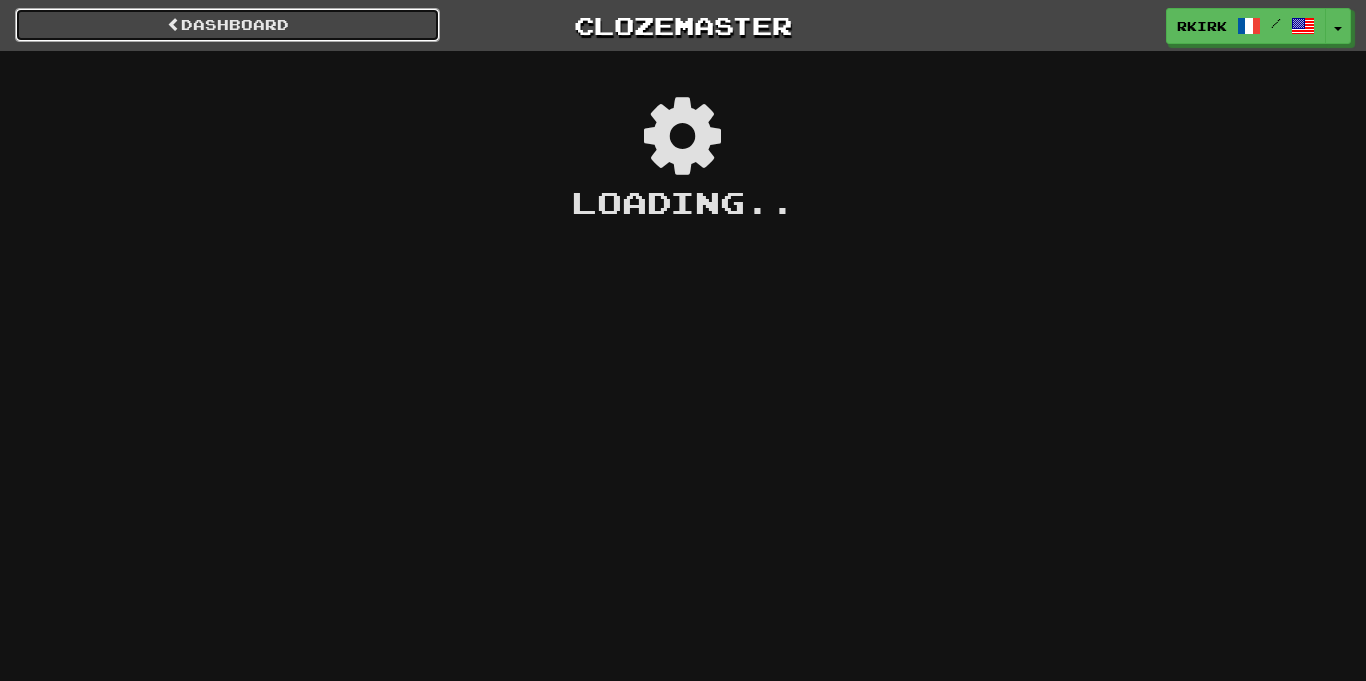click at bounding box center [174, 24] 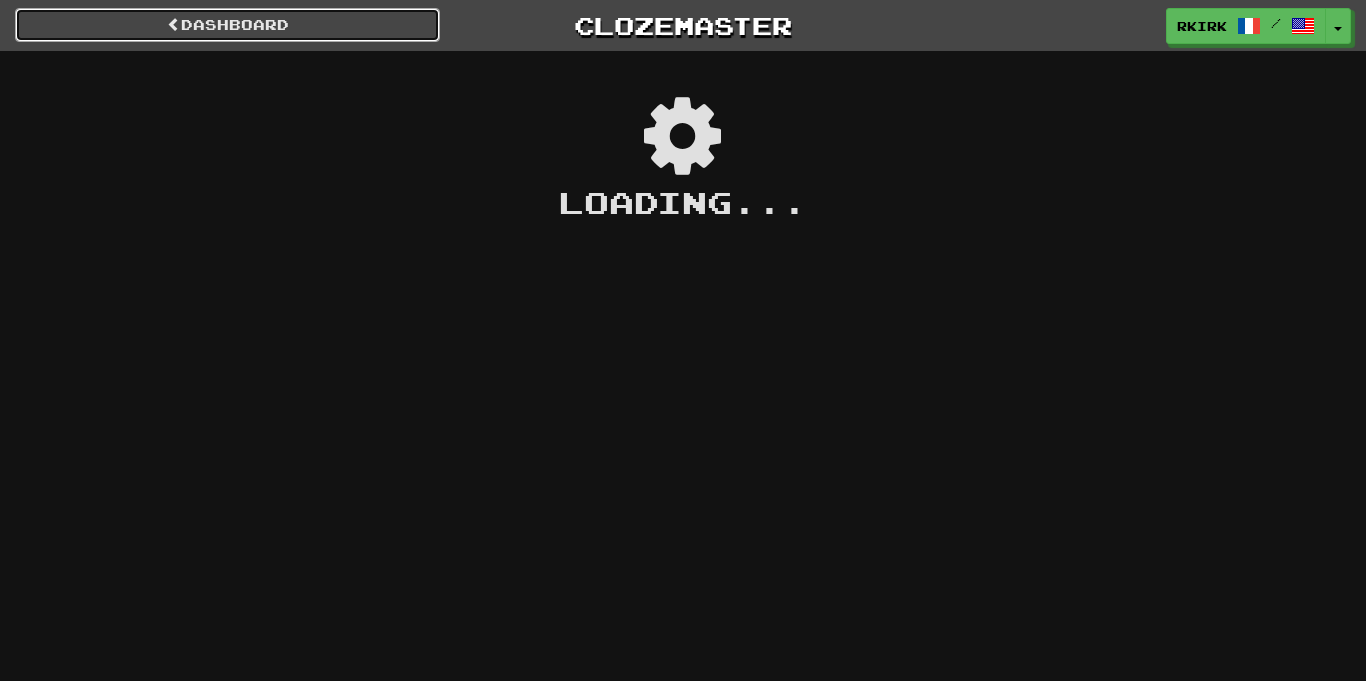 click on "Dashboard" at bounding box center [227, 25] 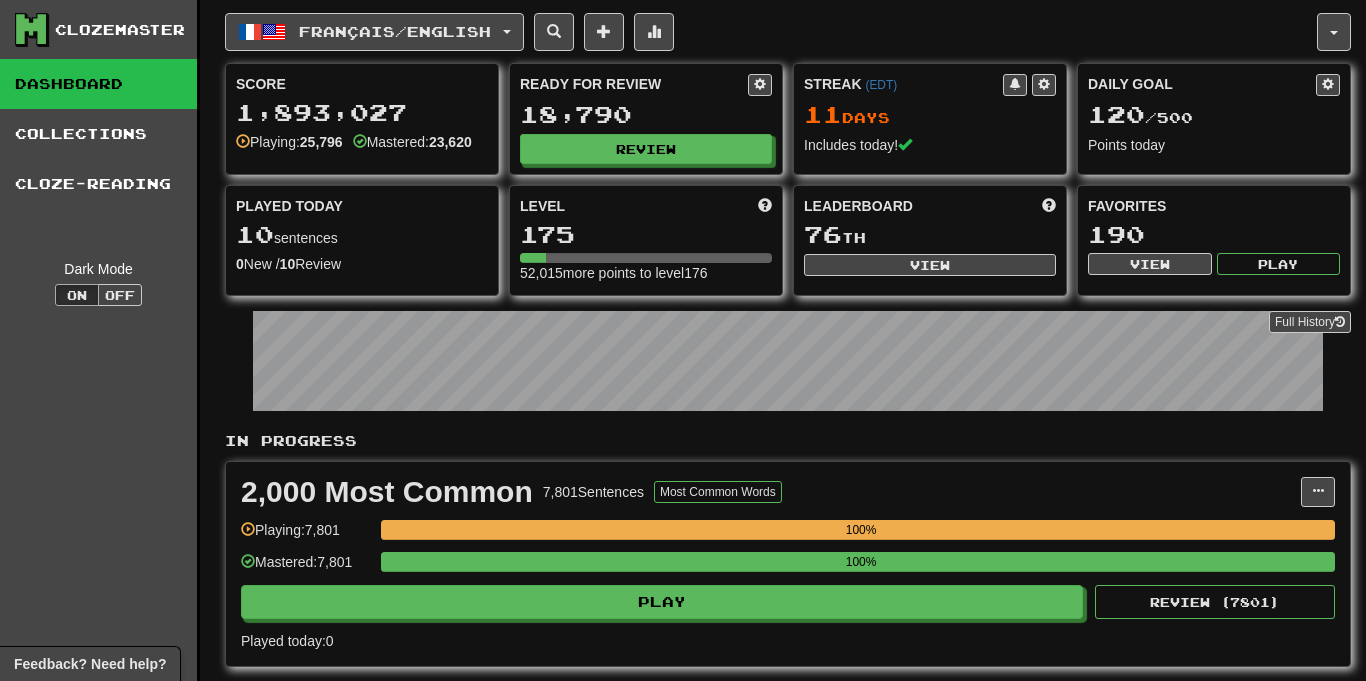 scroll, scrollTop: 0, scrollLeft: 0, axis: both 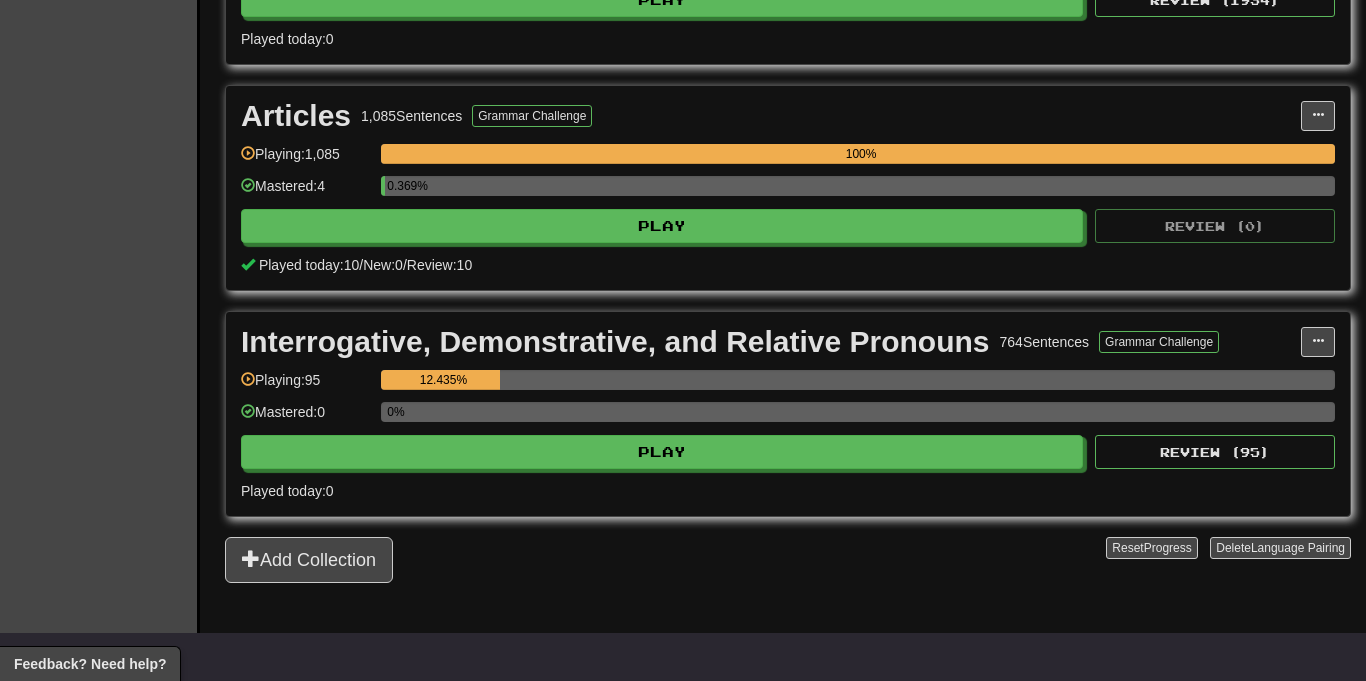 click on "Articles 1,085  Sentences Grammar Challenge Manage Sentences Unpin from Dashboard  Playing:  1,085 100%  Mastered:  4 0.369% Play Review ( 0 )   Played today:  10  /  New:  0  /  Review:  10" at bounding box center (788, 188) 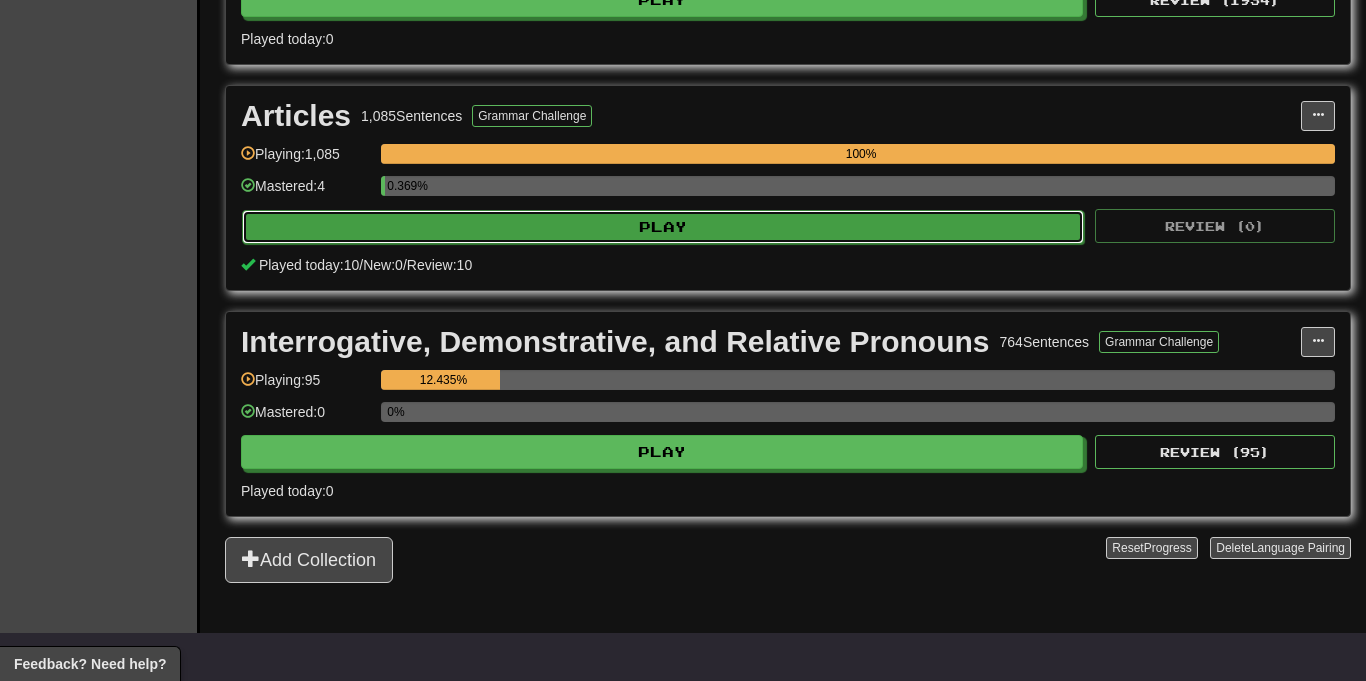 click on "Play" at bounding box center [663, 227] 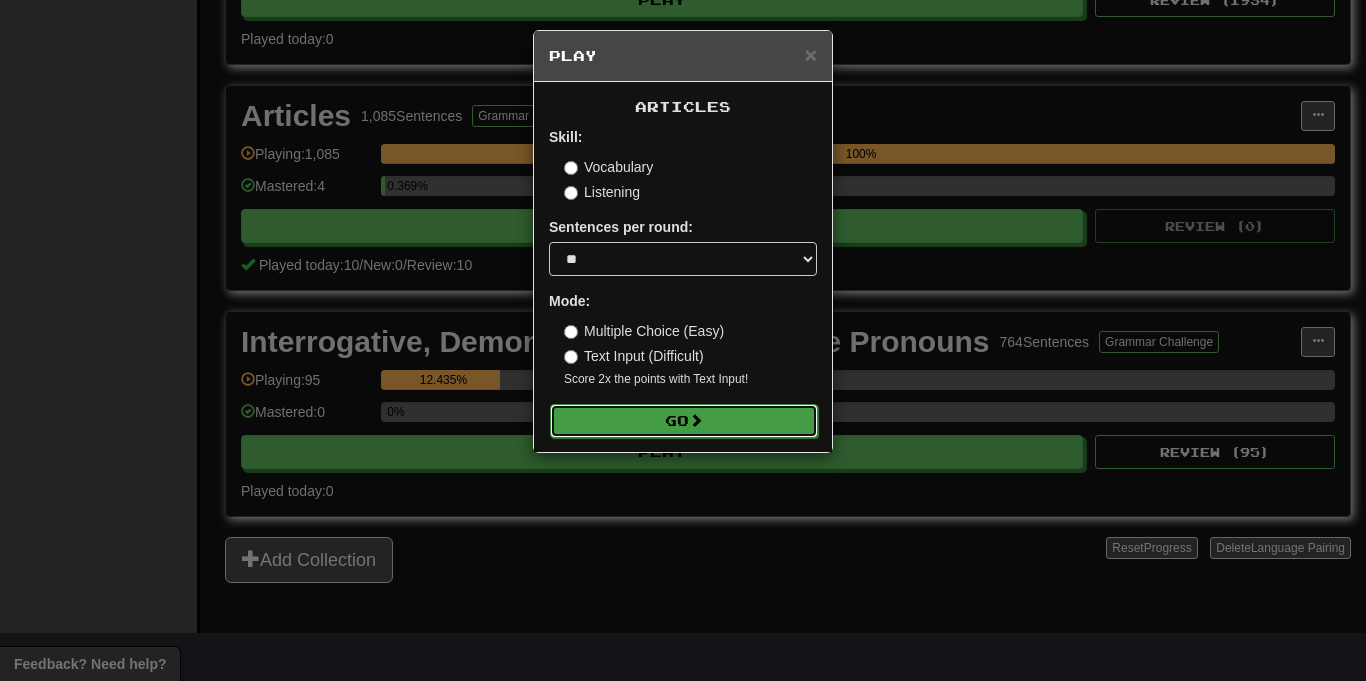 click on "Go" at bounding box center [684, 421] 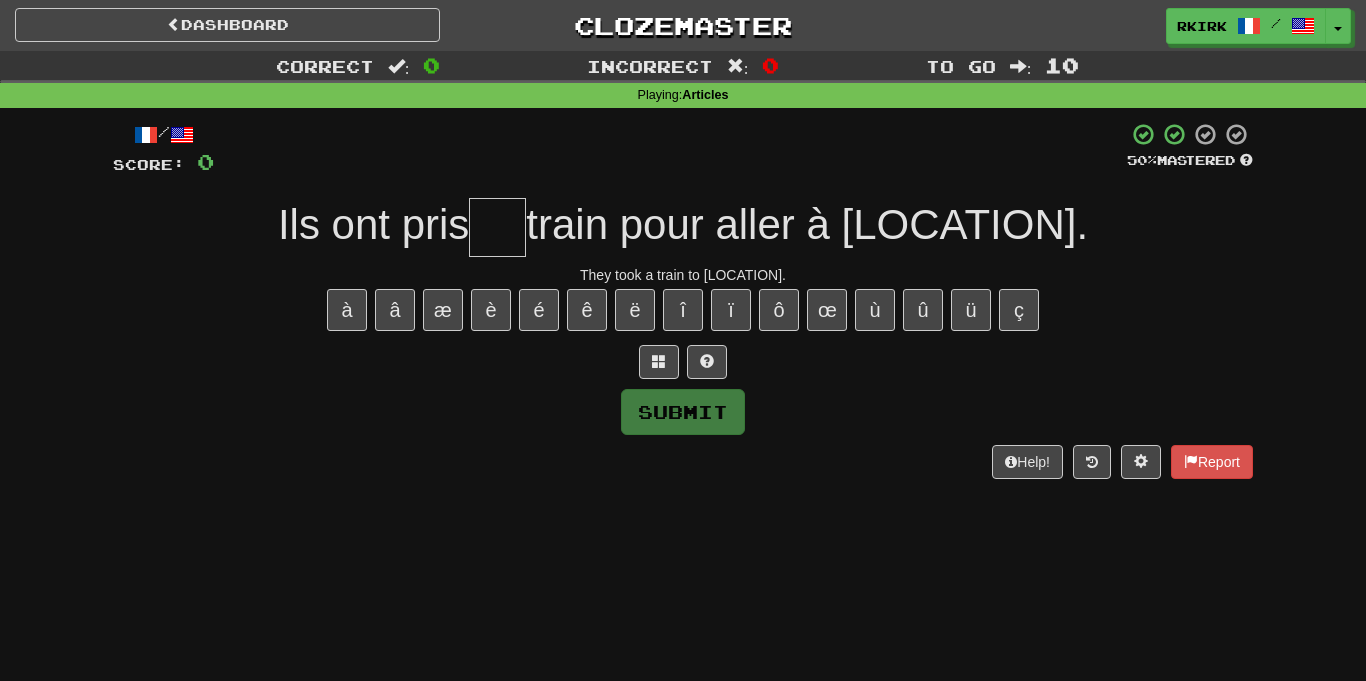 scroll, scrollTop: 0, scrollLeft: 0, axis: both 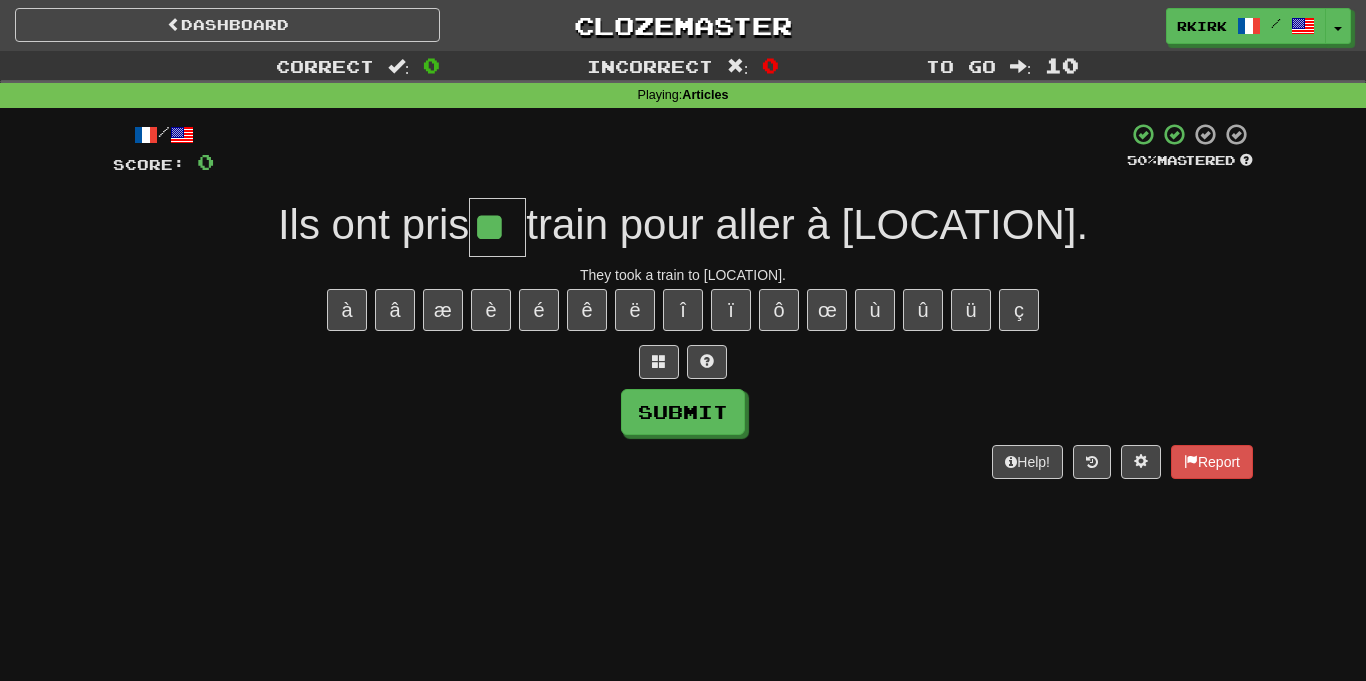 type on "**" 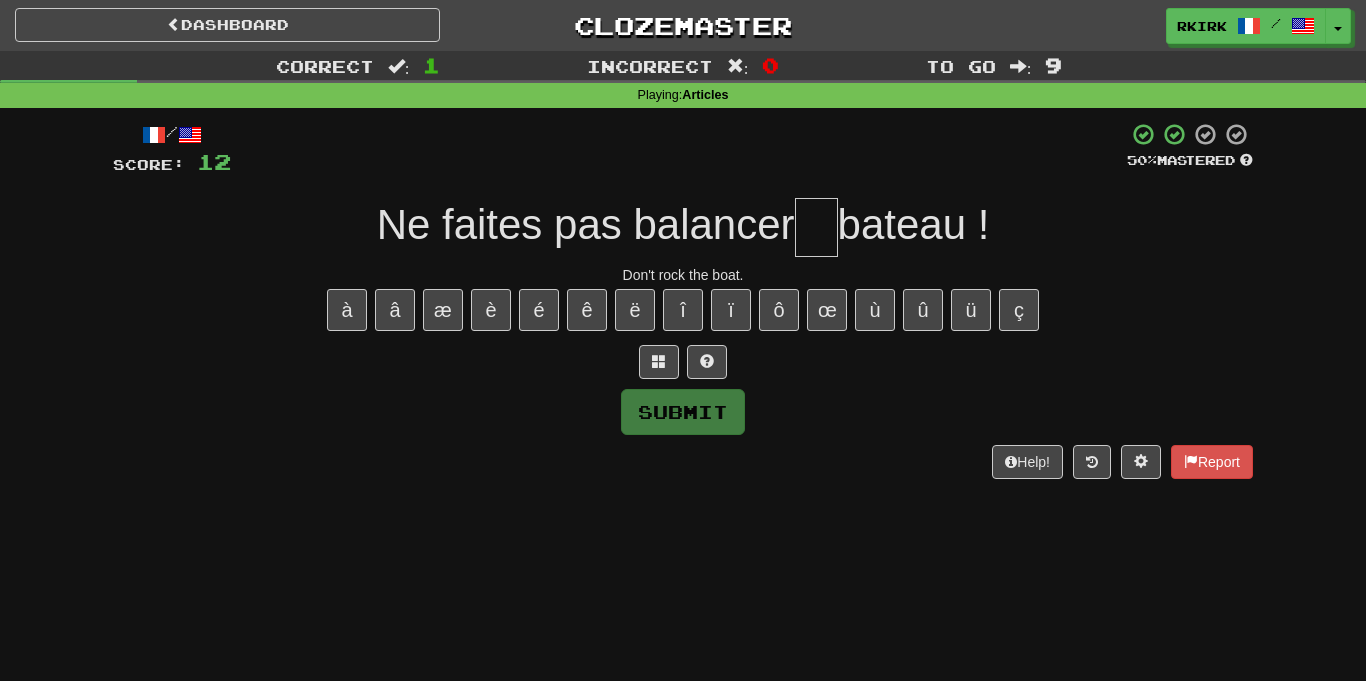 type on "*" 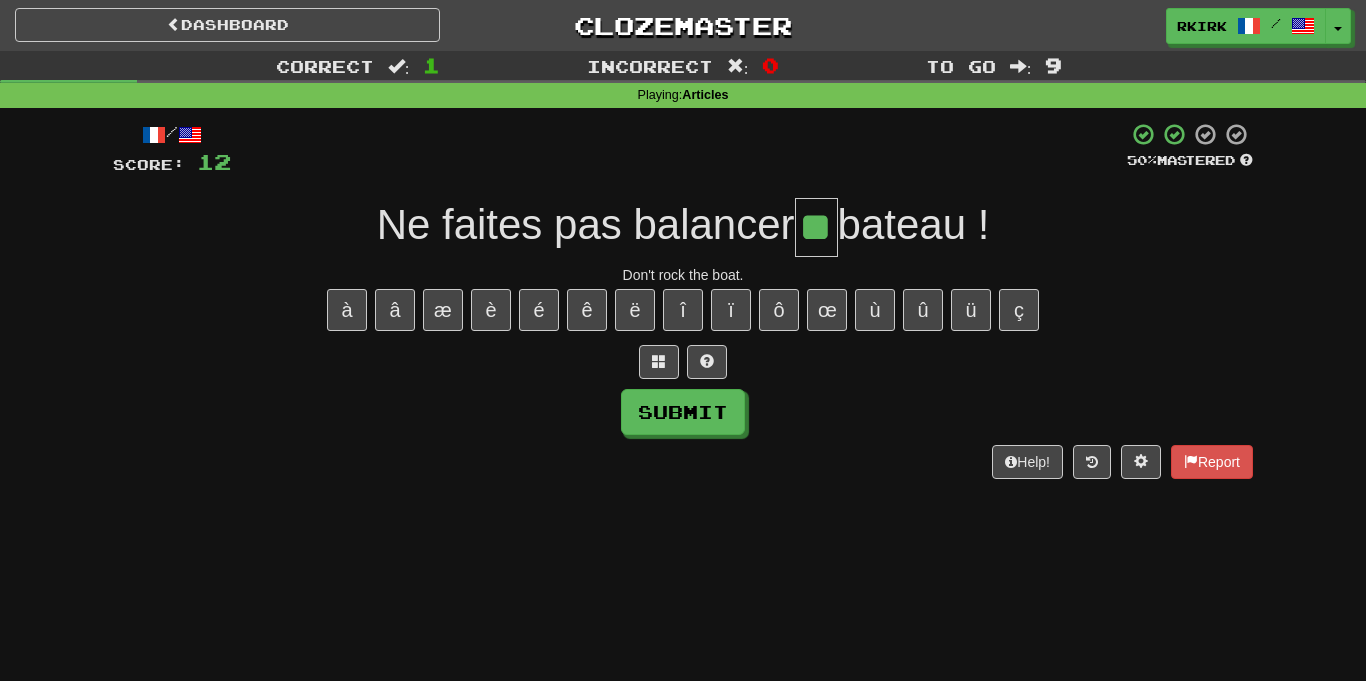 type on "**" 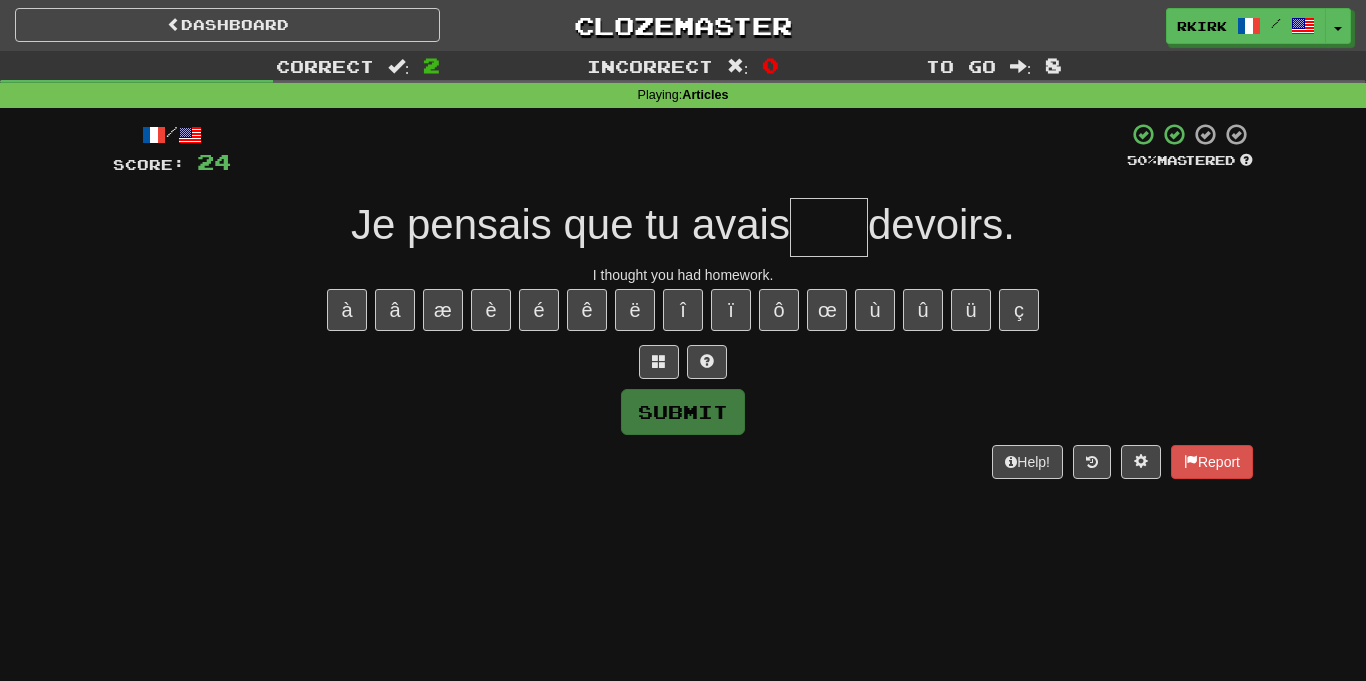 type on "*" 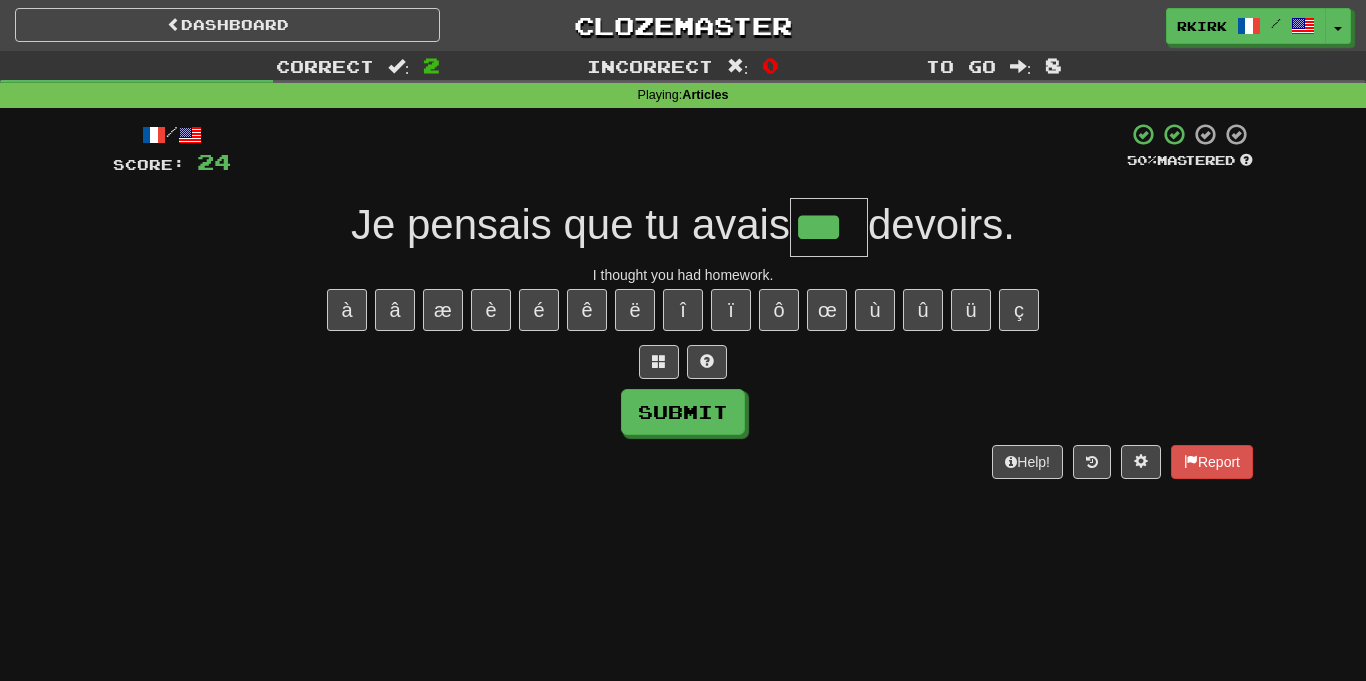 type on "***" 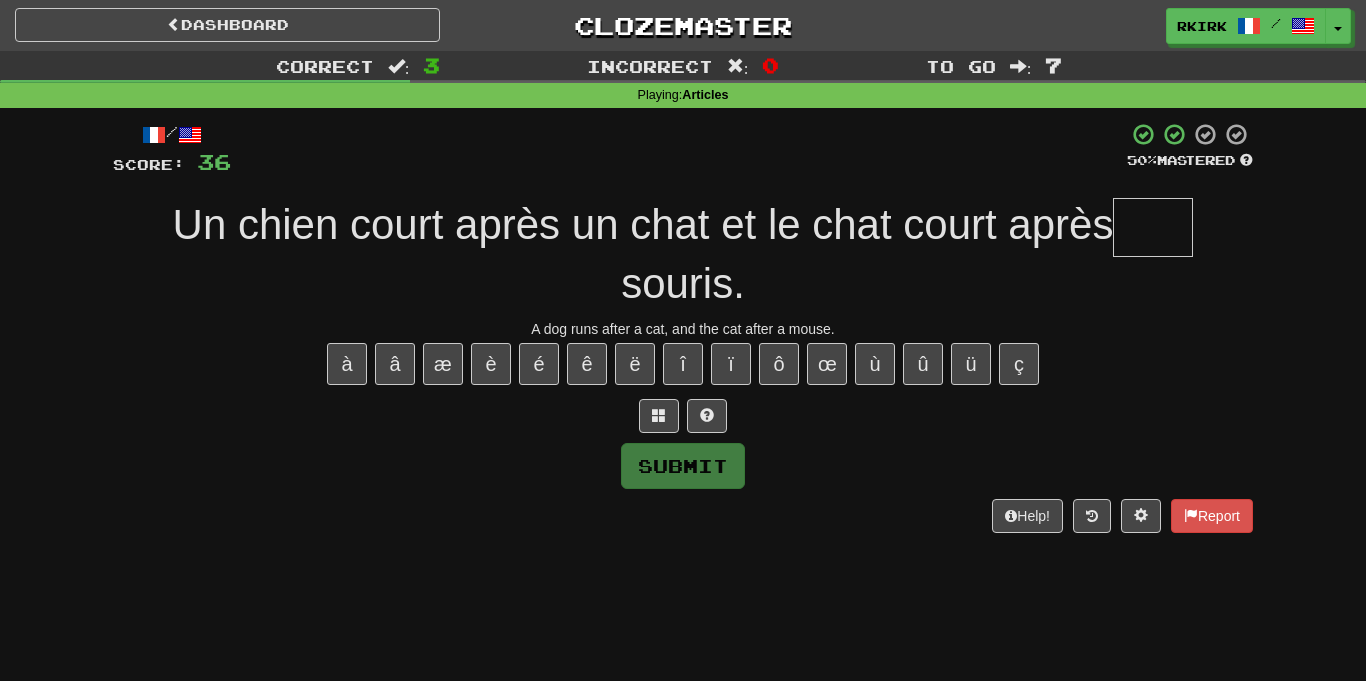 type on "*" 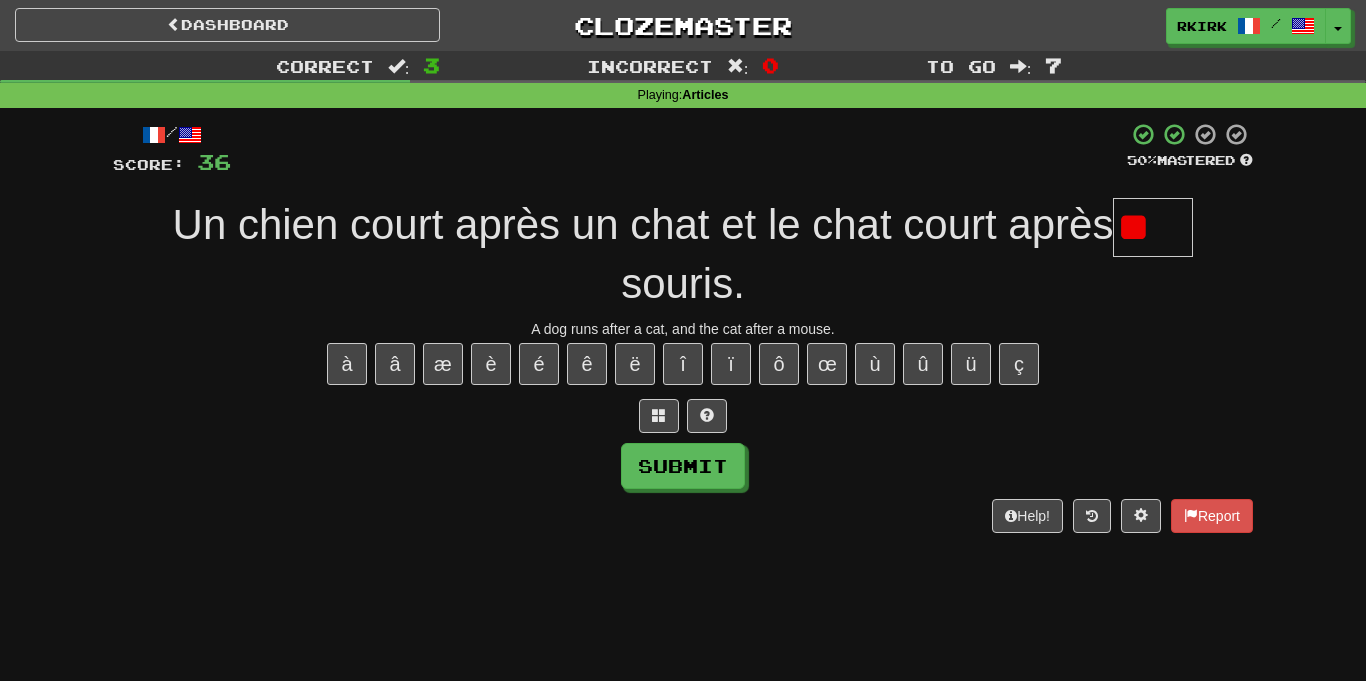 type on "*" 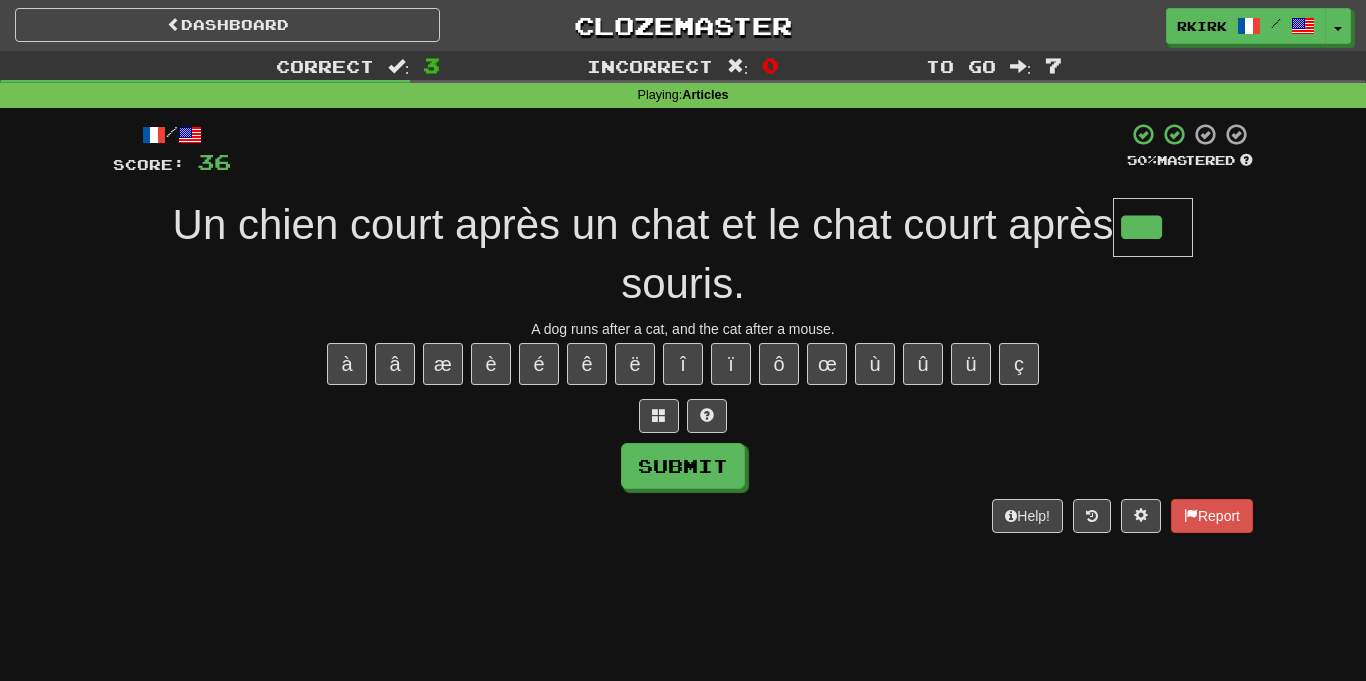 type on "***" 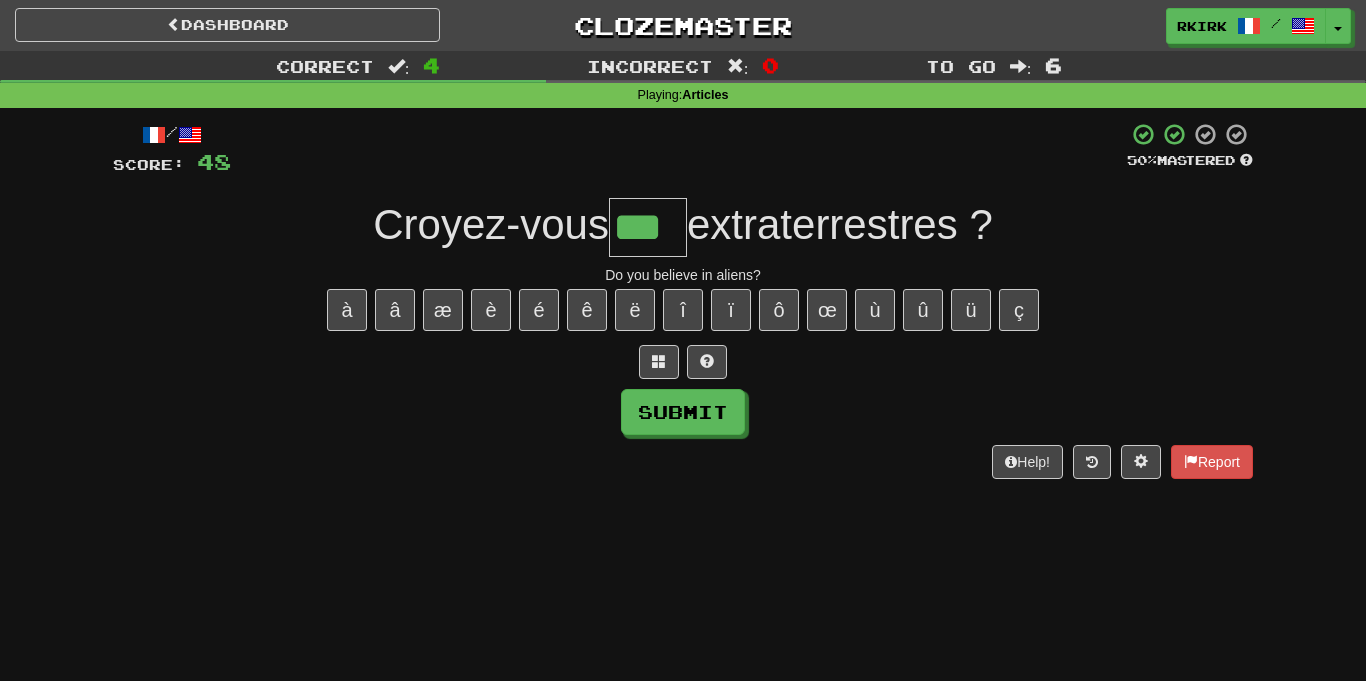 type on "***" 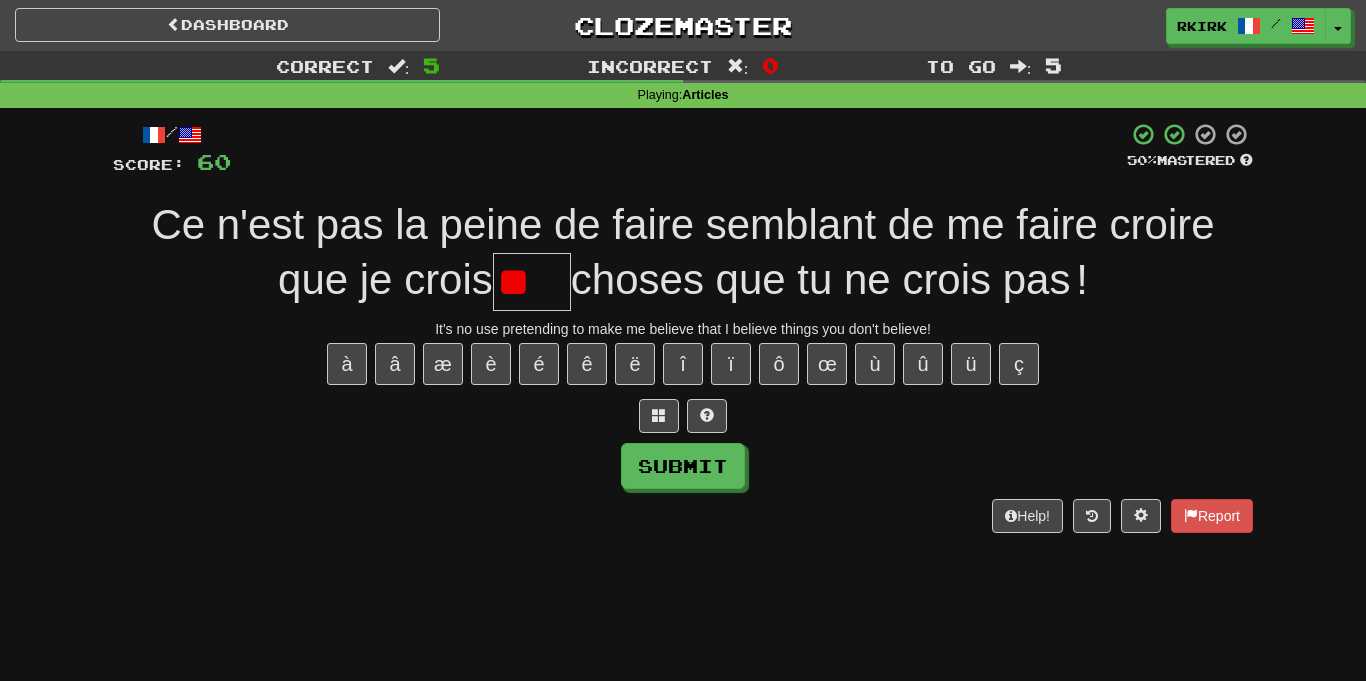 type on "*" 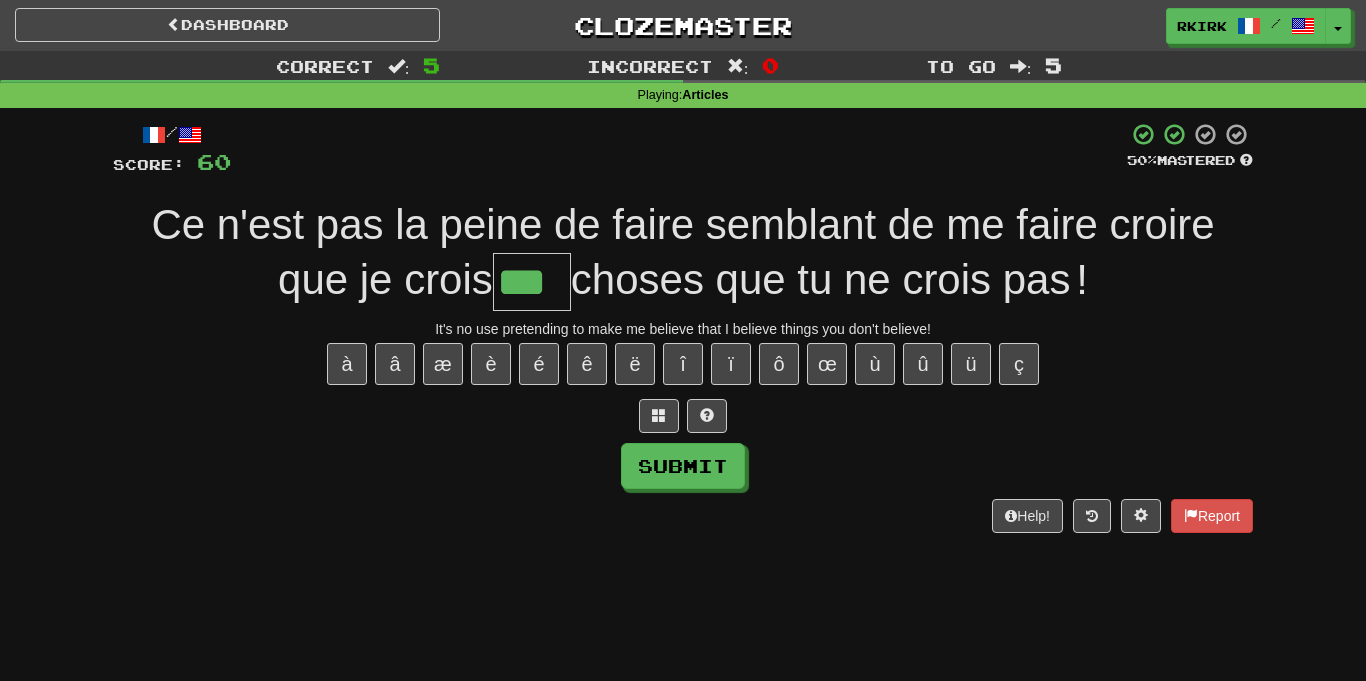 type on "***" 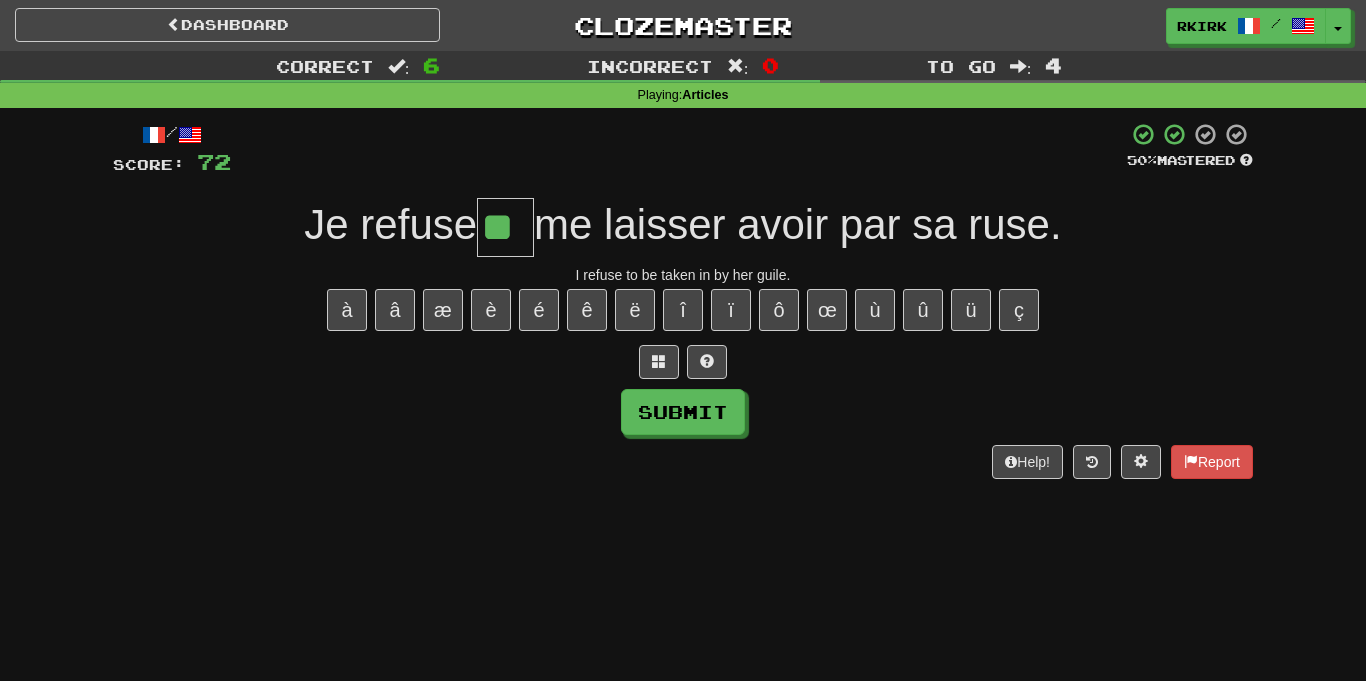 type on "**" 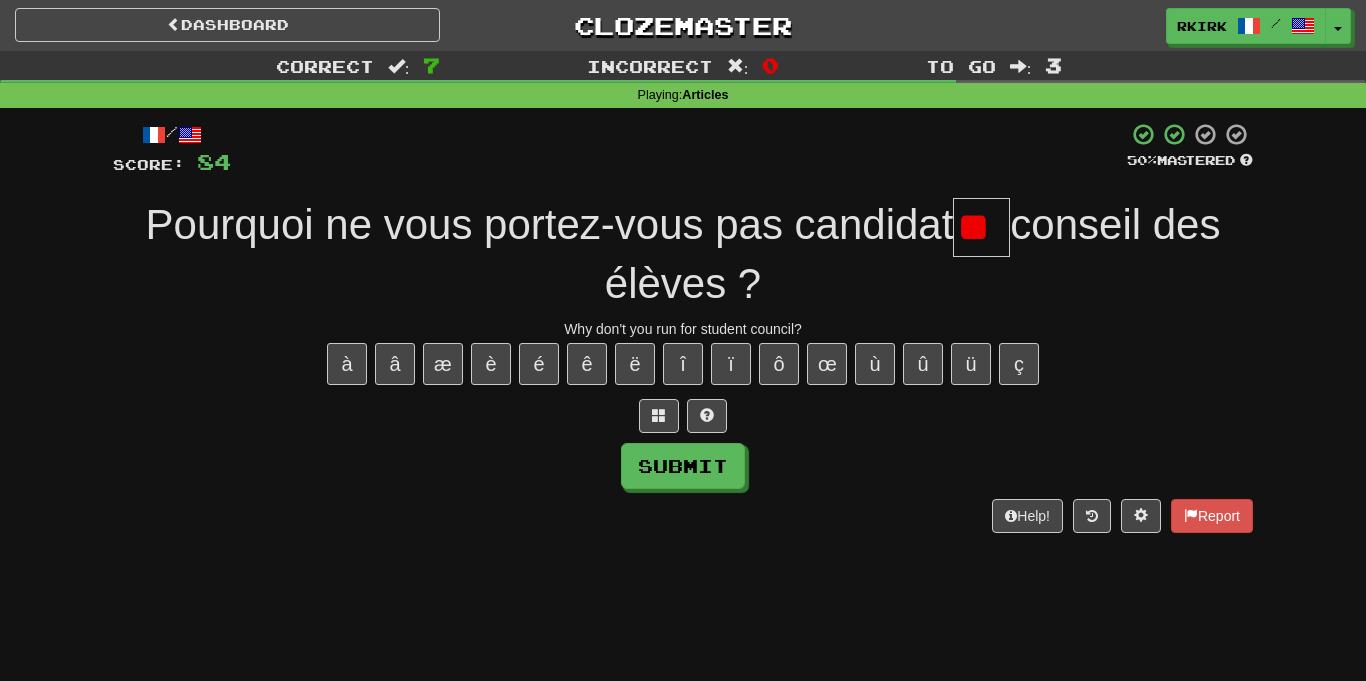 type on "*" 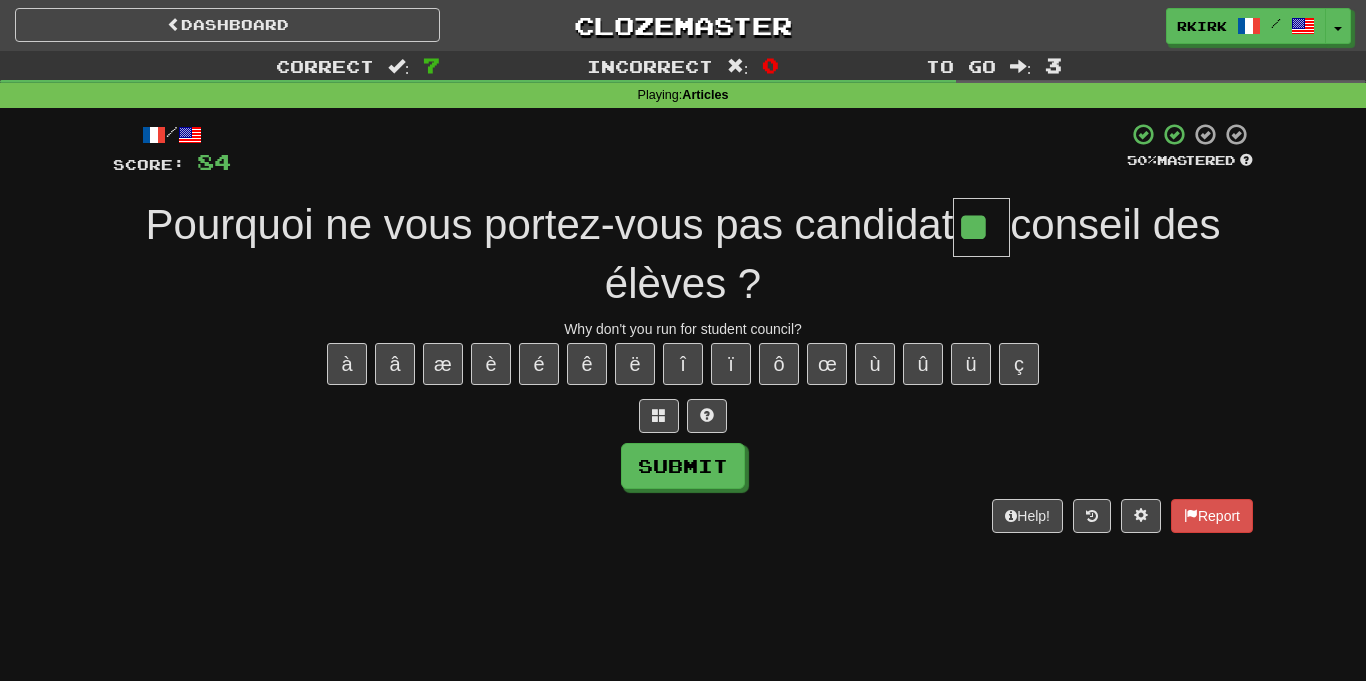 type on "**" 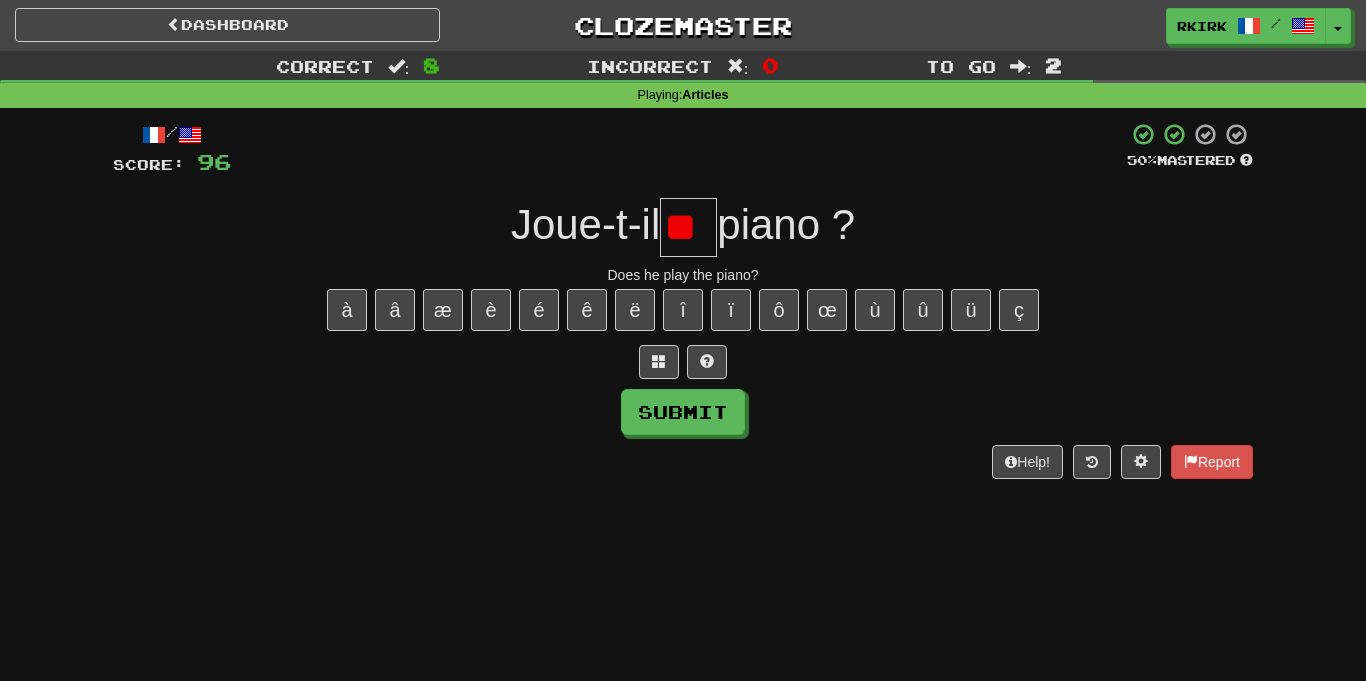 type on "*" 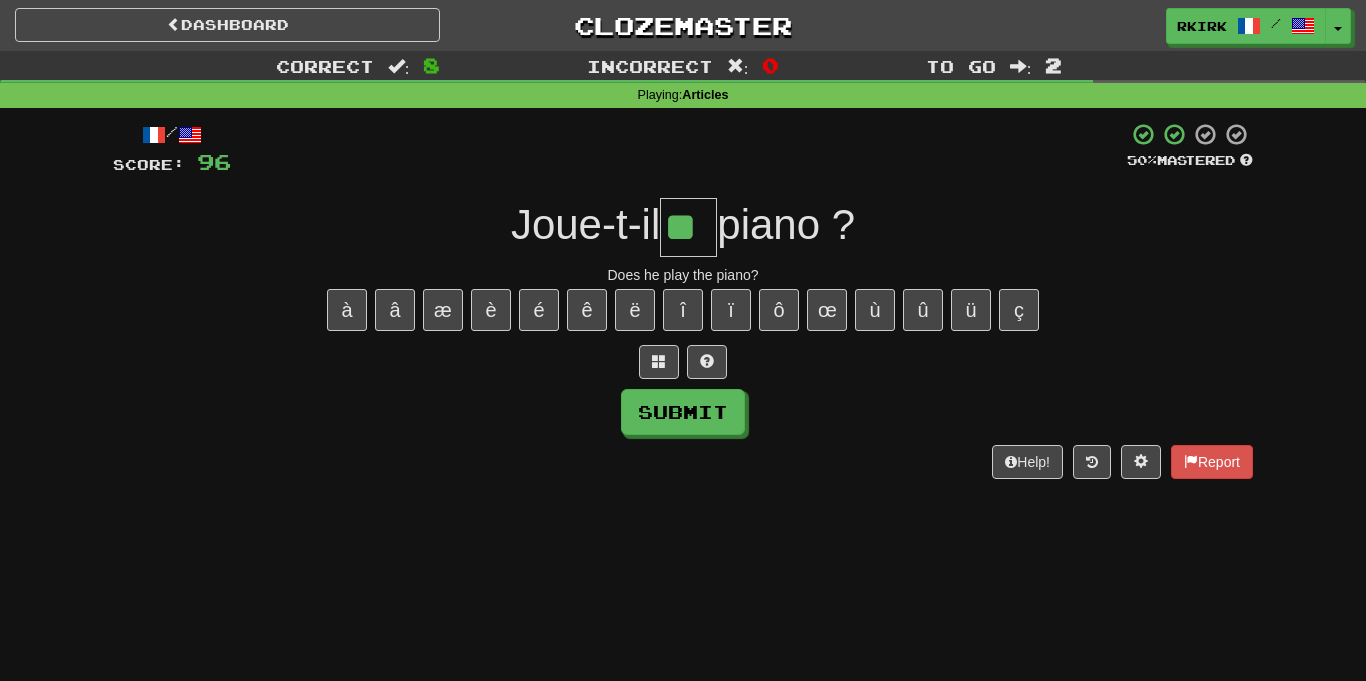 type on "**" 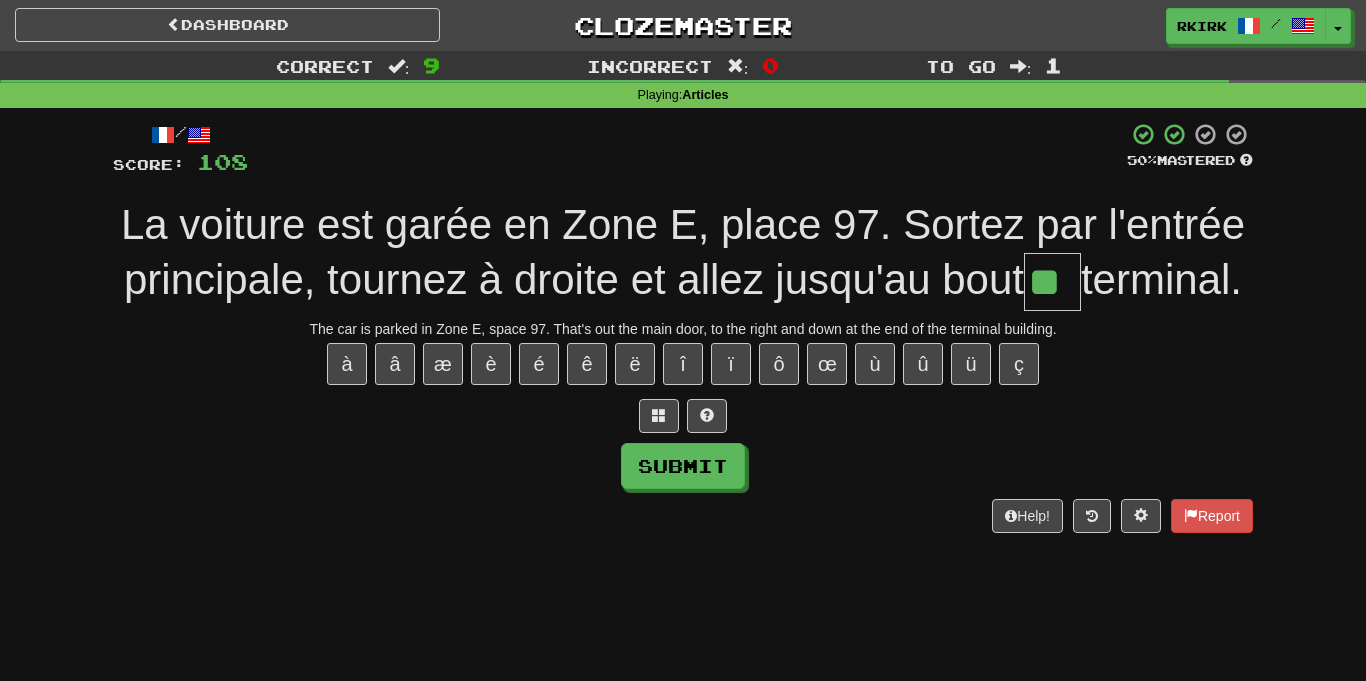 type on "**" 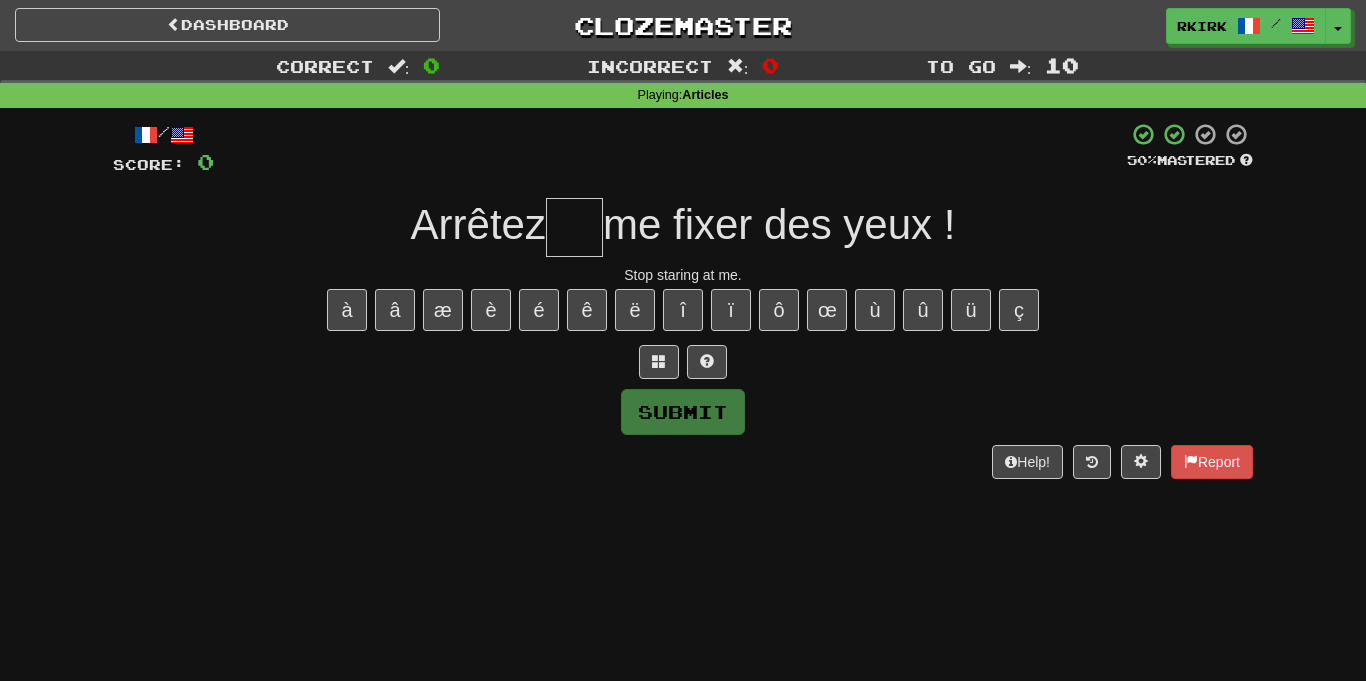 type on "*" 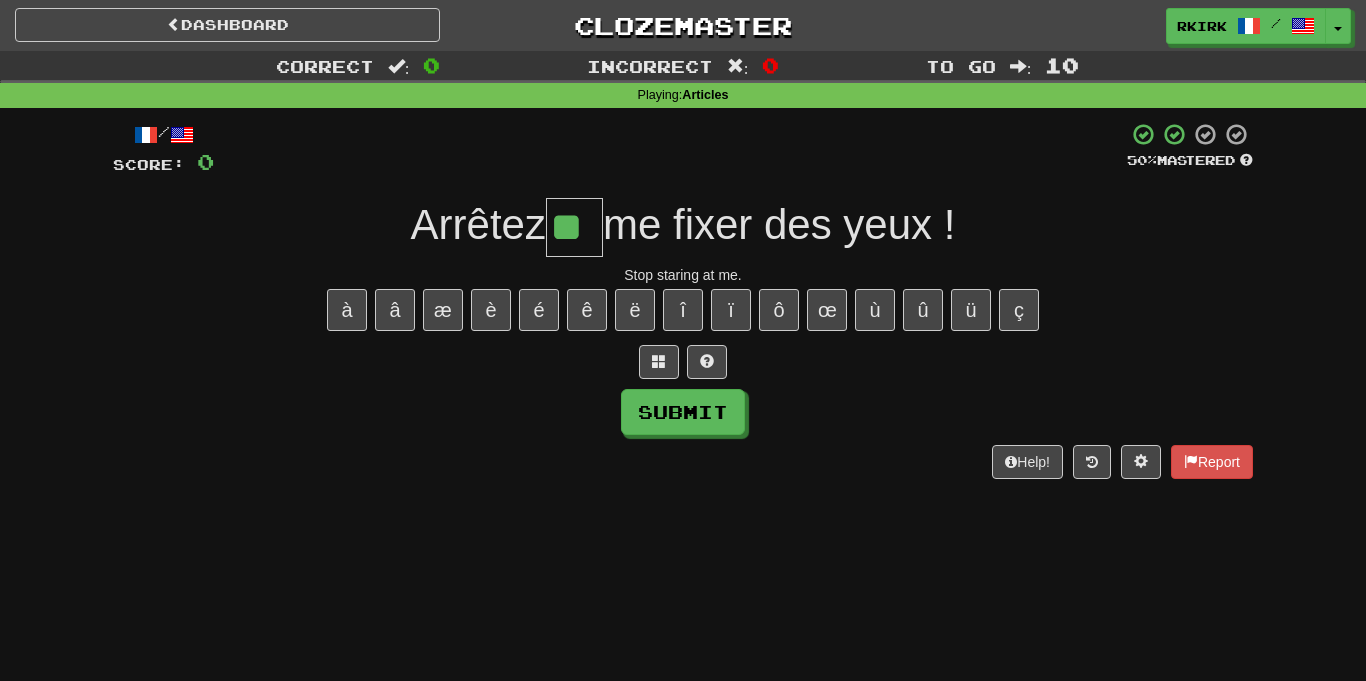 type on "**" 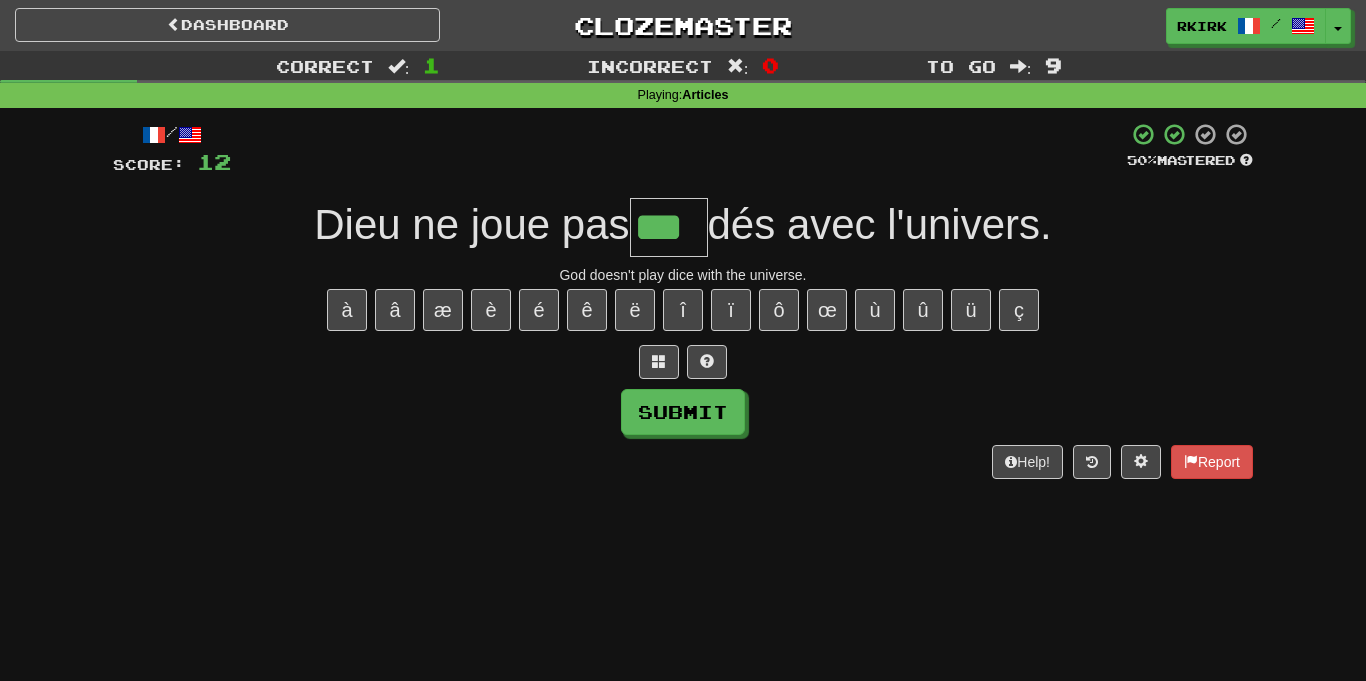 type on "***" 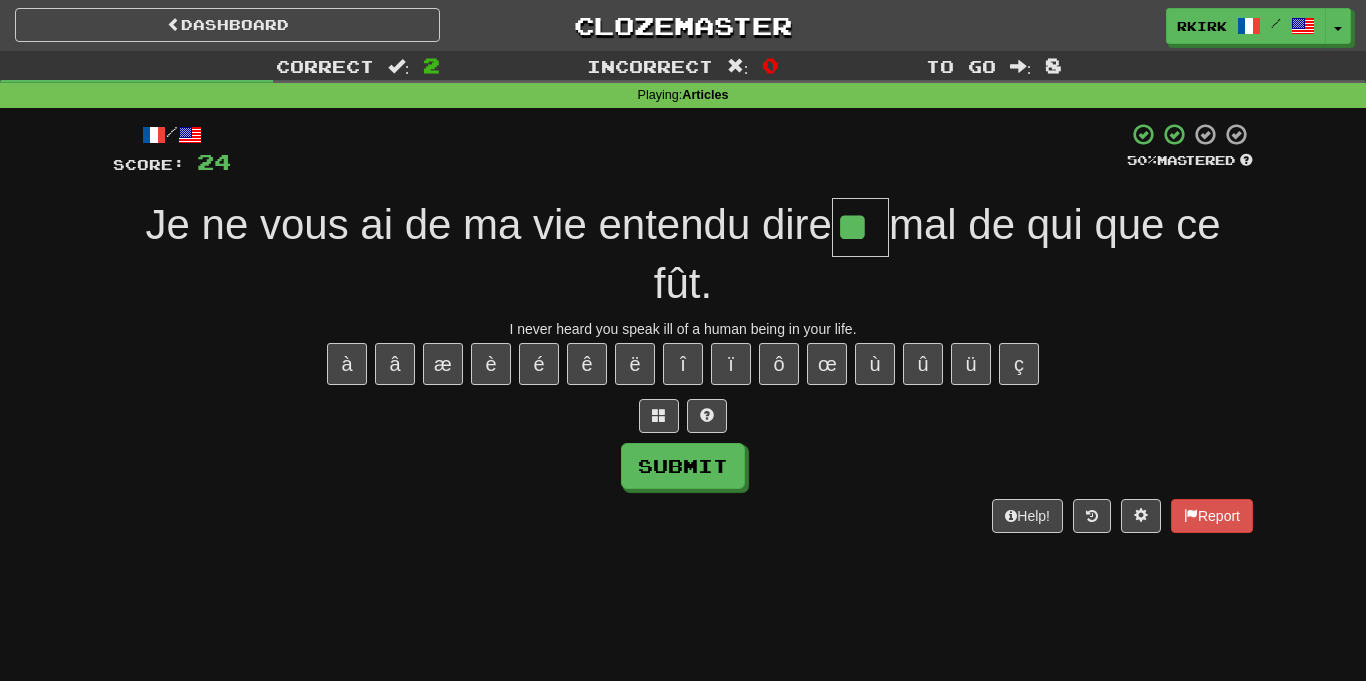 type on "**" 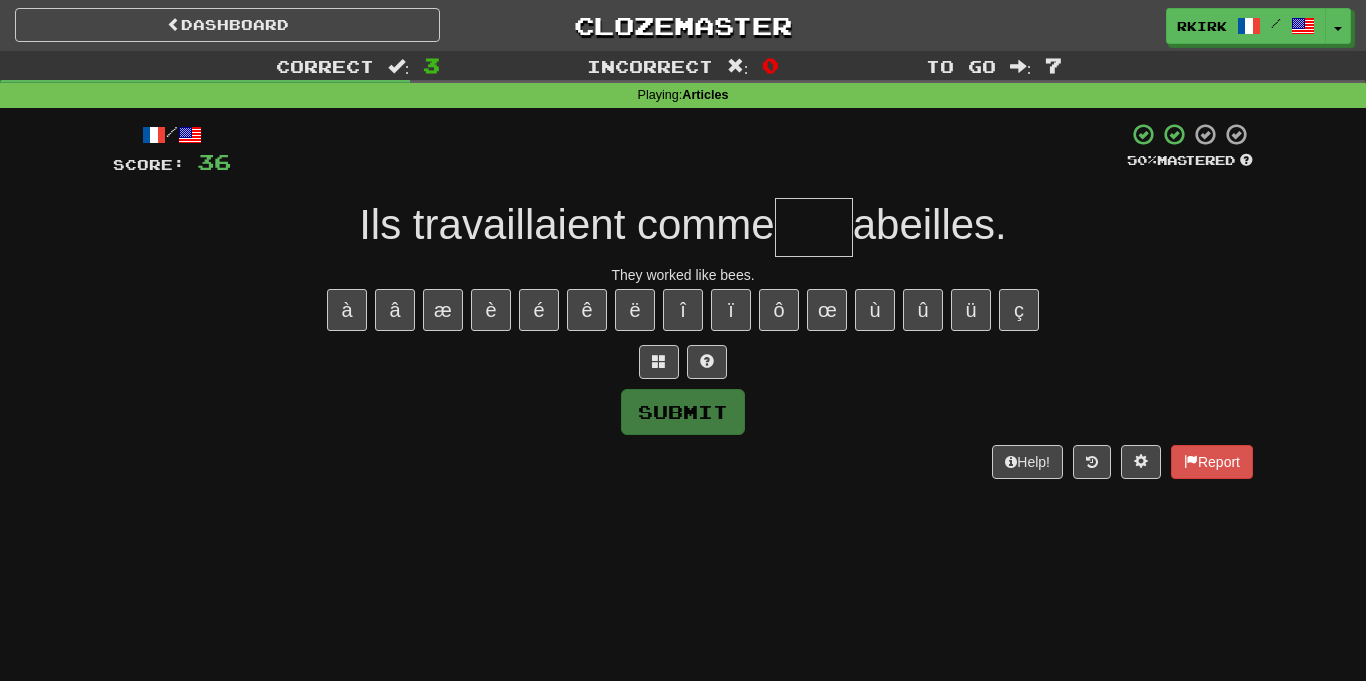 type on "*" 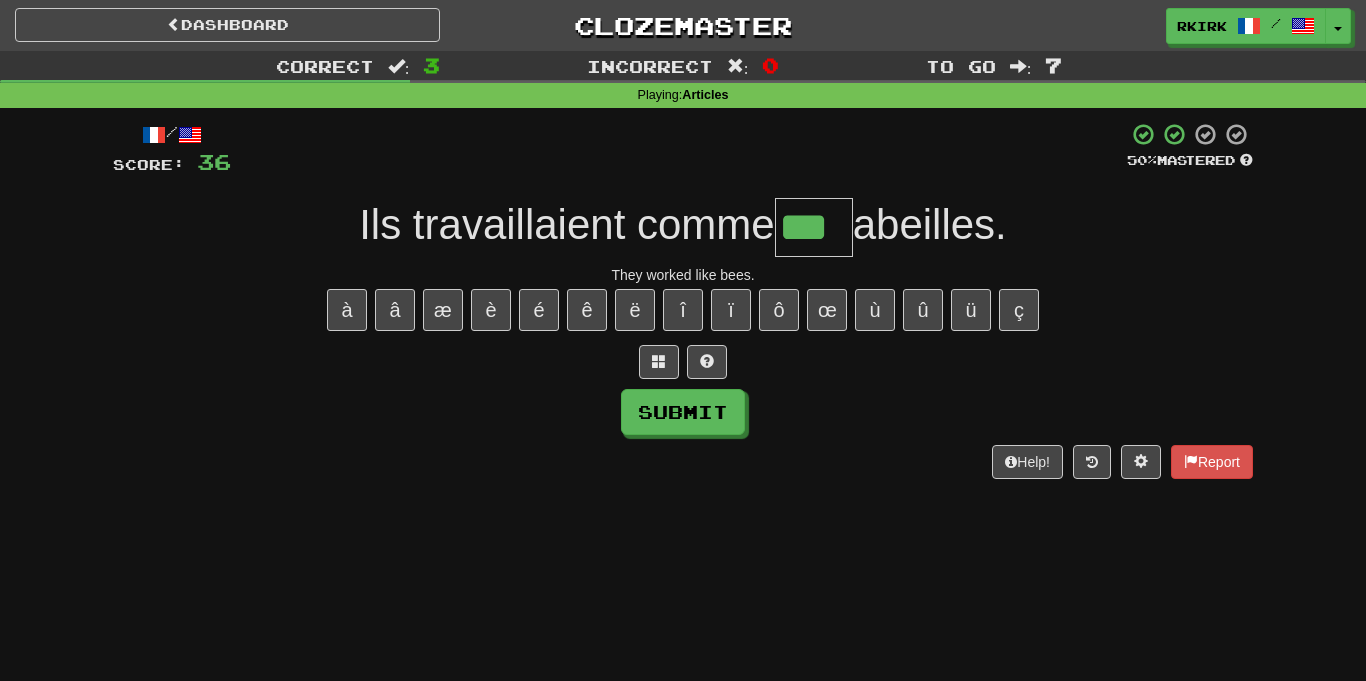 type on "***" 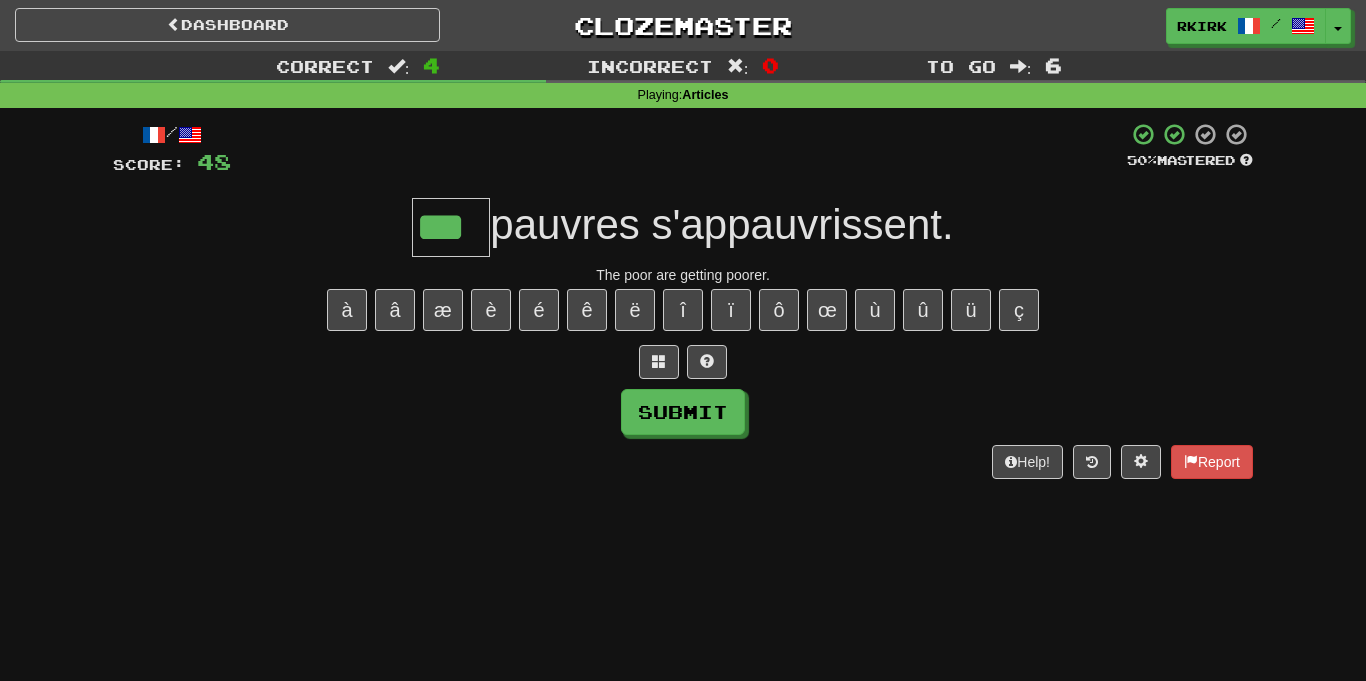 type on "***" 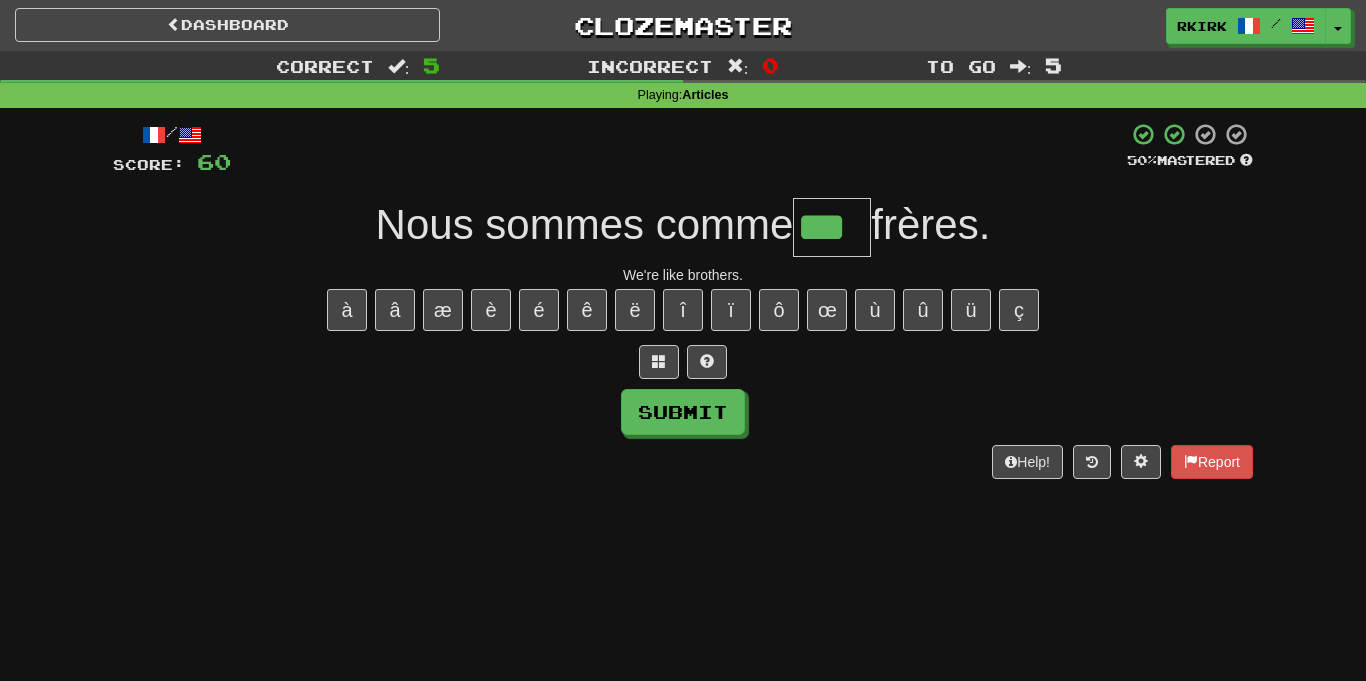 type on "***" 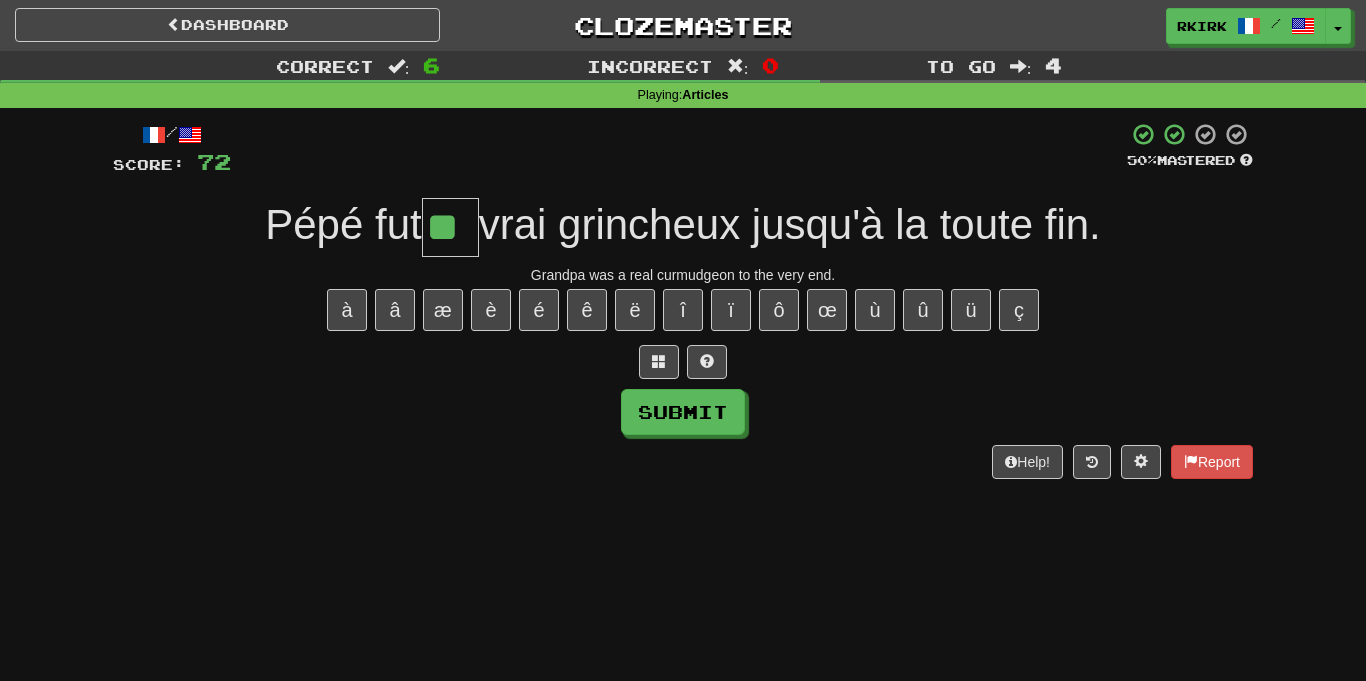 type on "**" 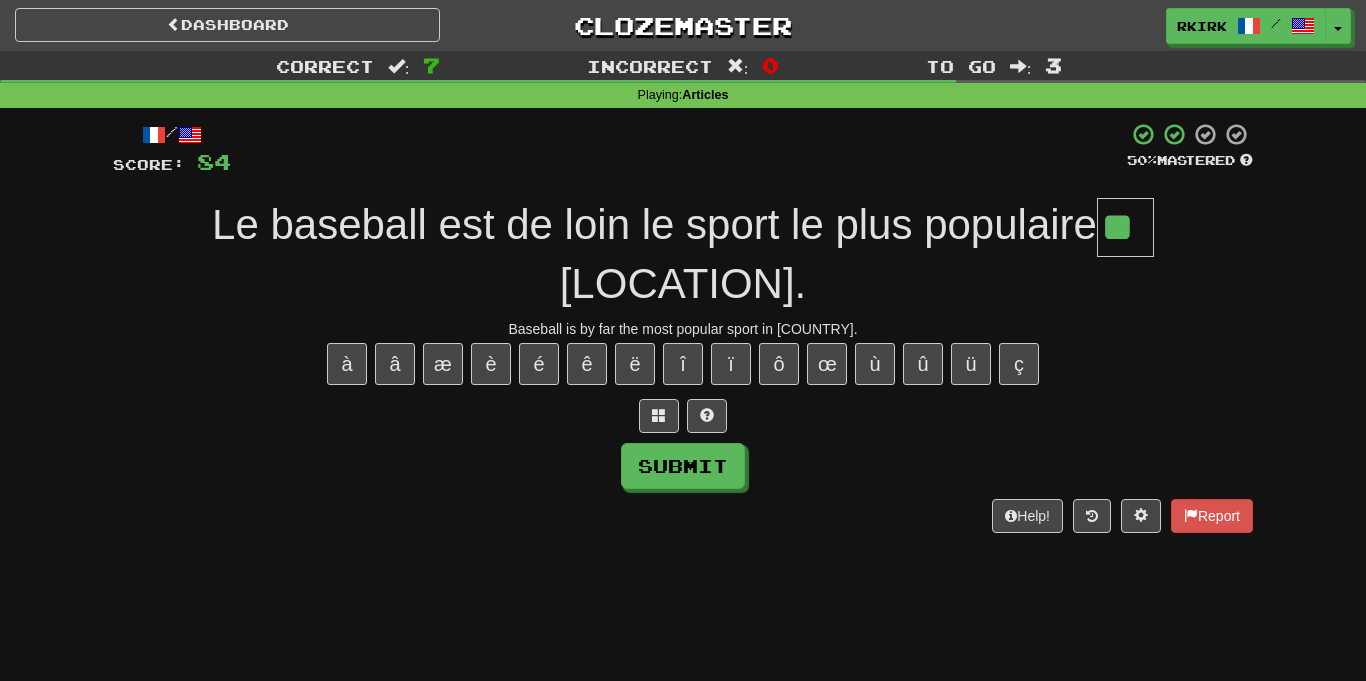 type on "**" 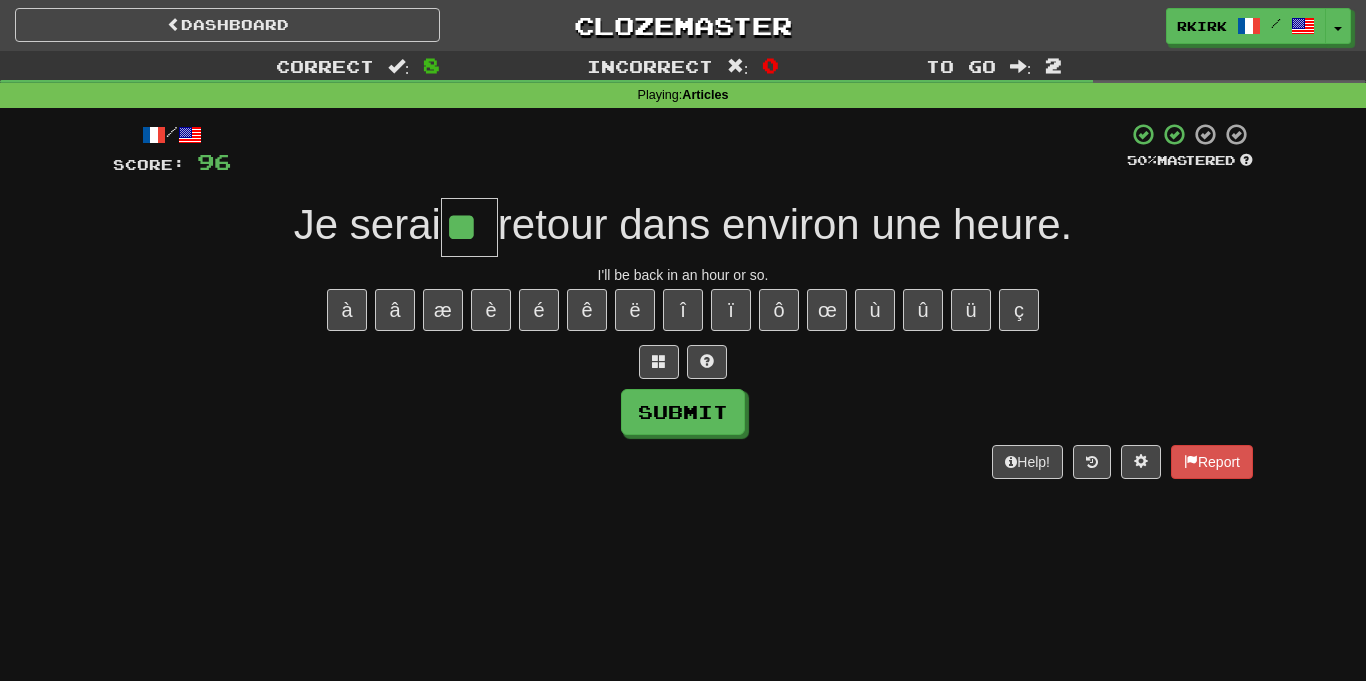 type on "**" 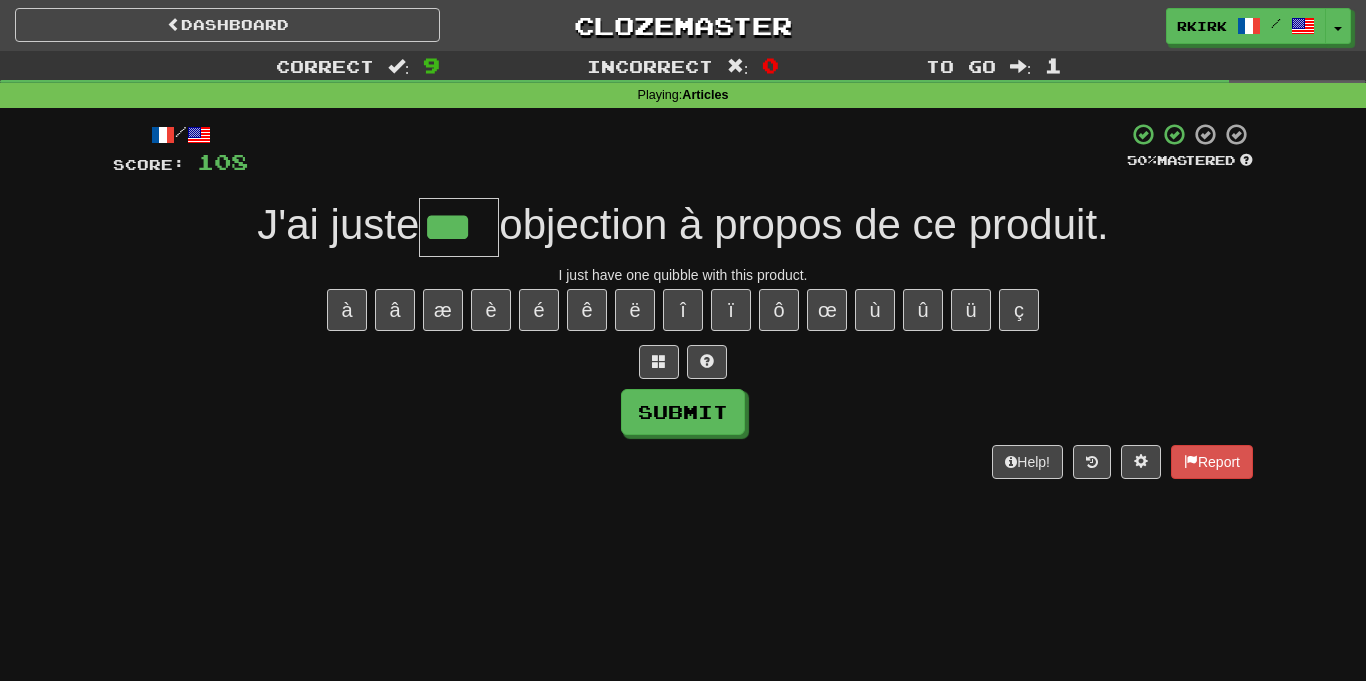 type on "***" 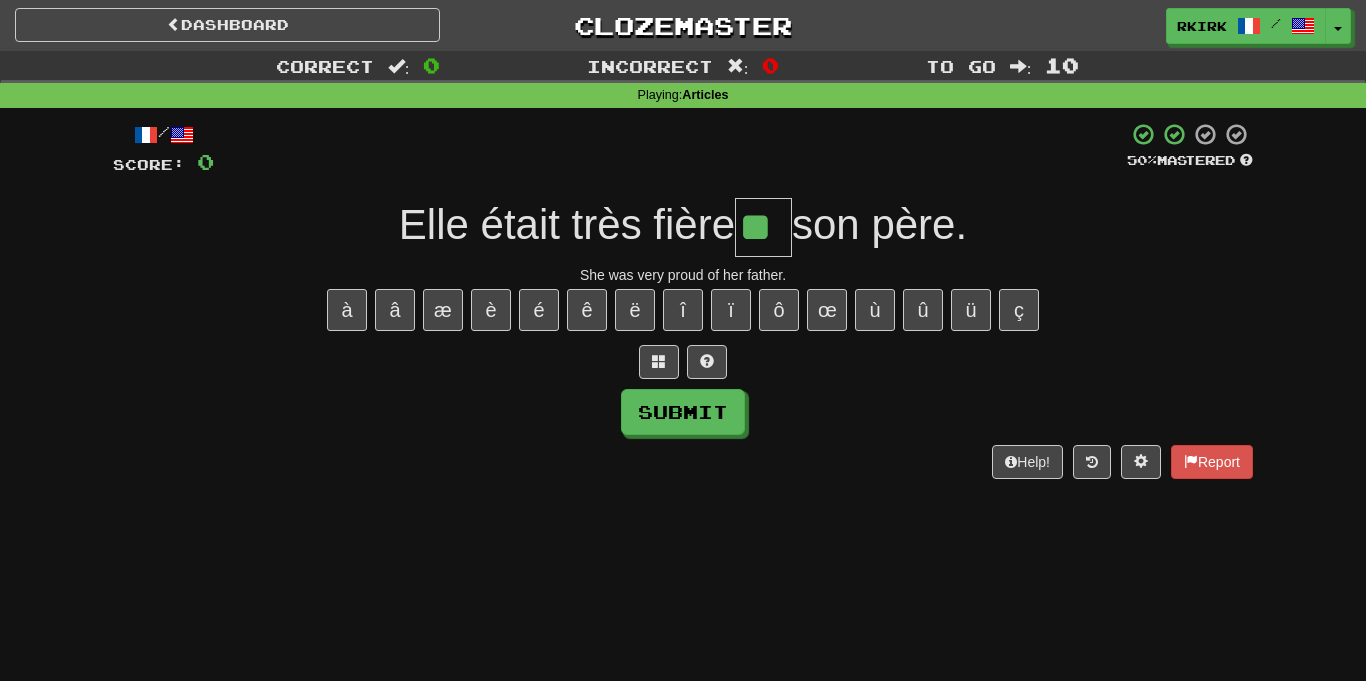 type on "**" 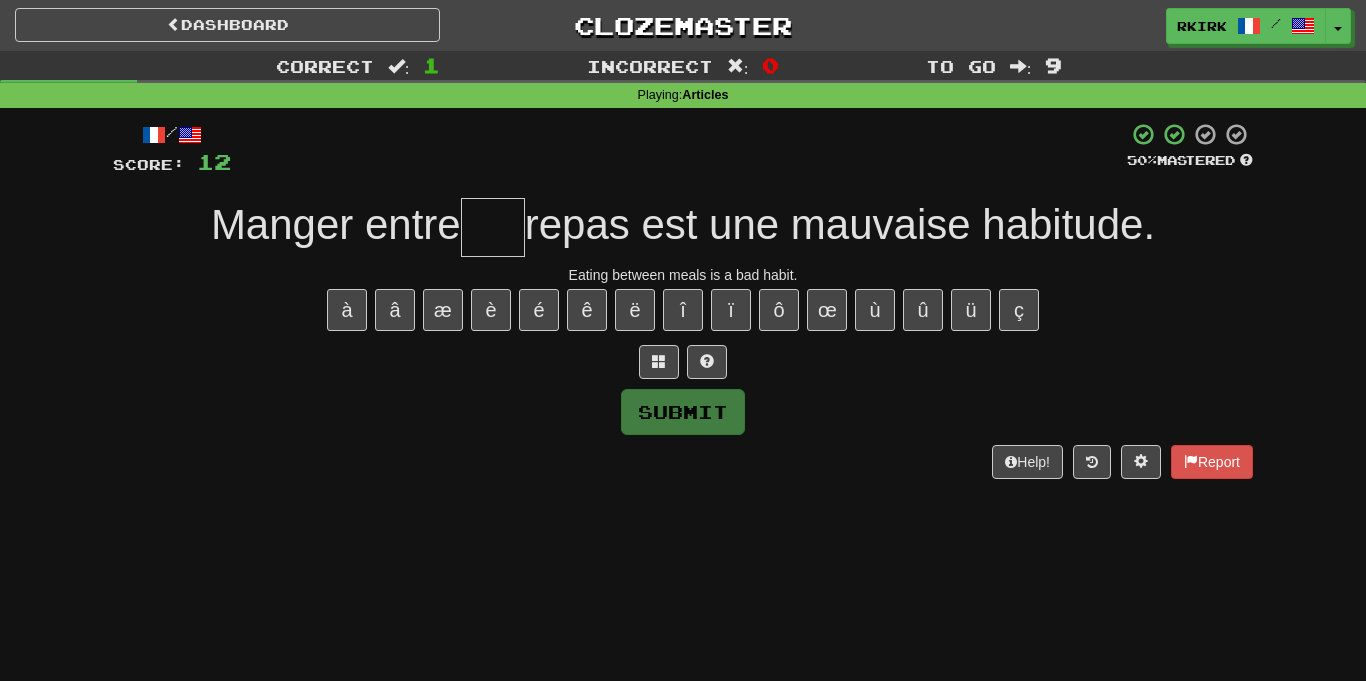 type on "*" 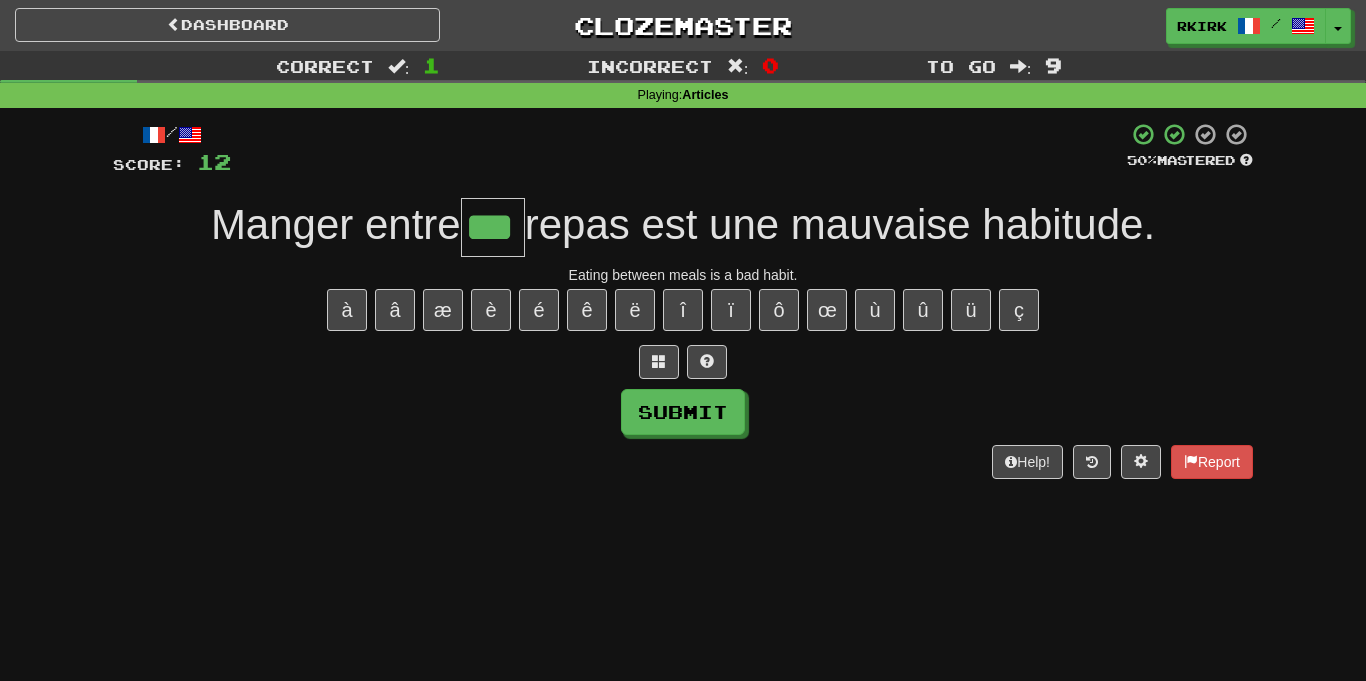 type on "***" 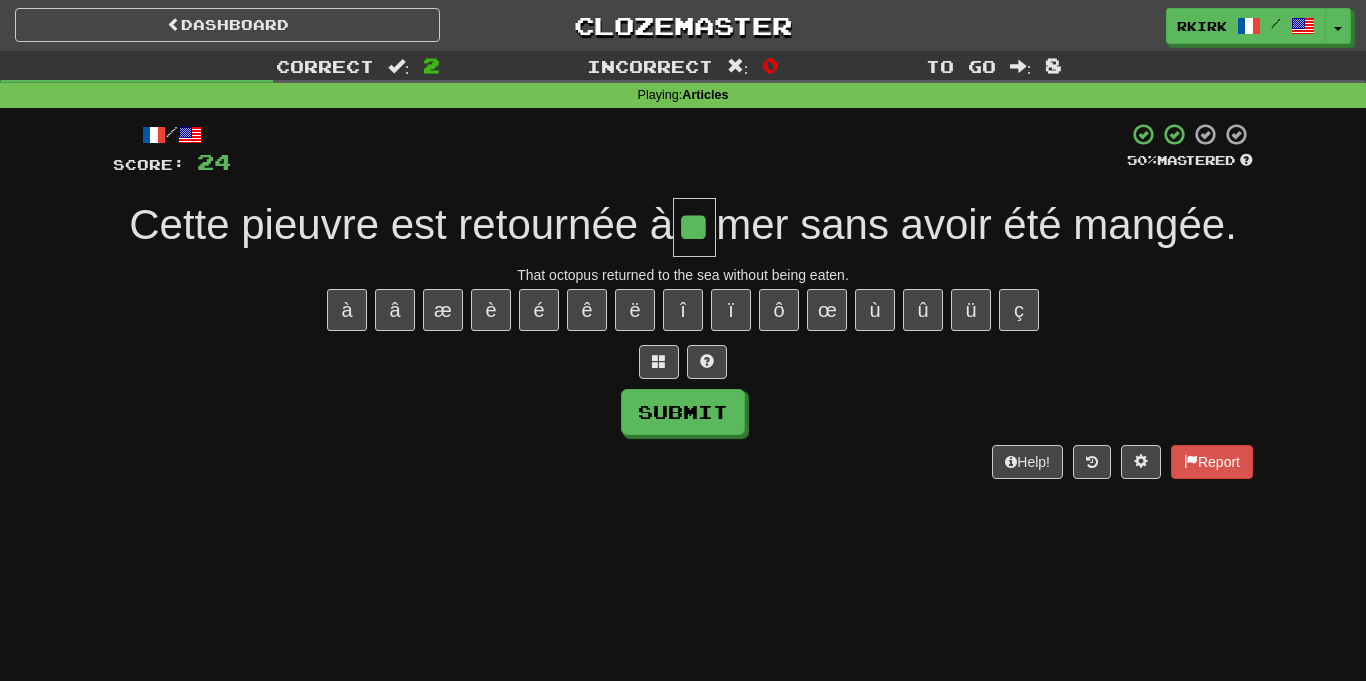 type on "**" 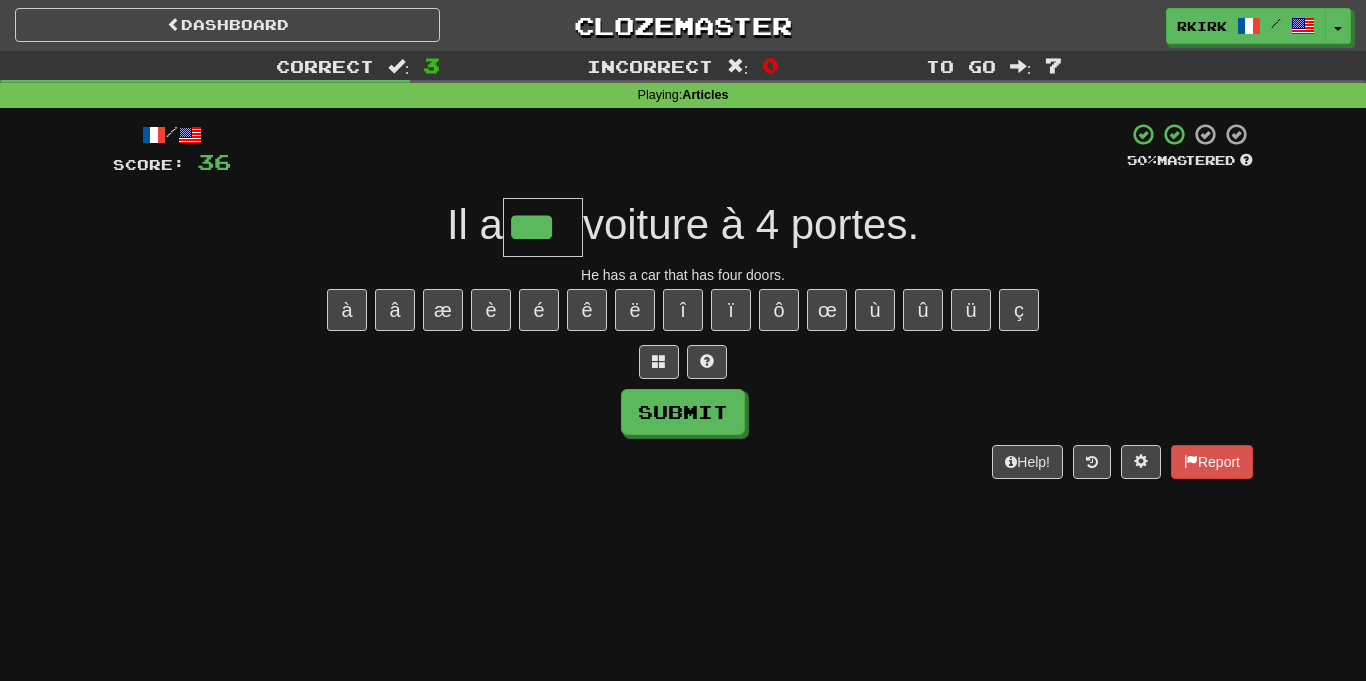 type on "***" 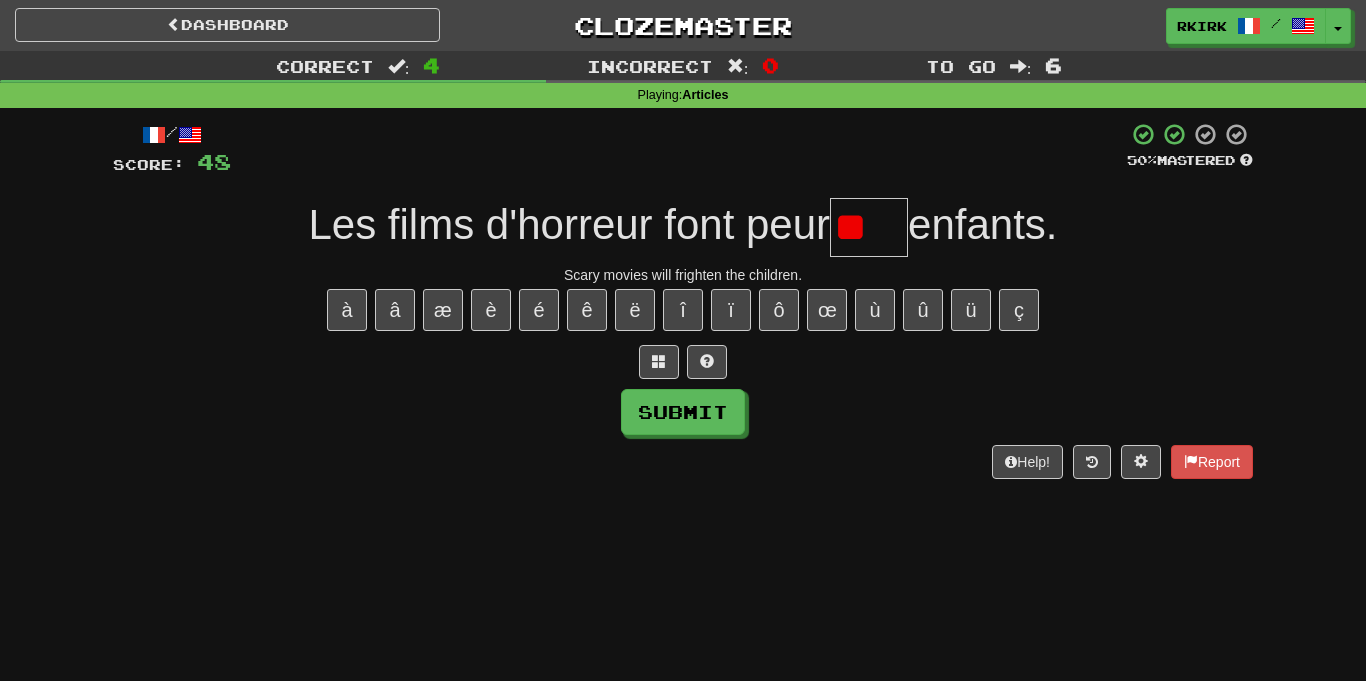 type on "*" 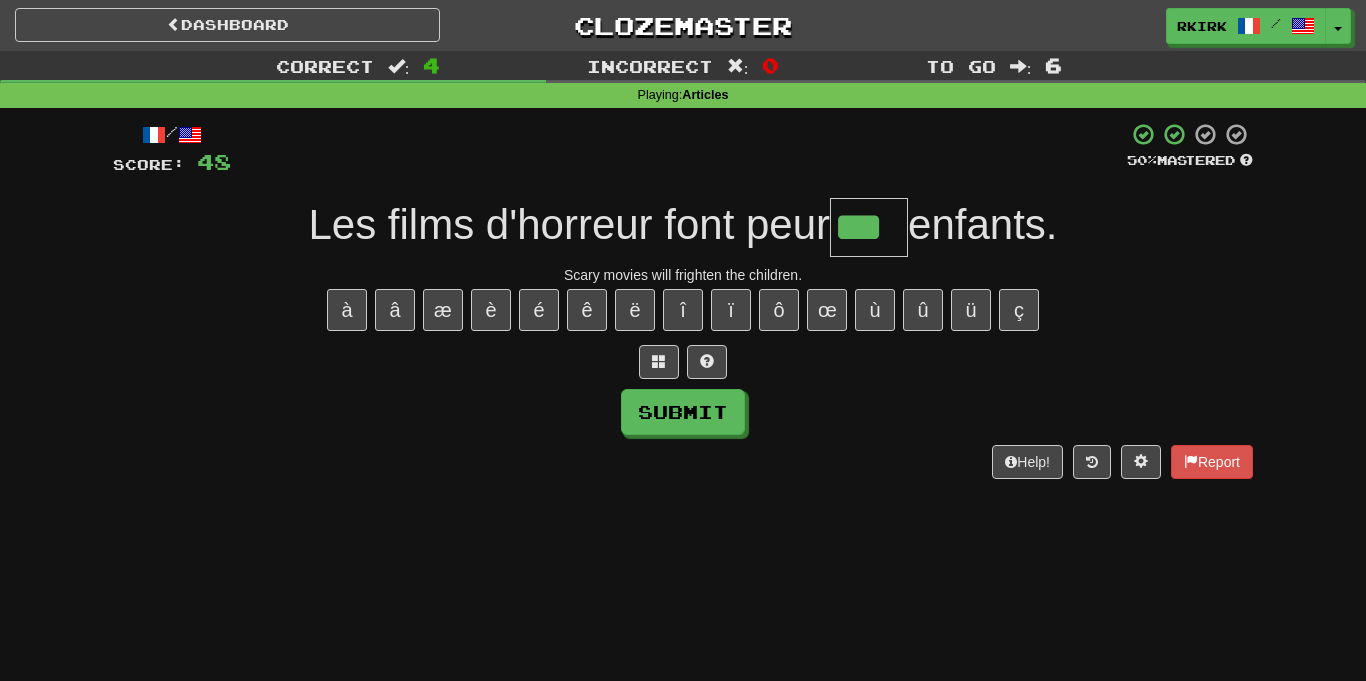 type on "***" 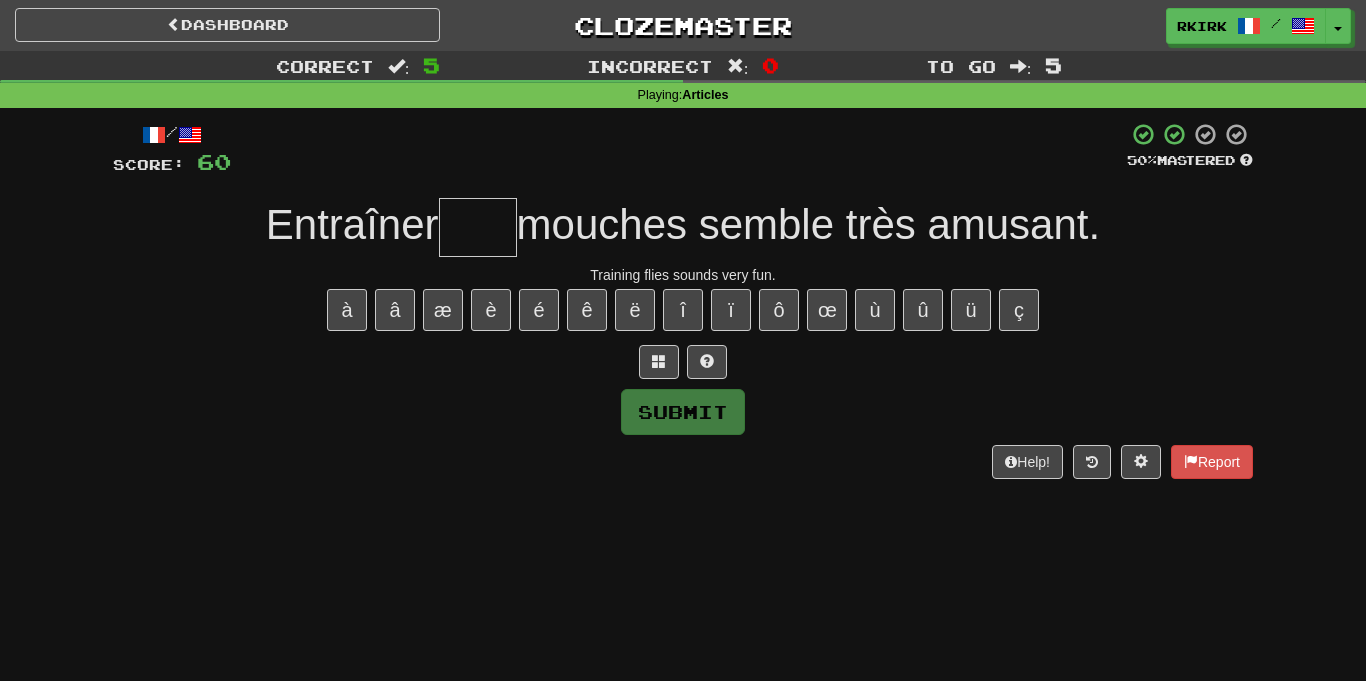 type on "*" 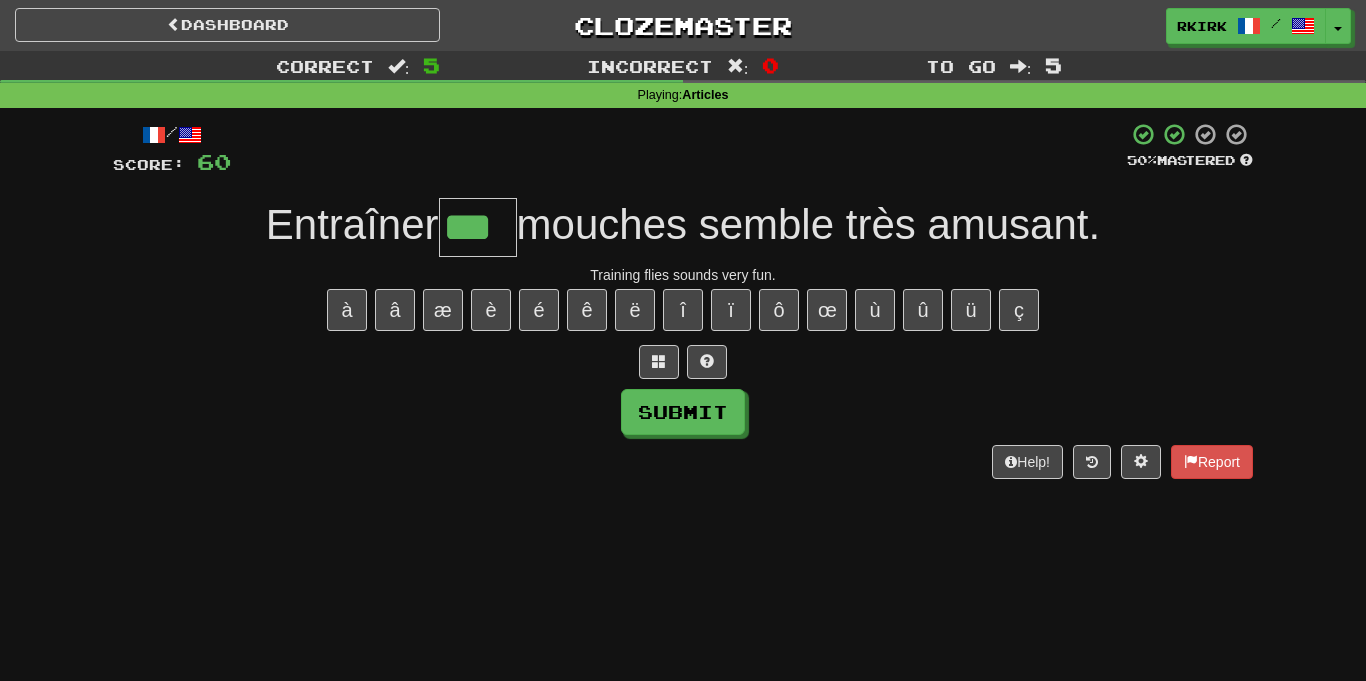 type on "***" 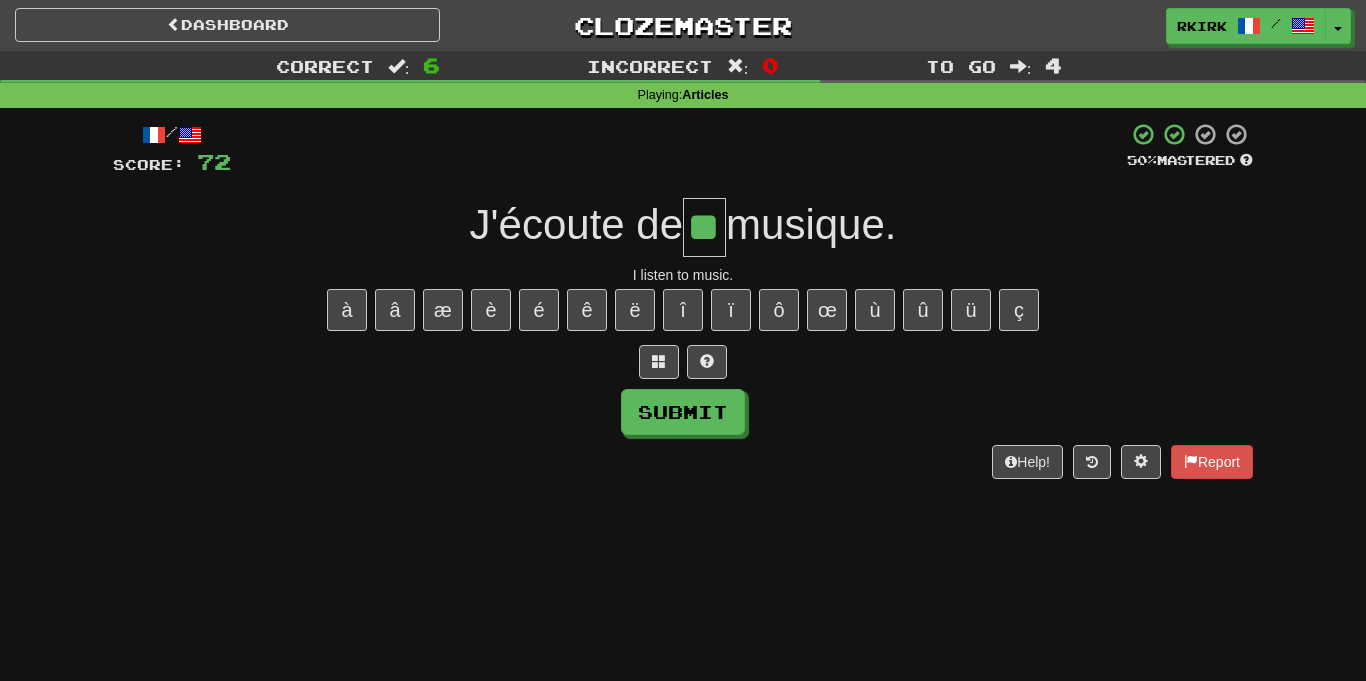 type on "**" 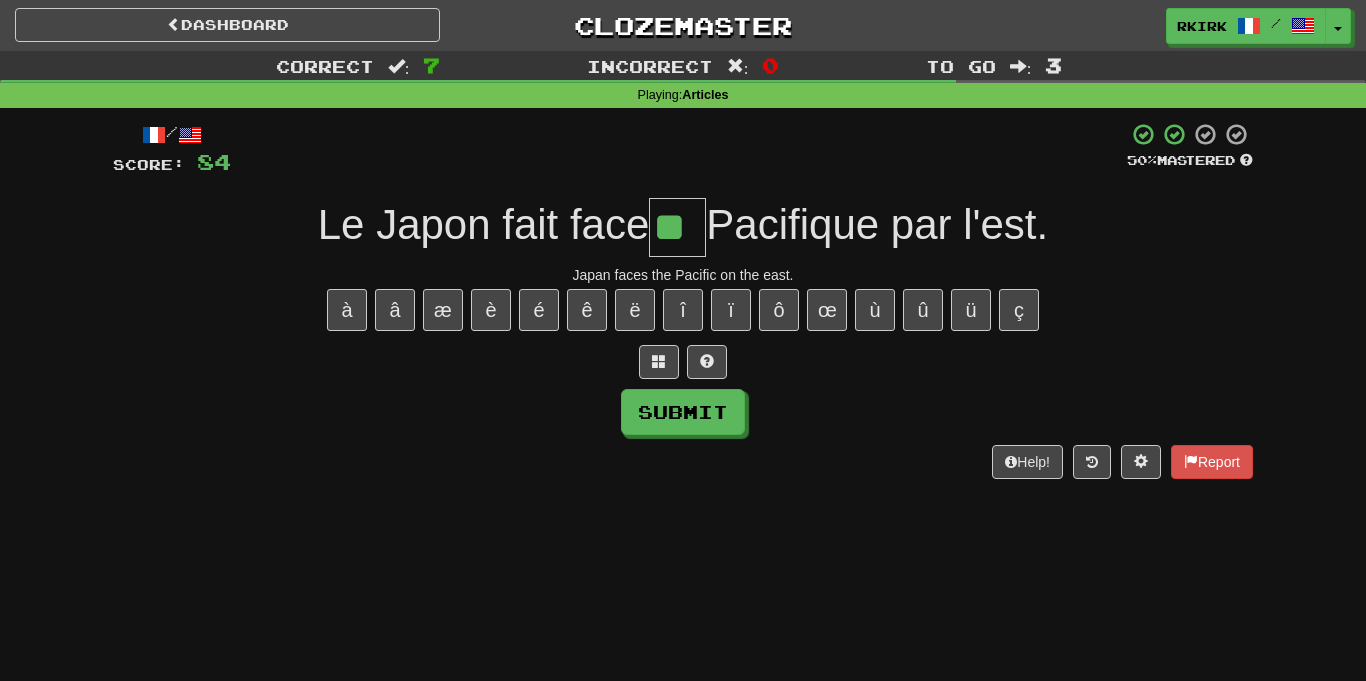 type on "**" 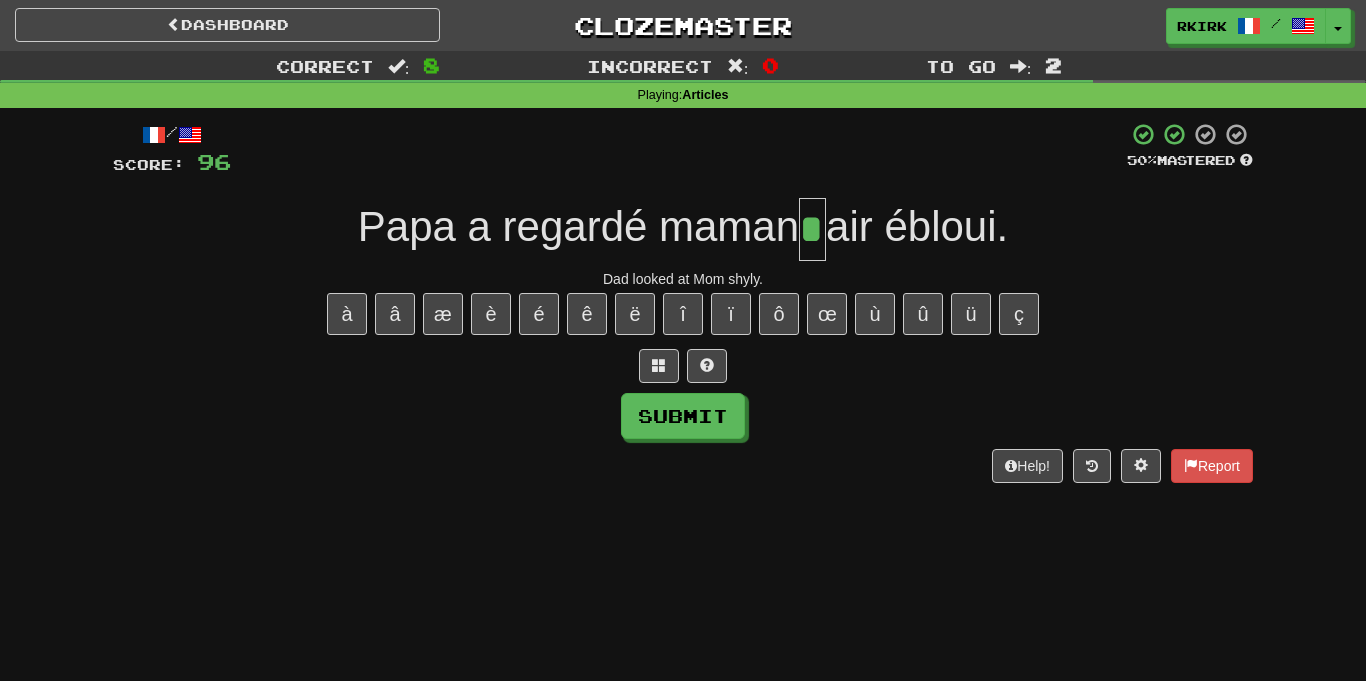 scroll, scrollTop: 0, scrollLeft: 0, axis: both 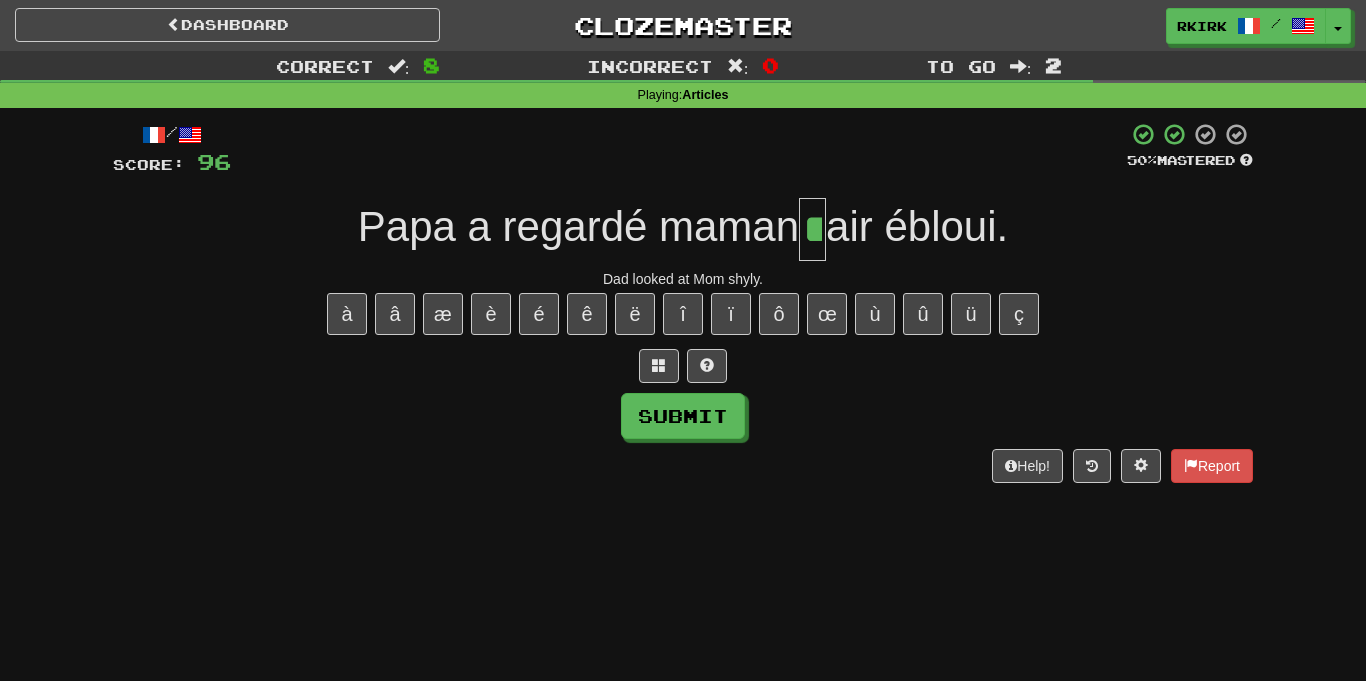 type on "**" 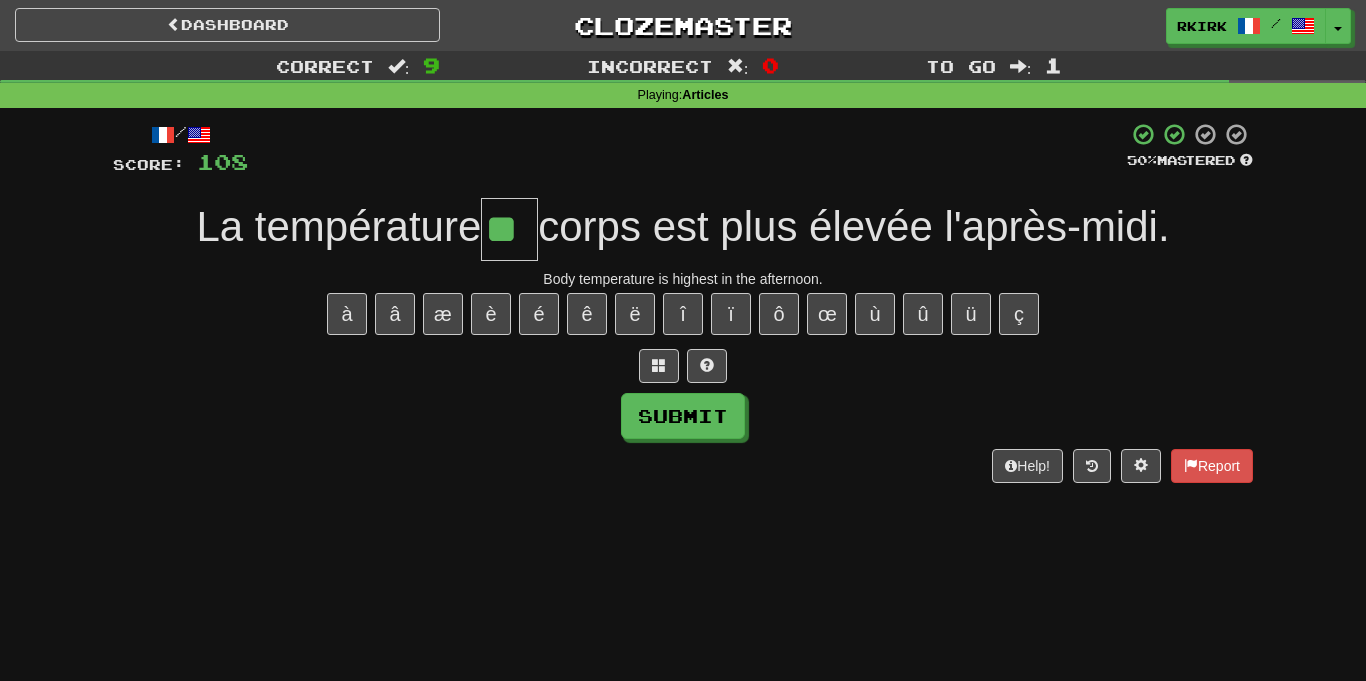 type on "**" 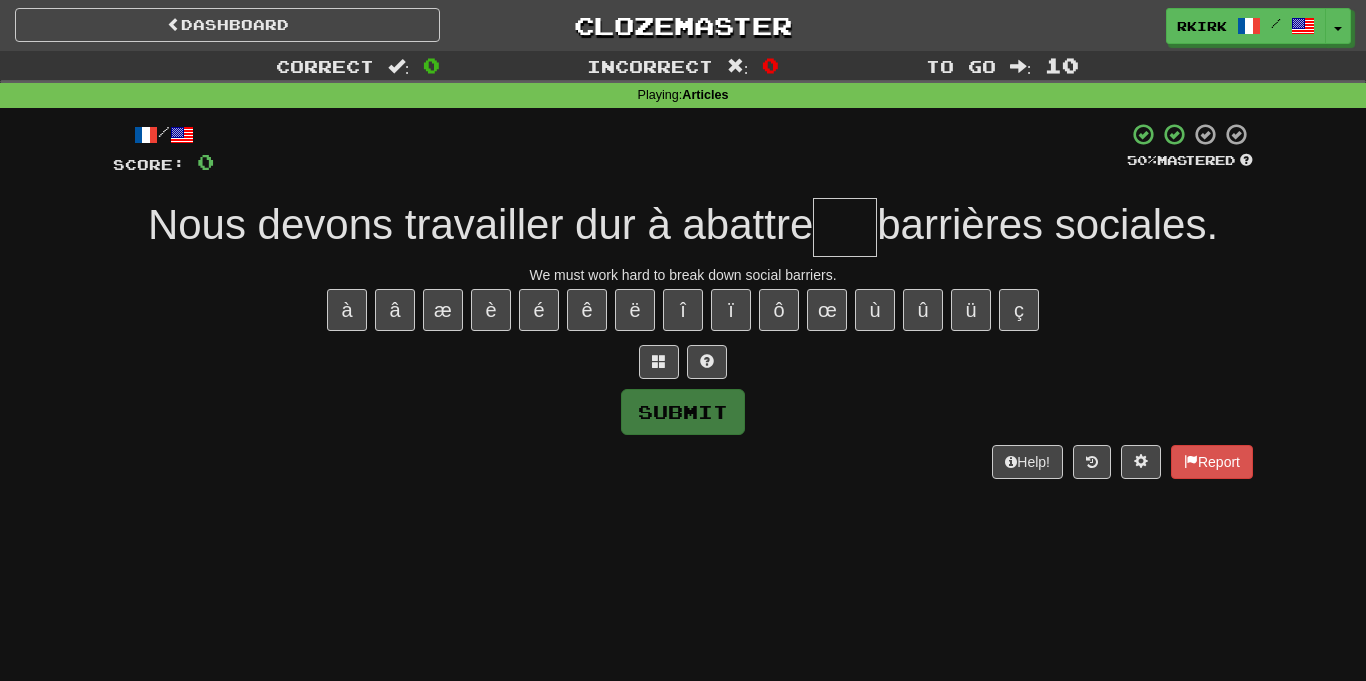 type on "*" 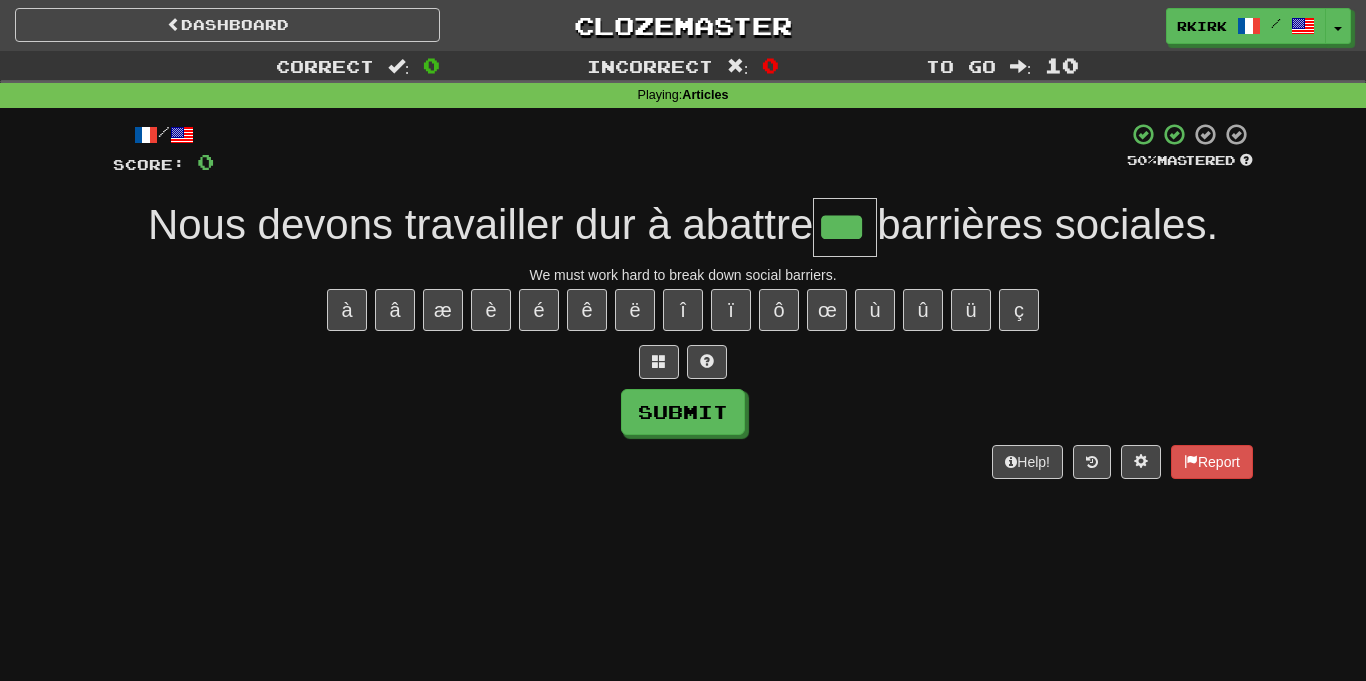 type on "***" 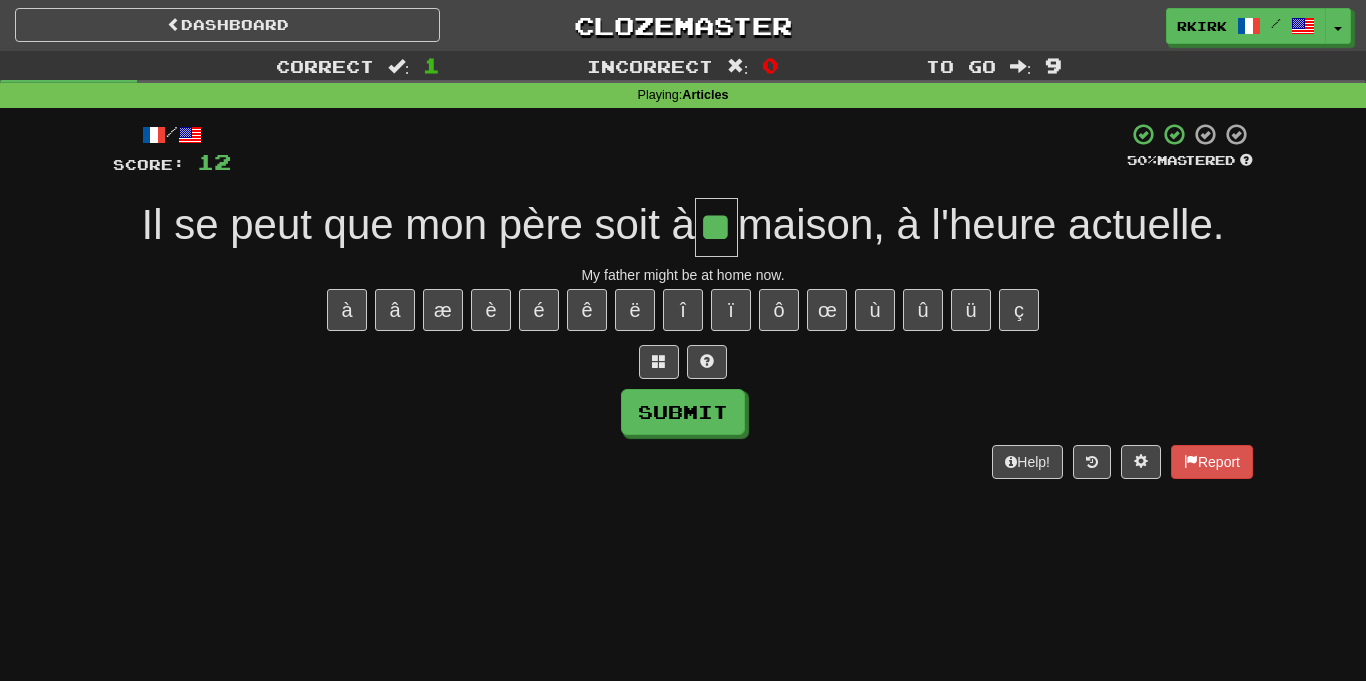 type on "**" 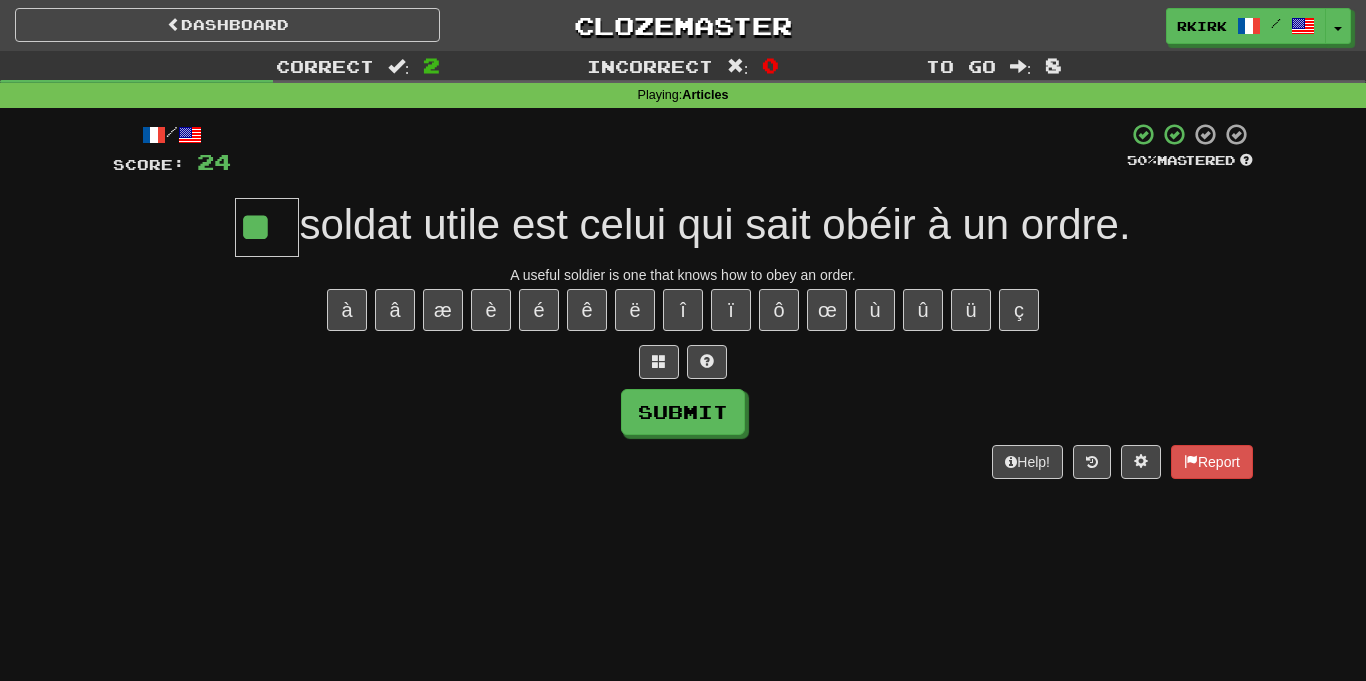 type on "**" 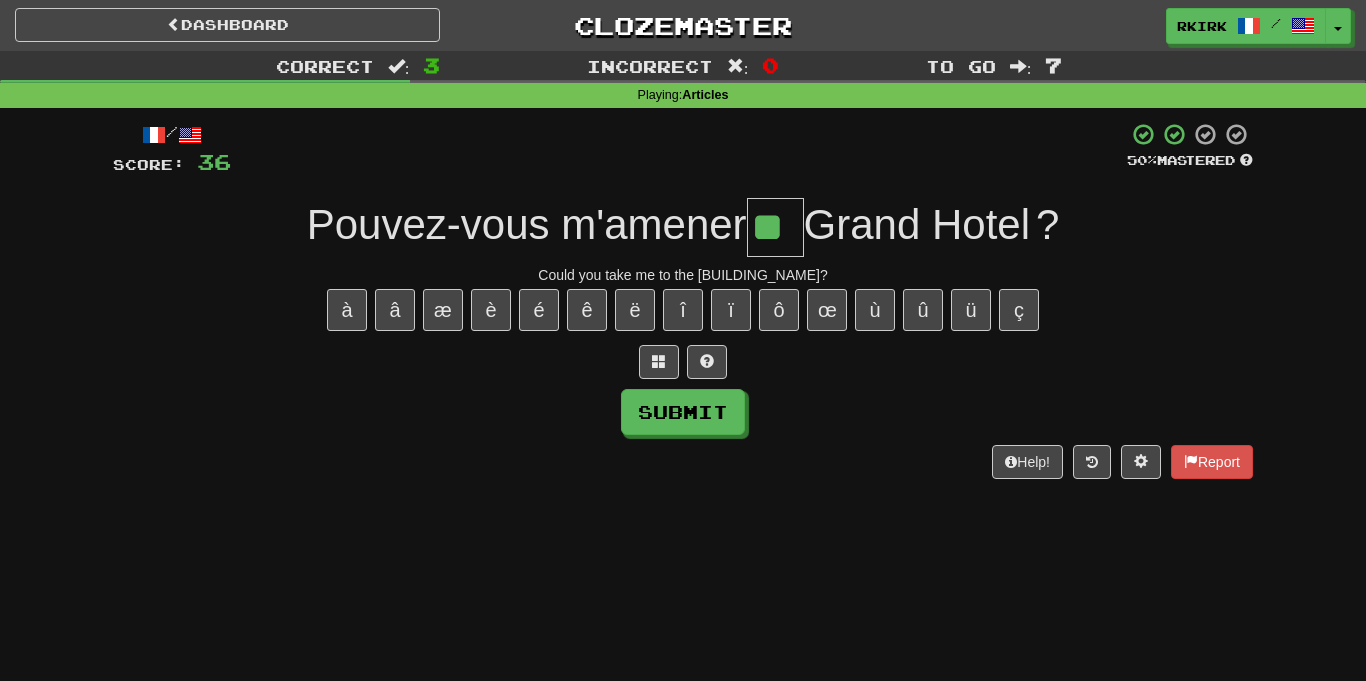 type on "**" 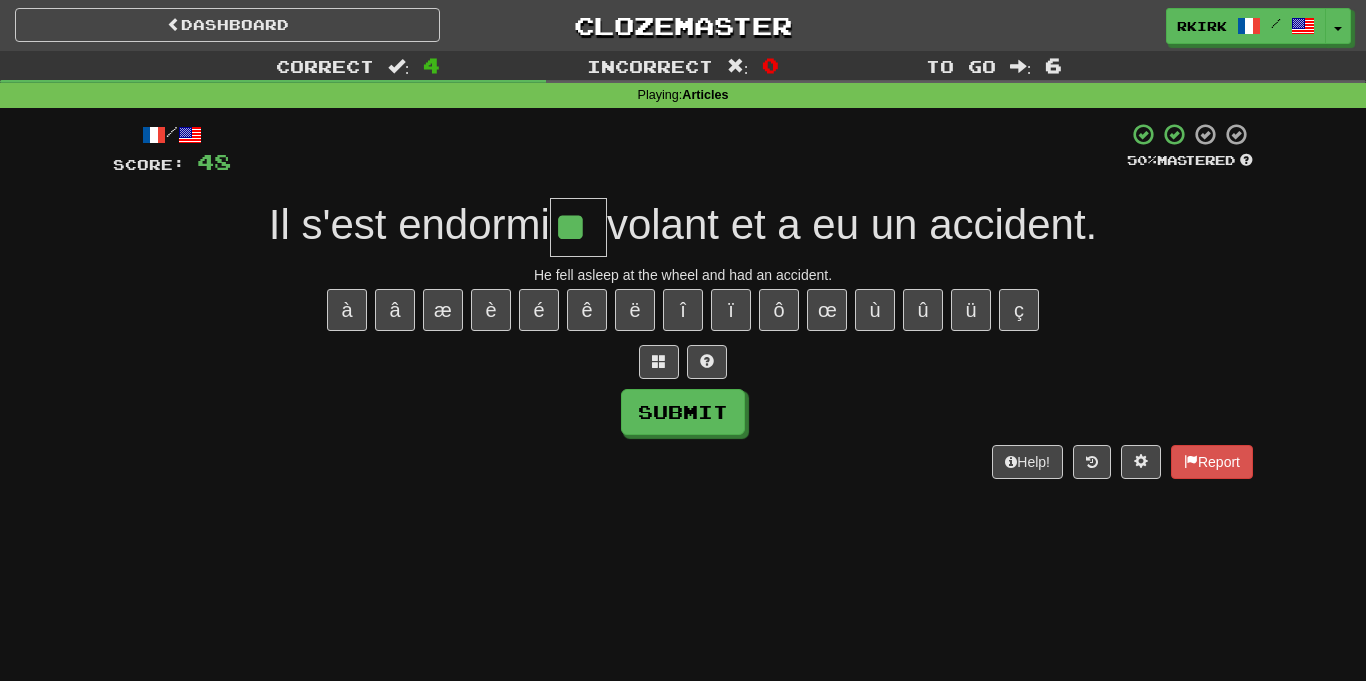 type on "**" 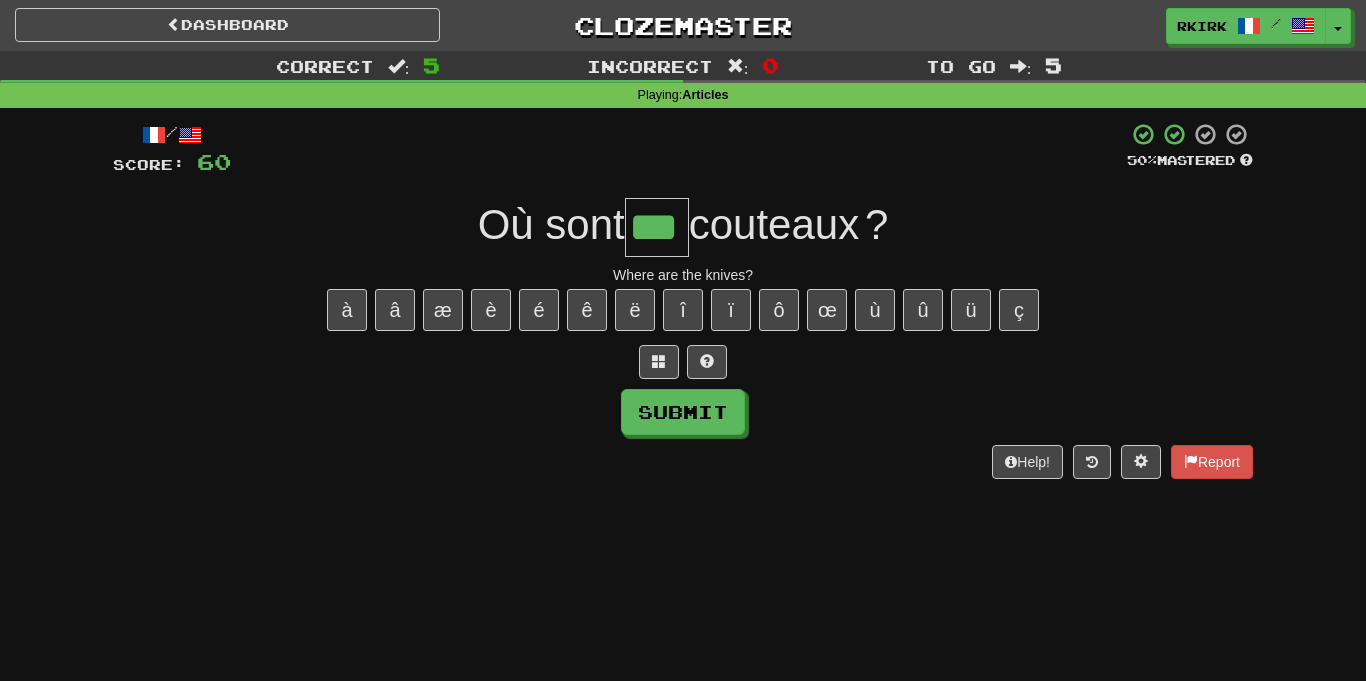 type on "***" 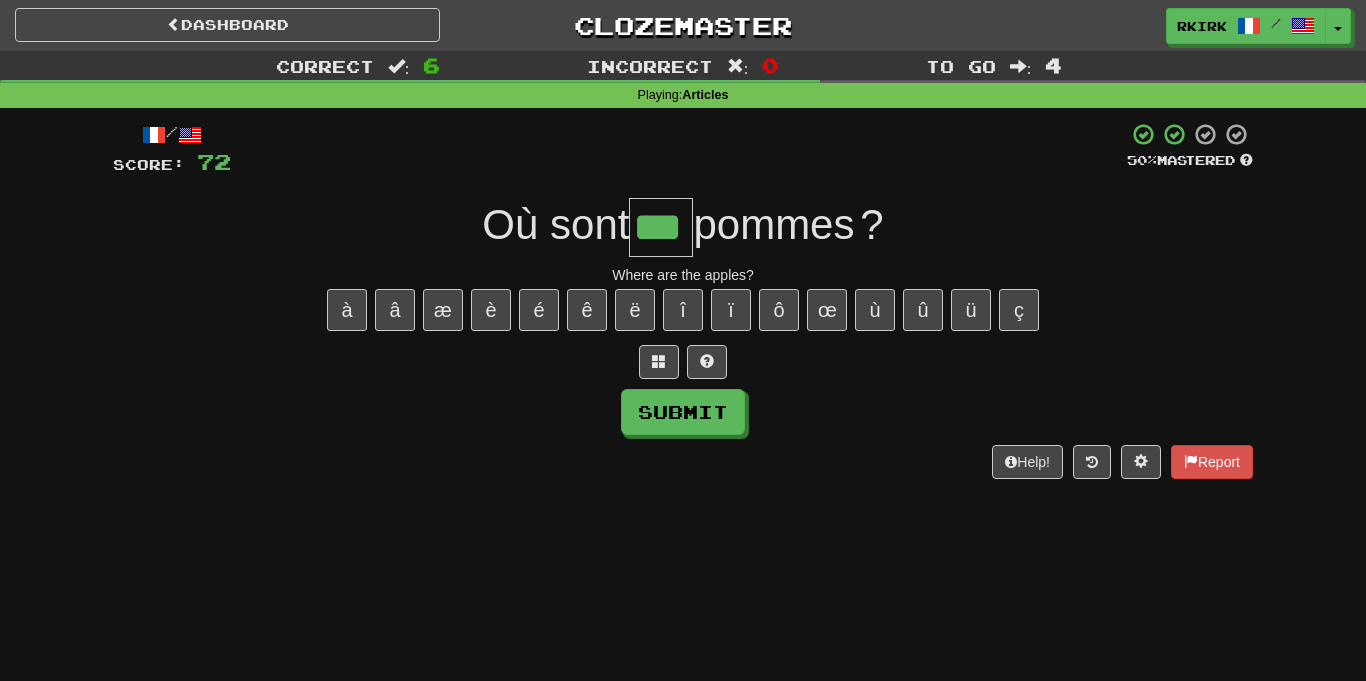 type on "***" 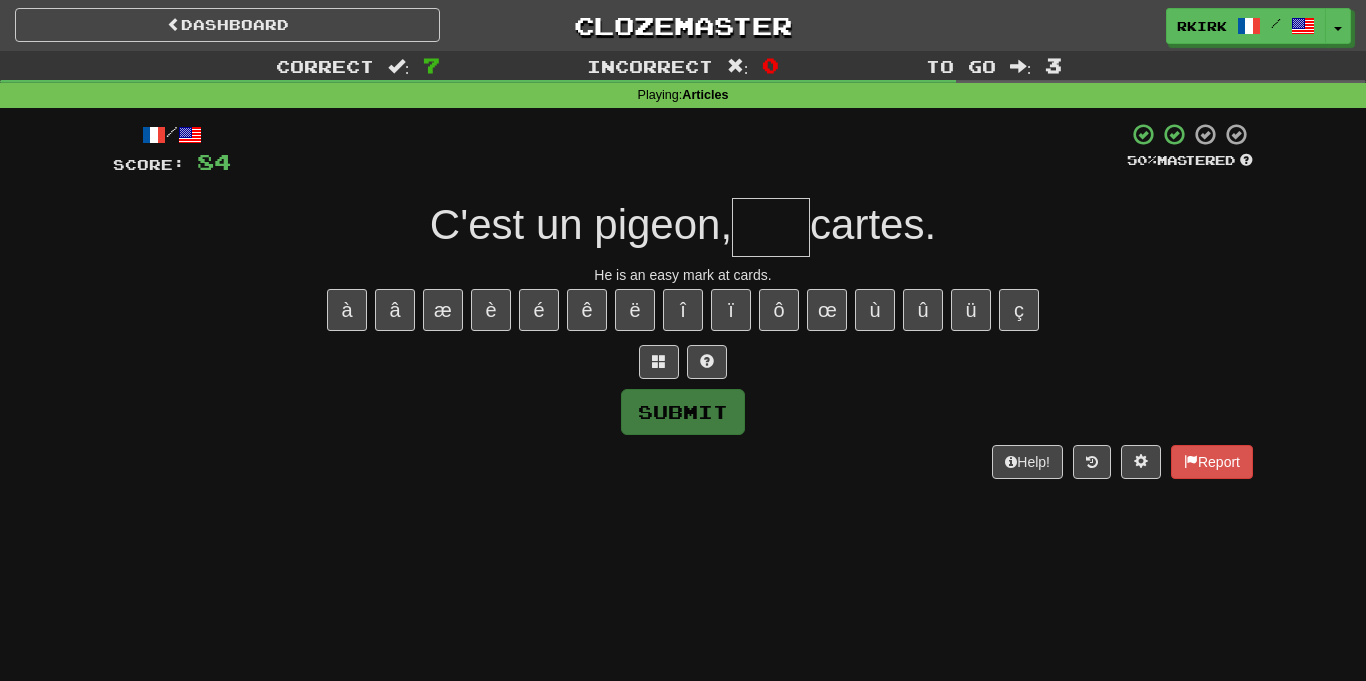 type on "*" 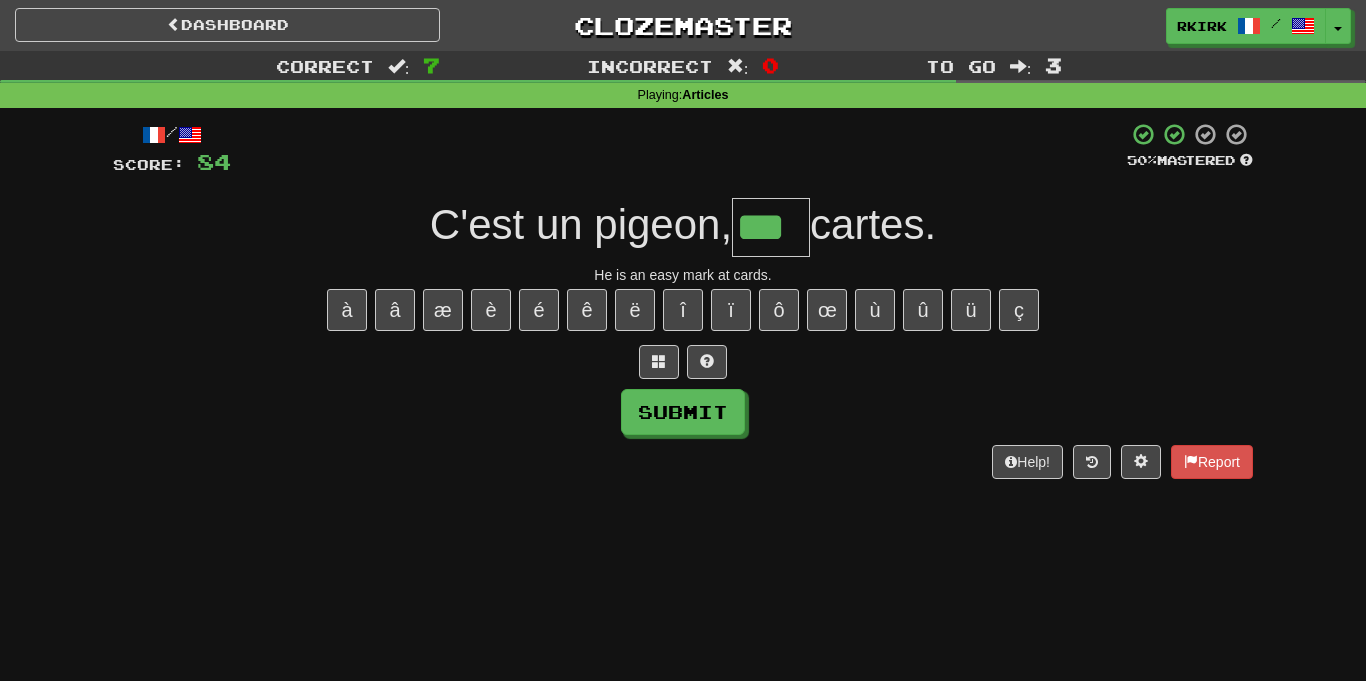 type on "***" 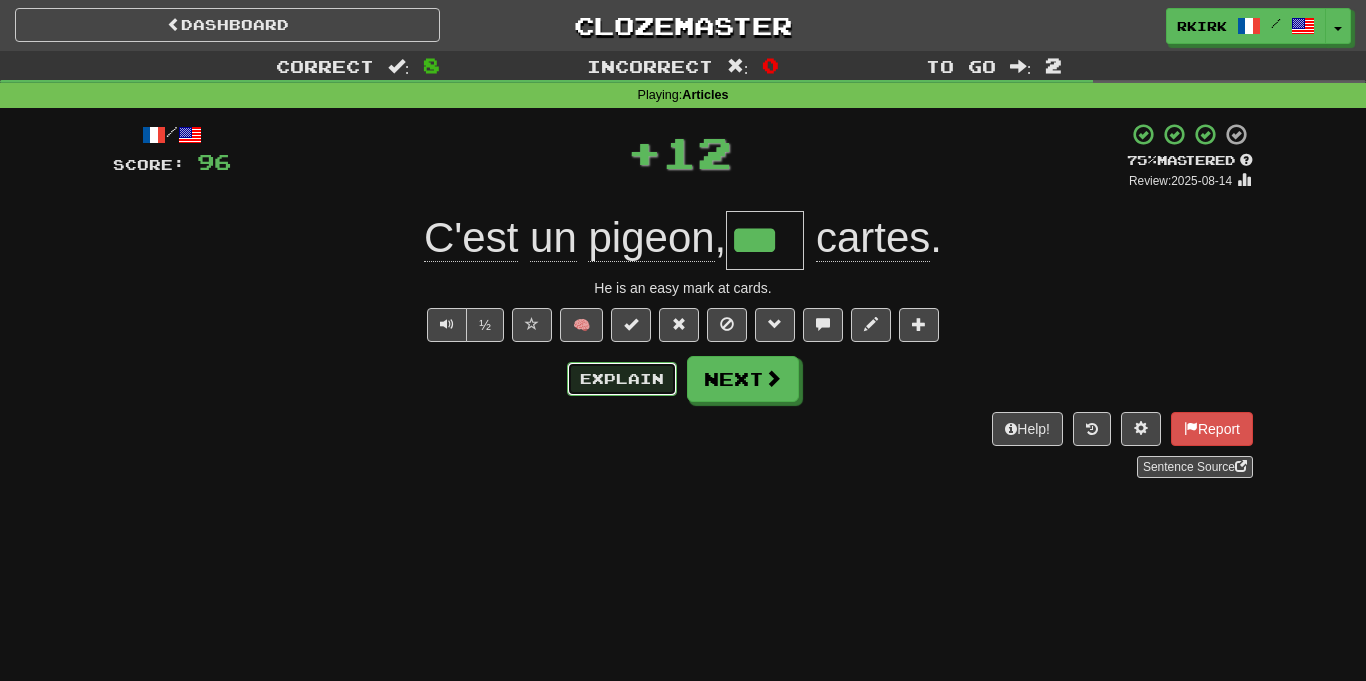 click on "Explain" at bounding box center (622, 379) 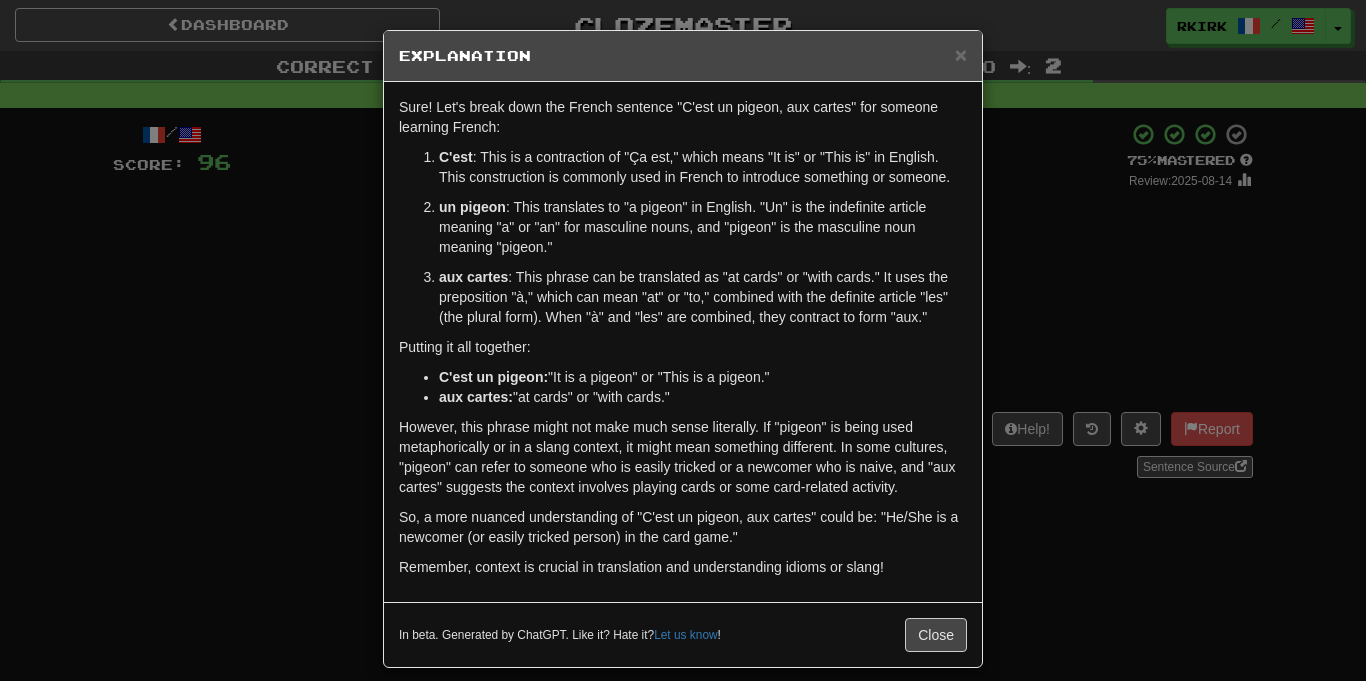 click on "× Explanation Sure! Let's break down the French sentence "C'est un pigeon, aux cartes" for someone learning French:
C'est : This is a contraction of "Ça est," which means "It is" or "This is" in English. This construction is commonly used in French to introduce something or someone.
un pigeon : This translates to "a pigeon" in English. "Un" is the indefinite article meaning "a" or "an" for masculine nouns, and "pigeon" is the masculine noun meaning "pigeon."
aux cartes : This phrase can be translated as "at cards" or "with cards." It uses the preposition "à," which can mean "at" or "to," combined with the definite article "les" (the plural form). When "à" and "les" are combined, they contract to form "aux."
Putting it all together:
C'est un pigeon:  "It is a pigeon" or "This is a pigeon."
aux cartes:  "at cards" or "with cards."
So, a more nuanced understanding of "C'est un pigeon, aux cartes" could be: "He/She is a newcomer (or easily tricked person) in the card game."" at bounding box center (683, 340) 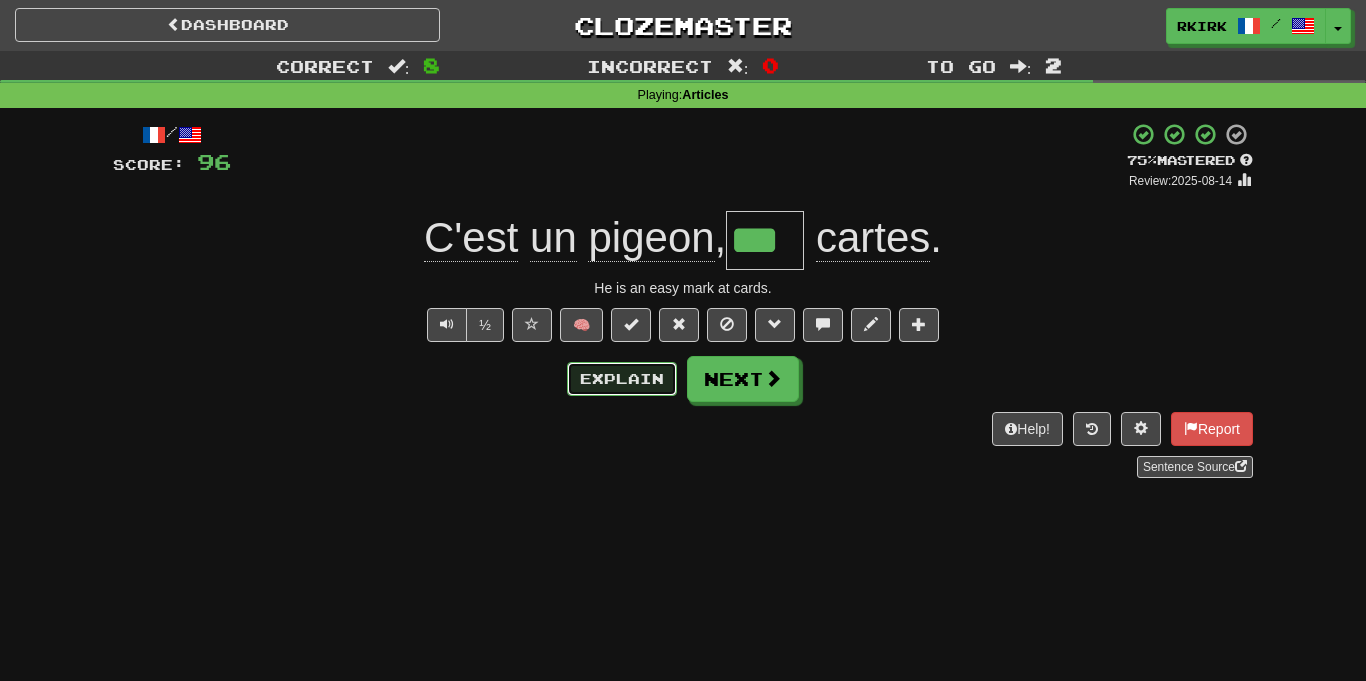 click on "Explain" at bounding box center (622, 379) 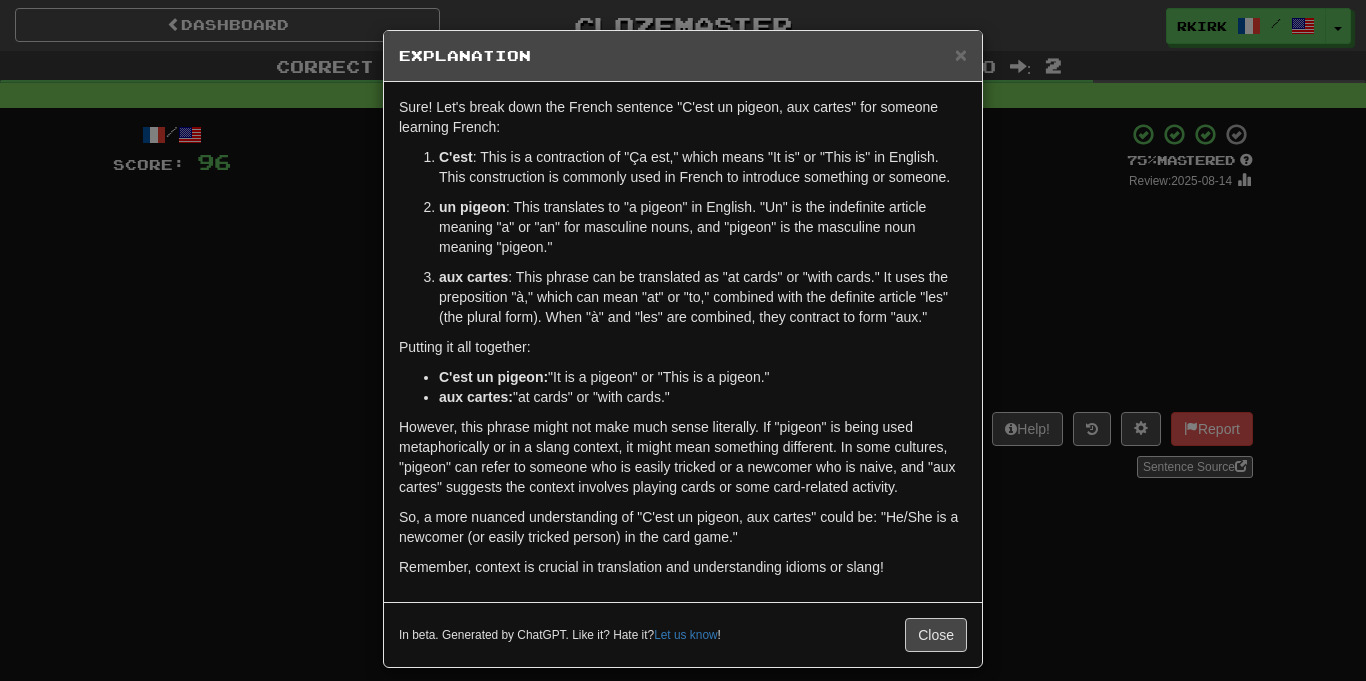click on "× Explanation Sure! Let's break down the French sentence "C'est un pigeon, aux cartes" for someone learning French:
C'est : This is a contraction of "Ça est," which means "It is" or "This is" in English. This construction is commonly used in French to introduce something or someone.
un pigeon : This translates to "a pigeon" in English. "Un" is the indefinite article meaning "a" or "an" for masculine nouns, and "pigeon" is the masculine noun meaning "pigeon."
aux cartes : This phrase can be translated as "at cards" or "with cards." It uses the preposition "à," which can mean "at" or "to," combined with the definite article "les" (the plural form). When "à" and "les" are combined, they contract to form "aux."
Putting it all together:
C'est un pigeon:  "It is a pigeon" or "This is a pigeon."
aux cartes:  "at cards" or "with cards."
So, a more nuanced understanding of "C'est un pigeon, aux cartes" could be: "He/She is a newcomer (or easily tricked person) in the card game."" at bounding box center (683, 340) 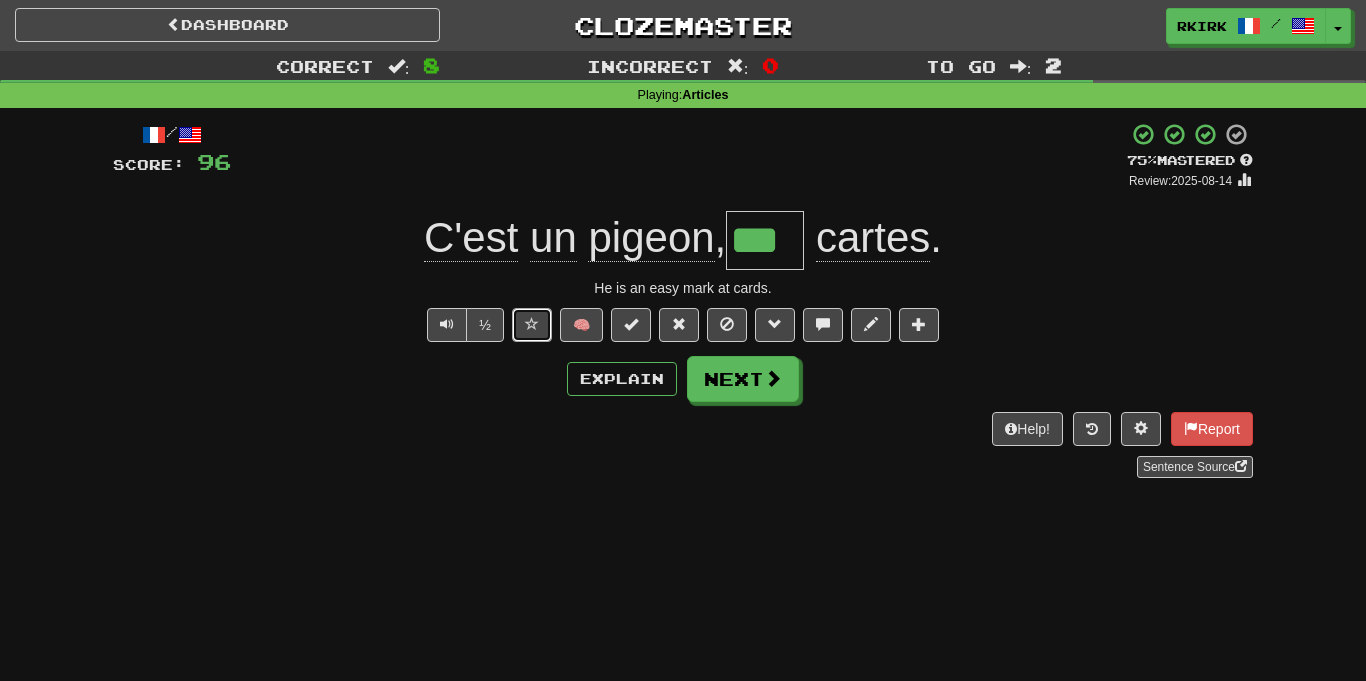 click at bounding box center [532, 325] 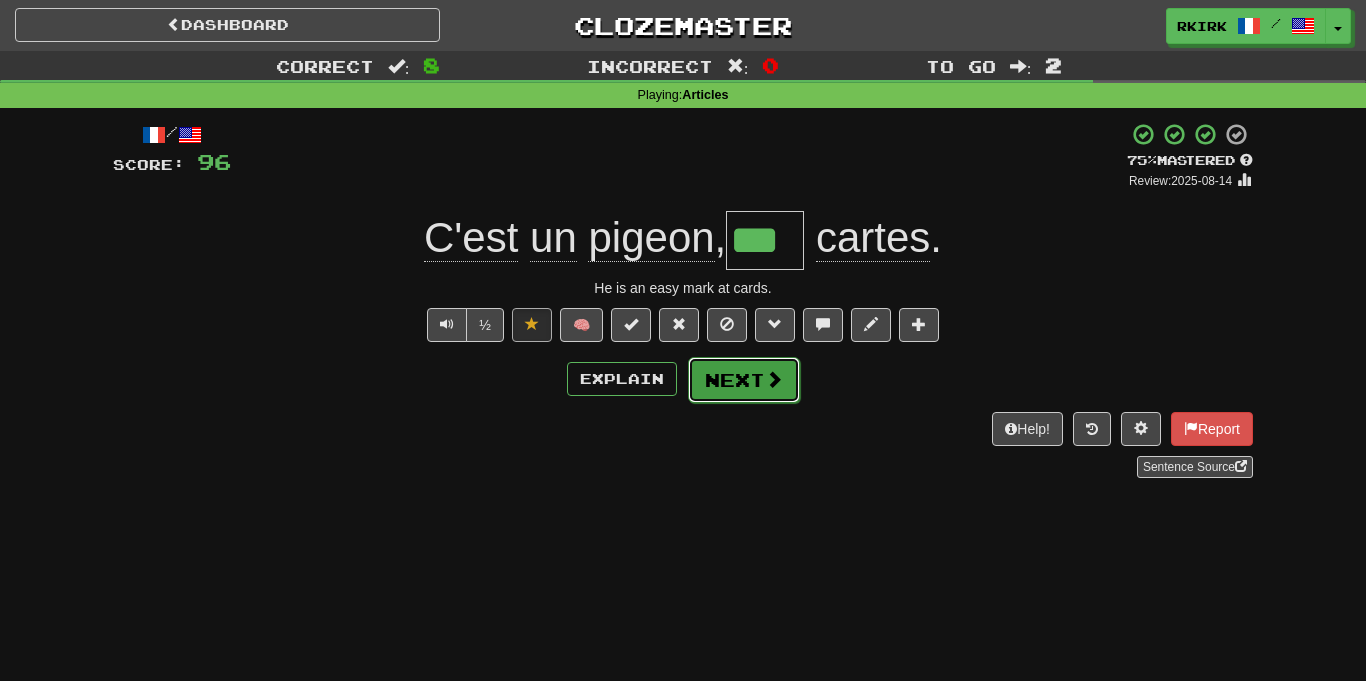 click on "Next" at bounding box center (744, 380) 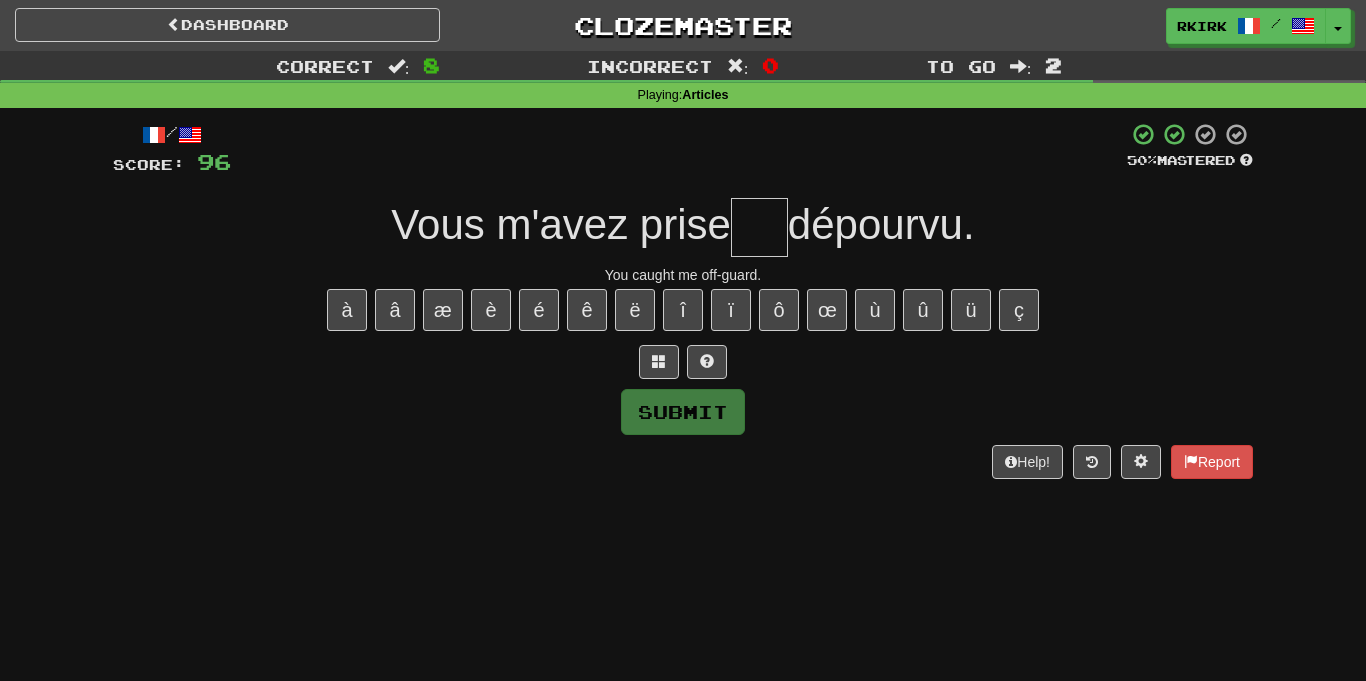 type on "*" 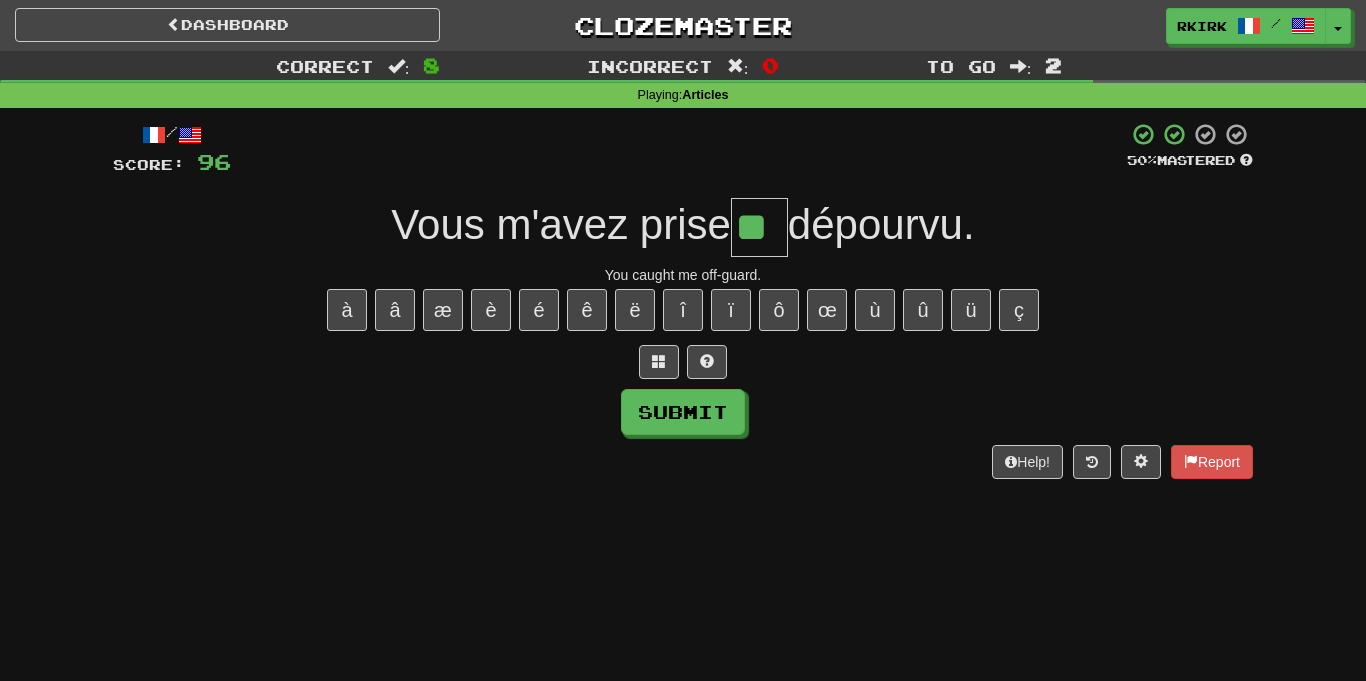 type on "**" 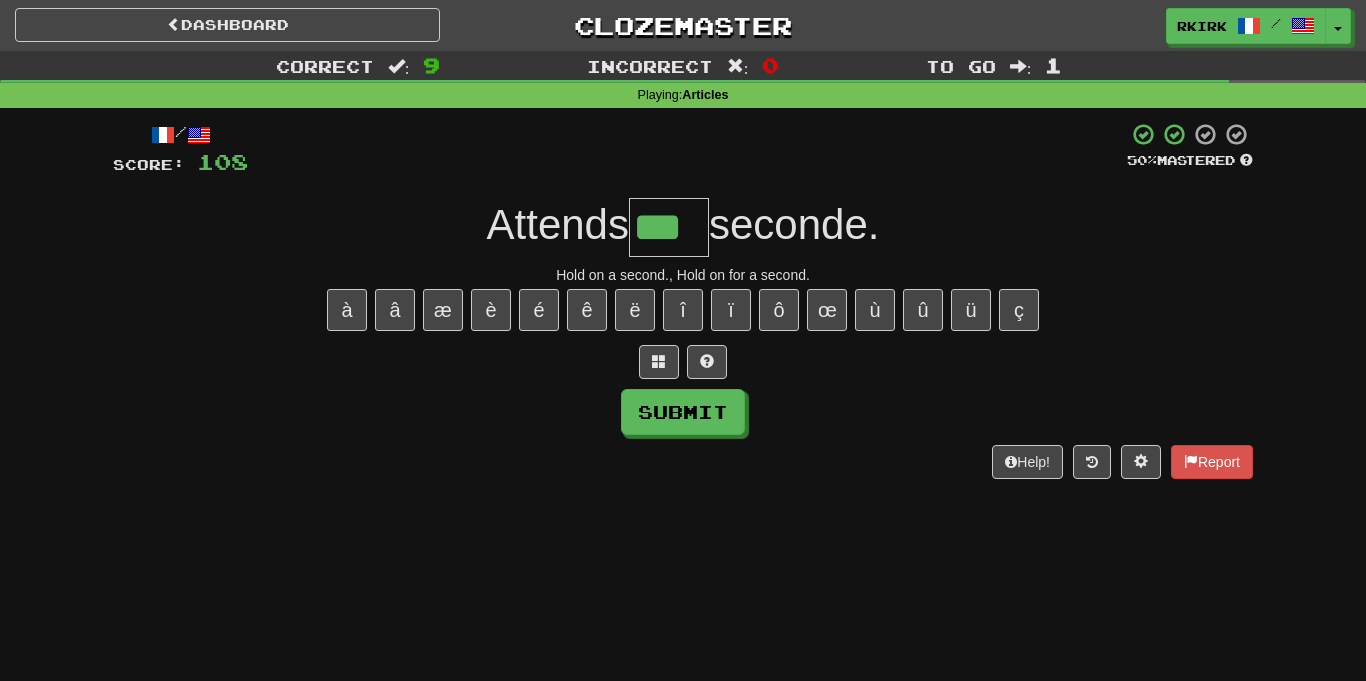 type on "***" 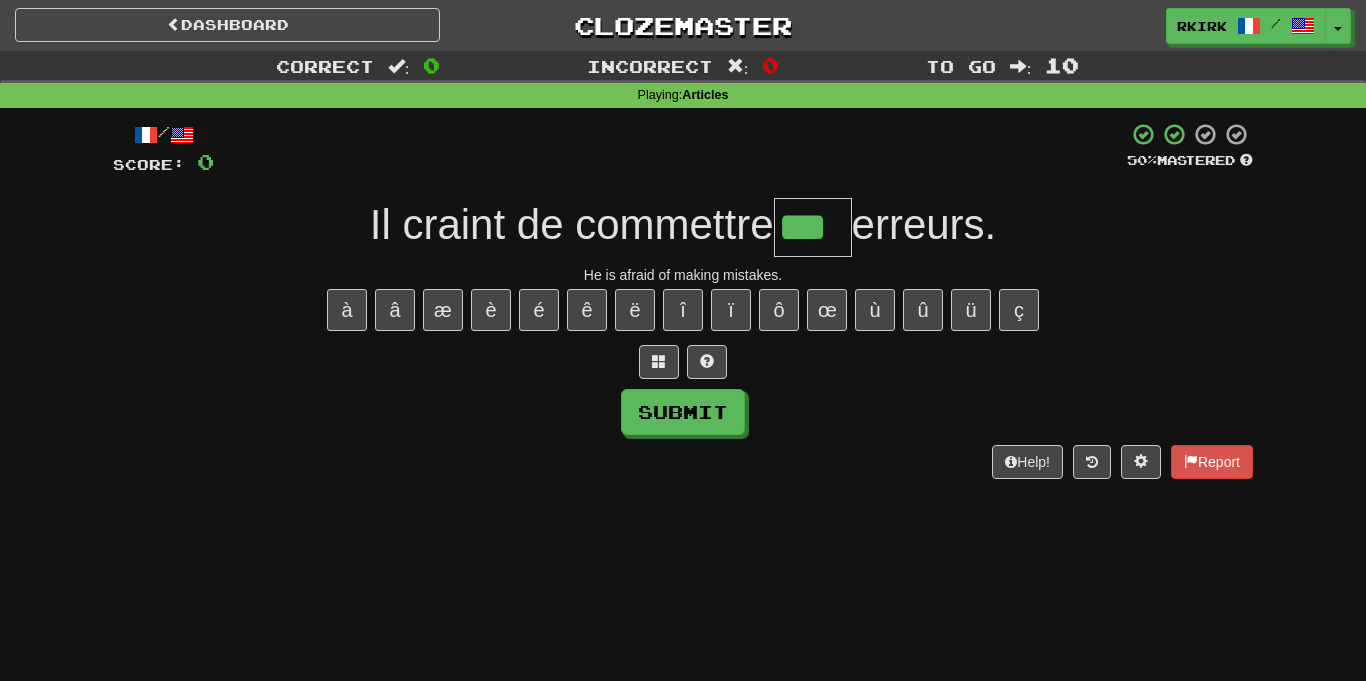 type on "***" 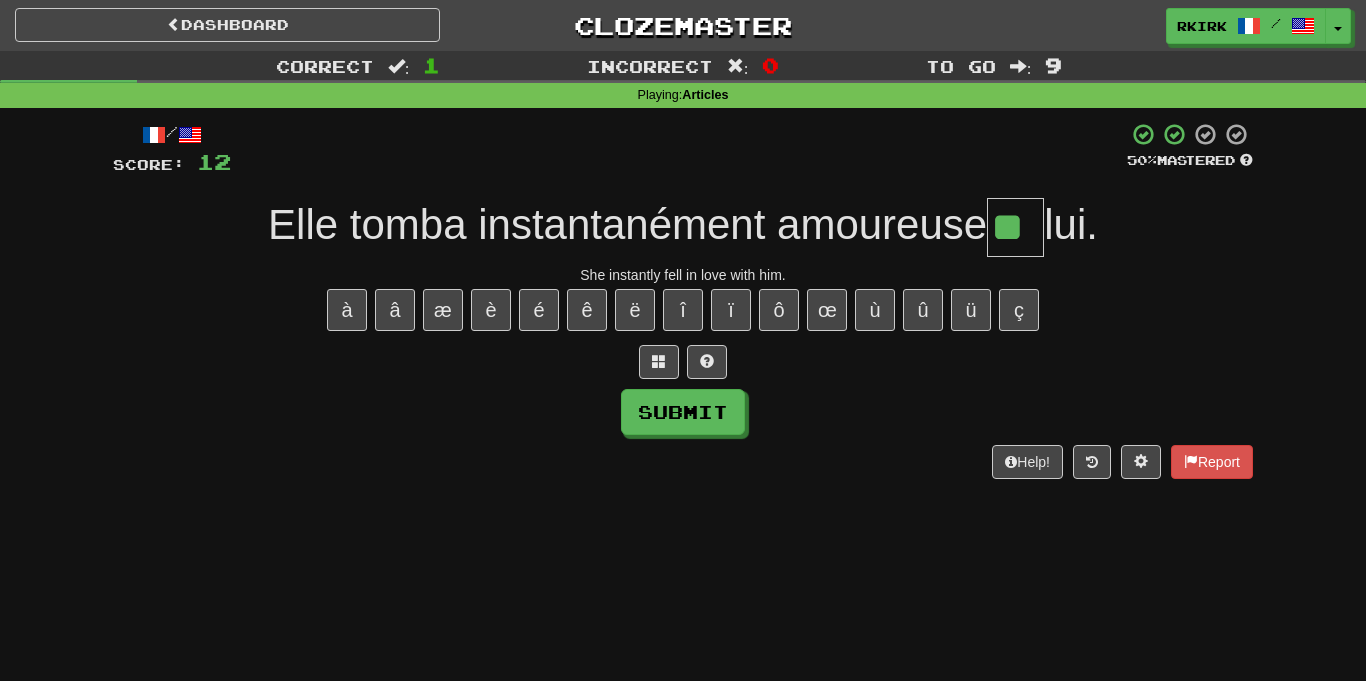 type on "**" 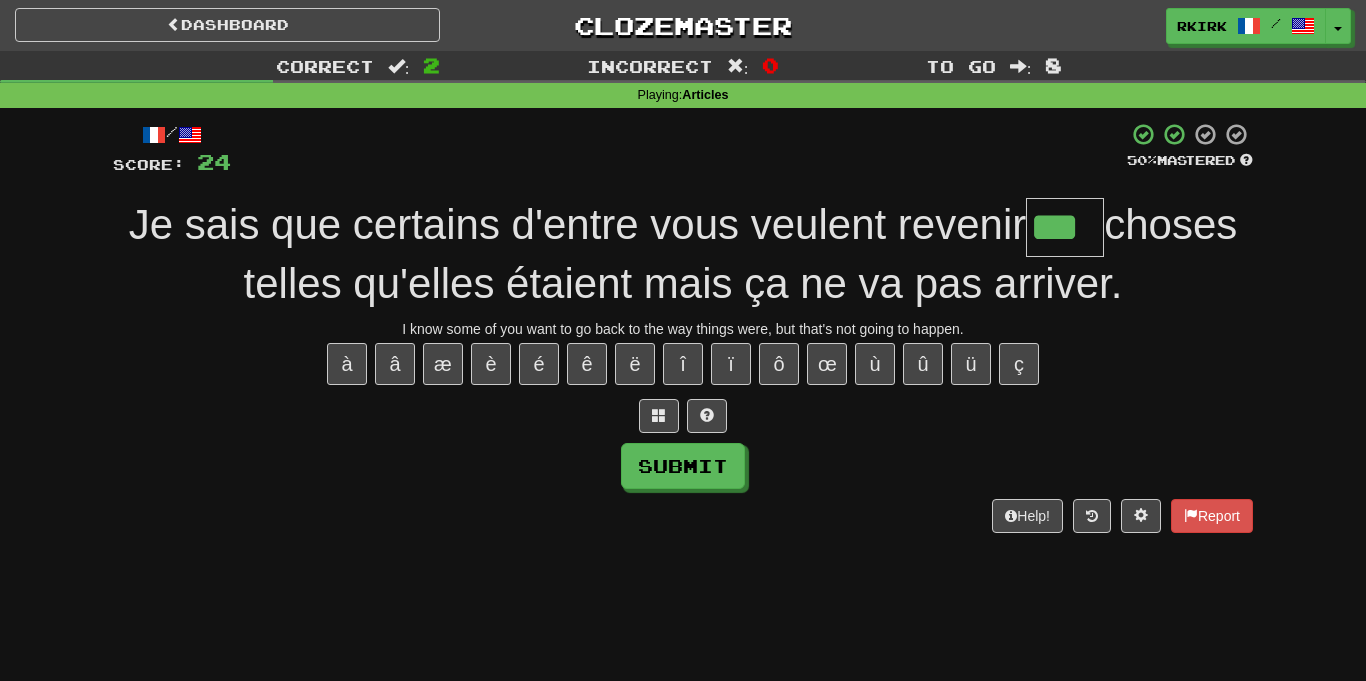 type on "***" 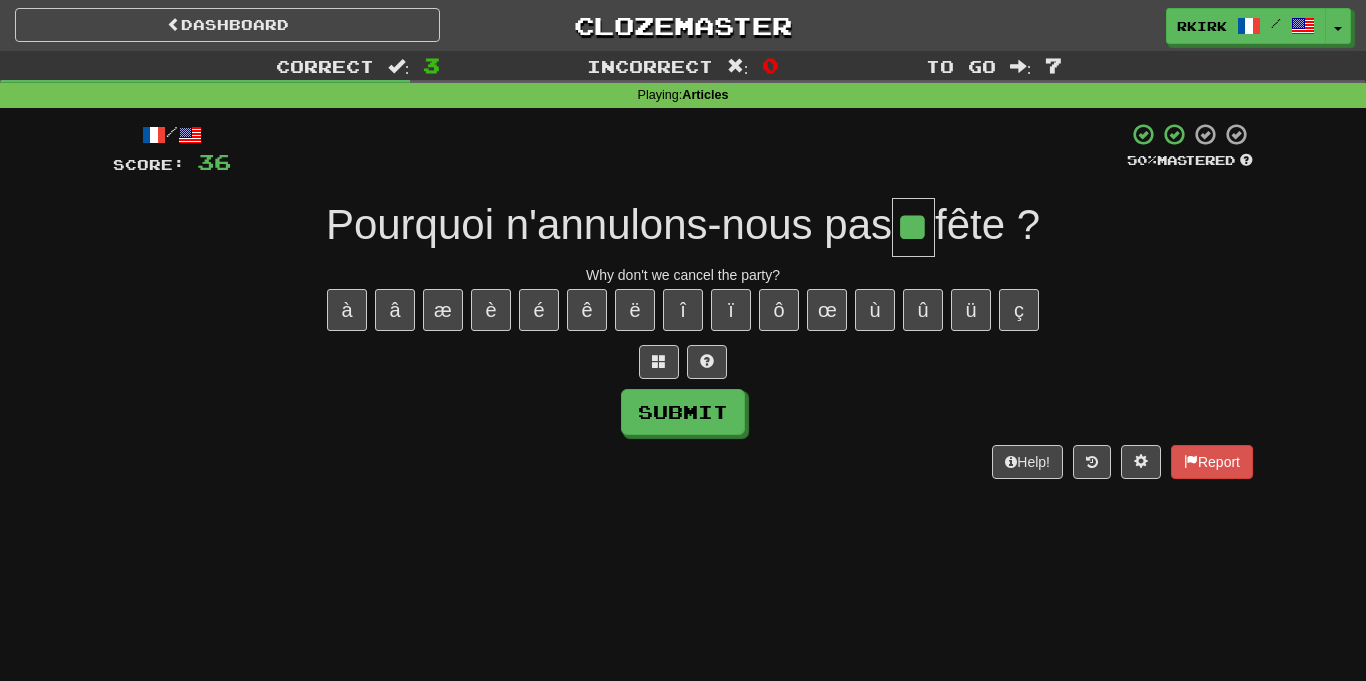 type on "**" 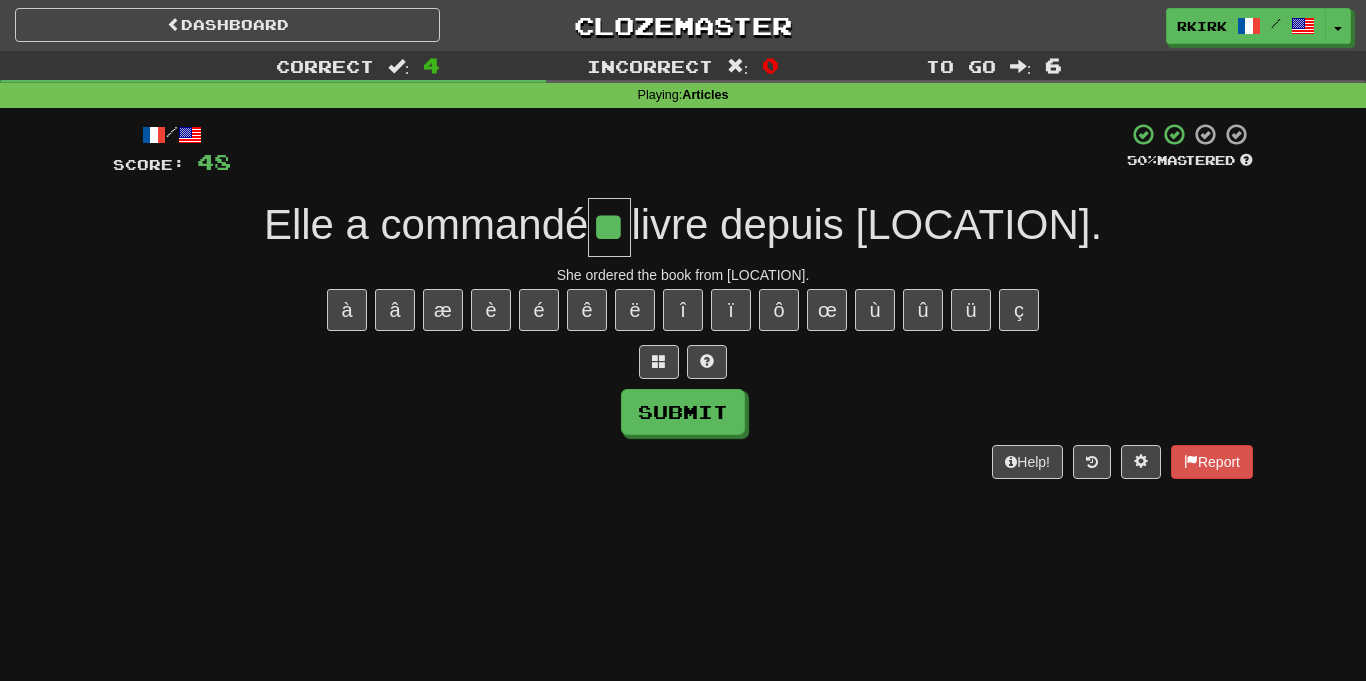type on "**" 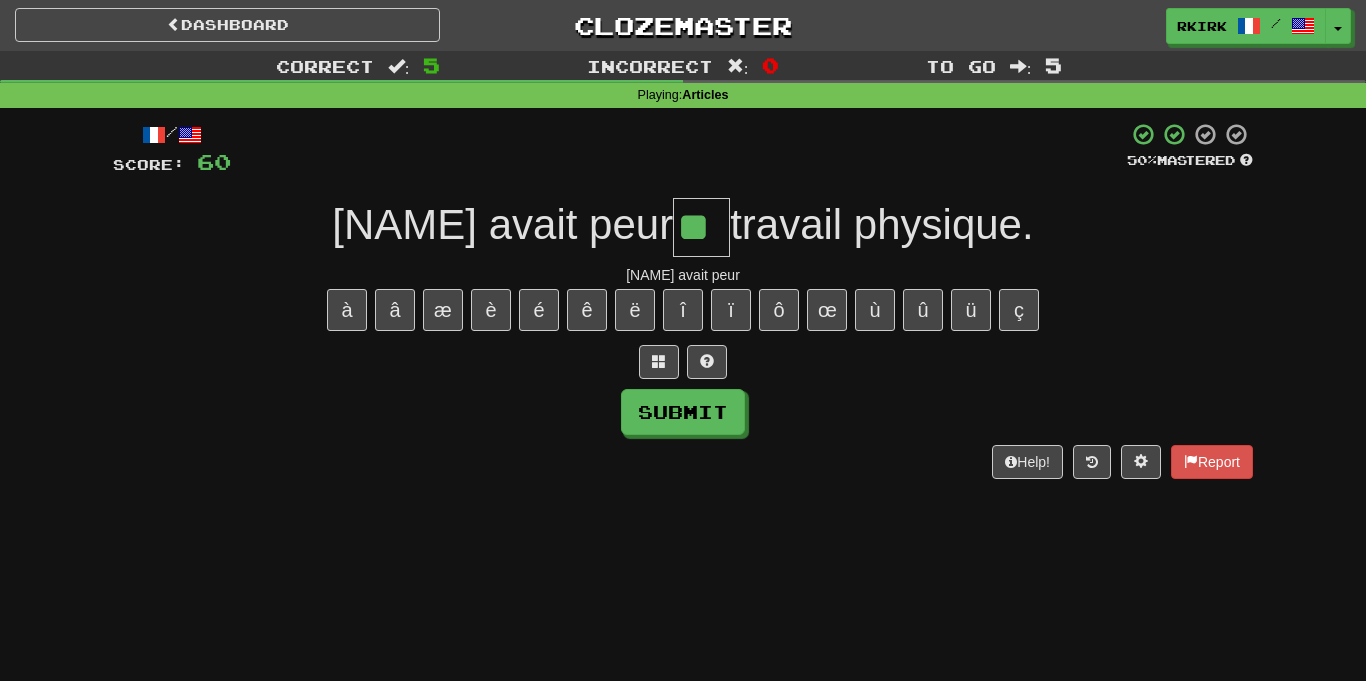 type on "**" 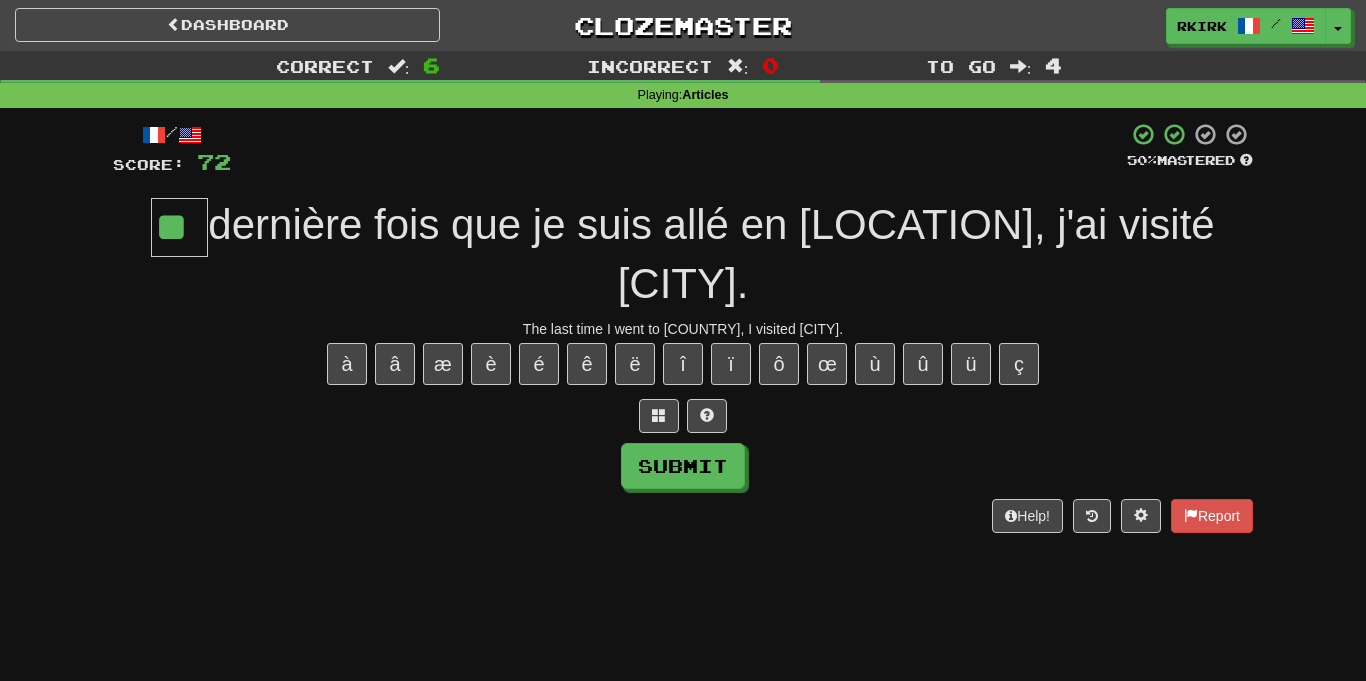 type on "**" 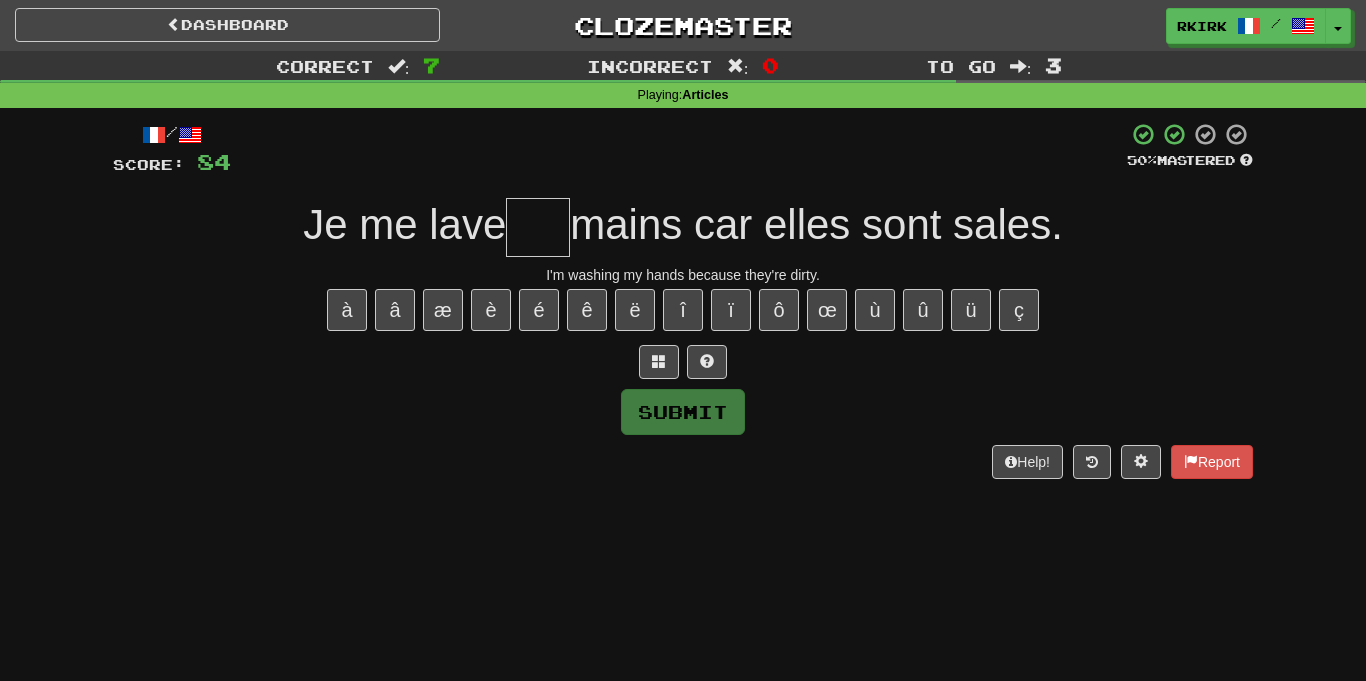 type on "*" 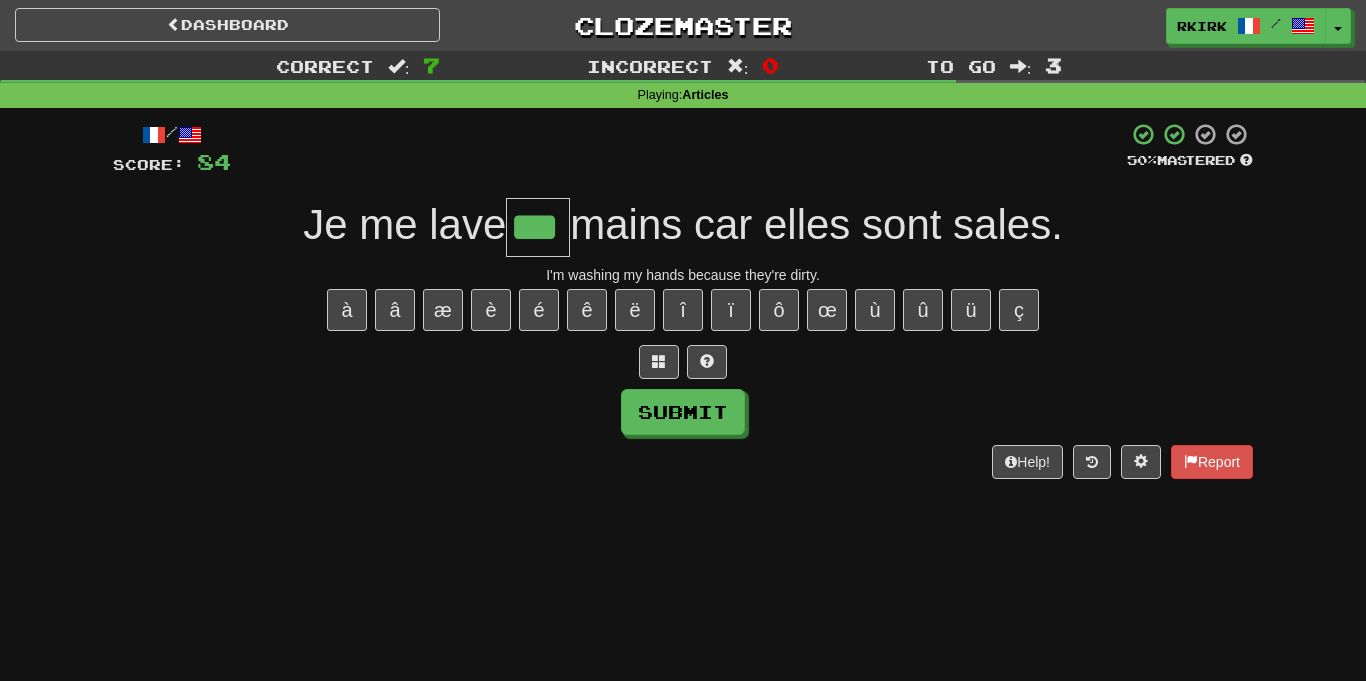 type on "***" 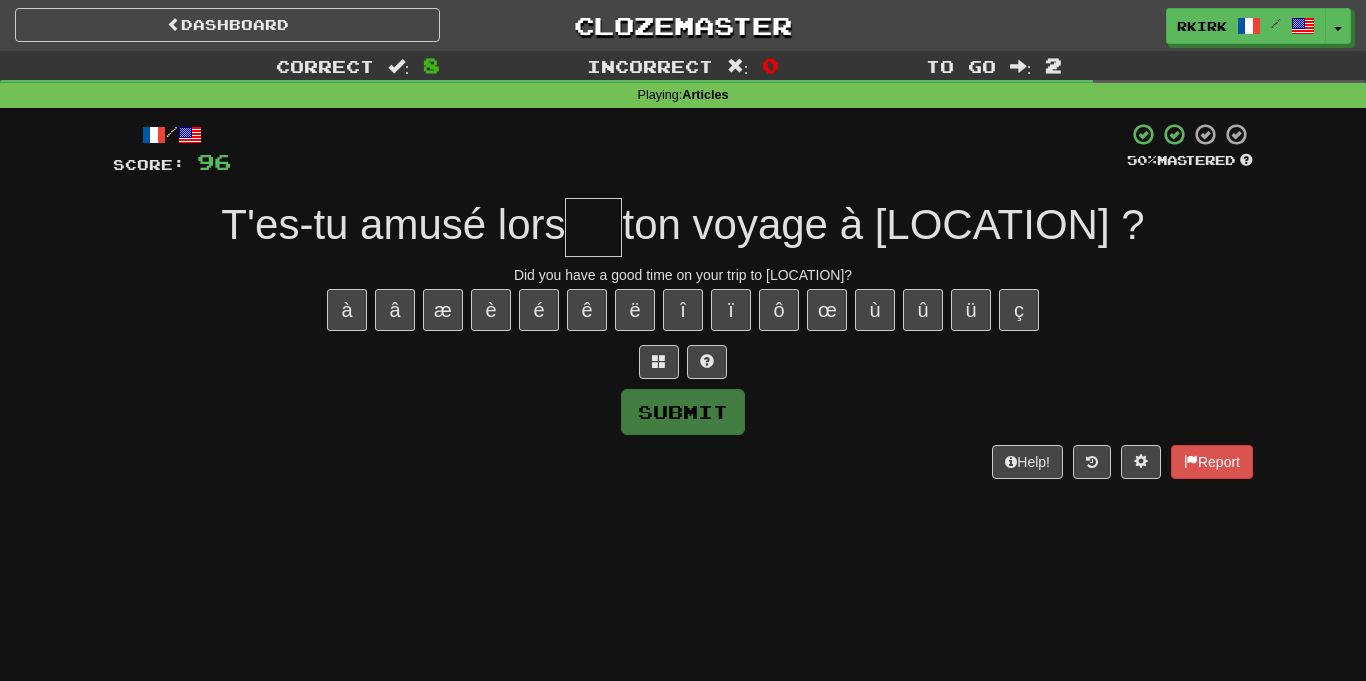 type on "*" 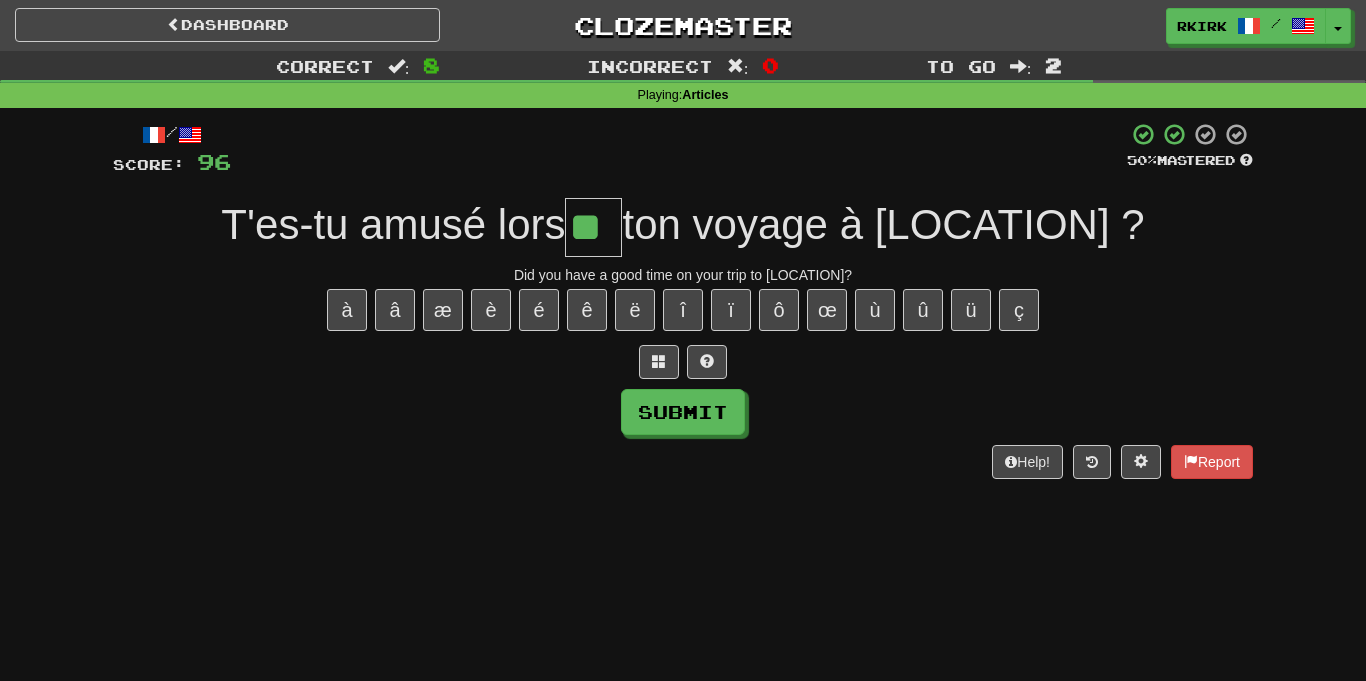 type on "**" 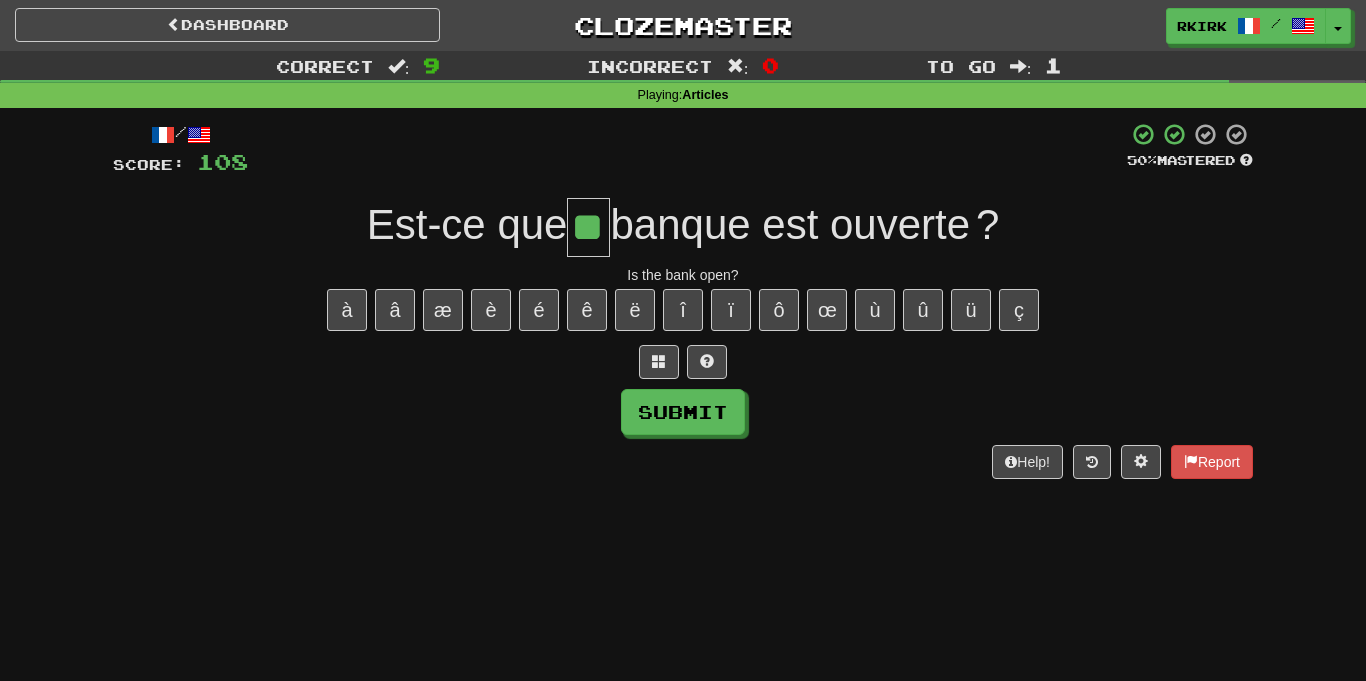 type on "**" 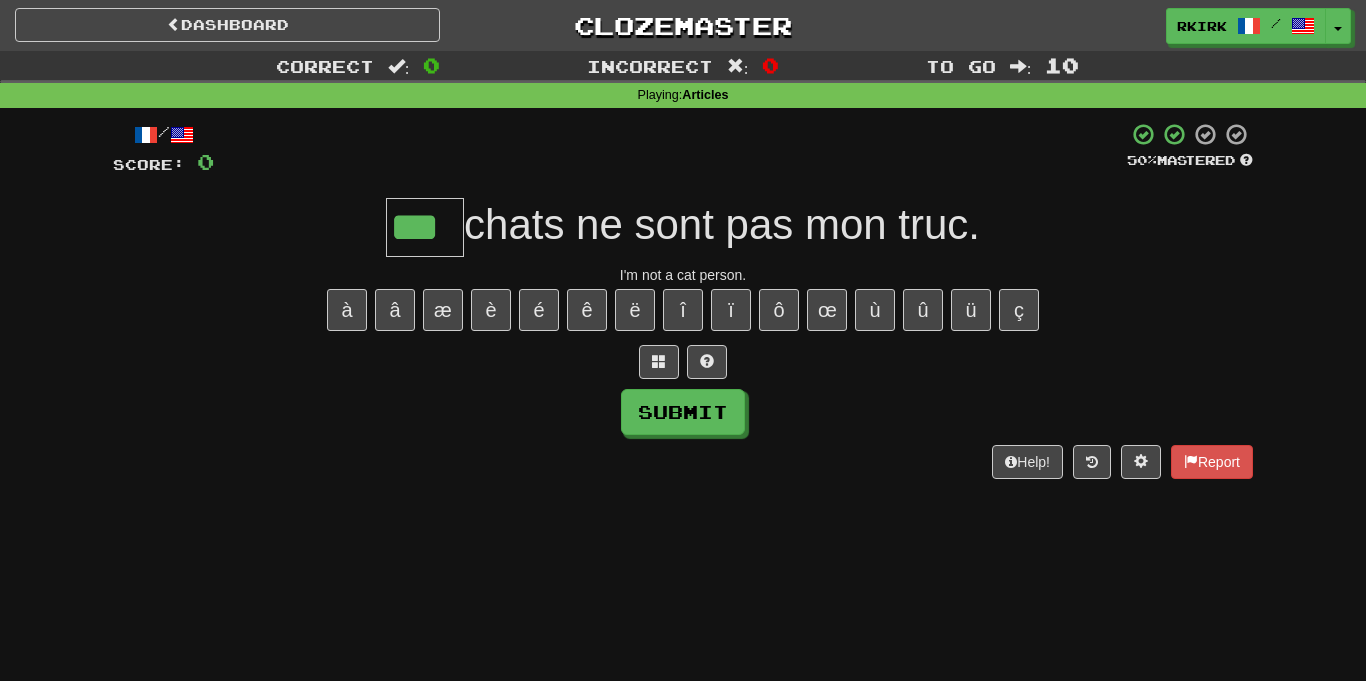 type on "***" 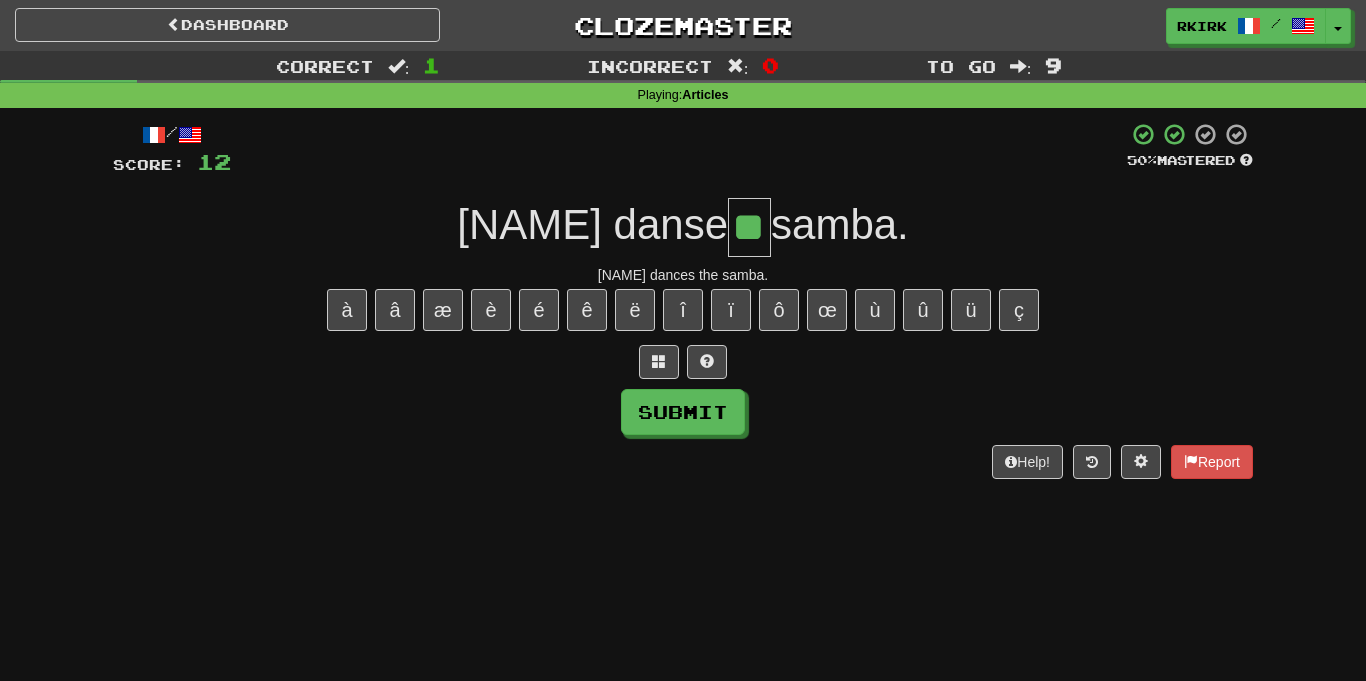 type on "**" 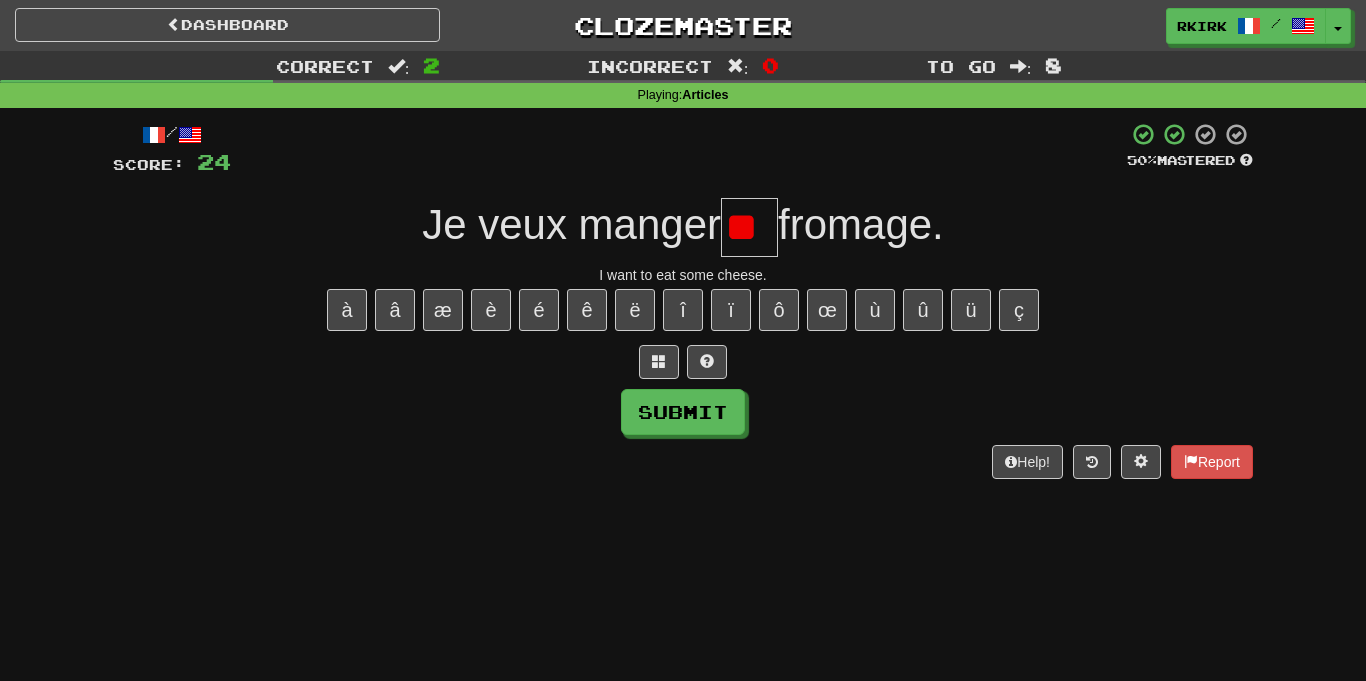 type on "*" 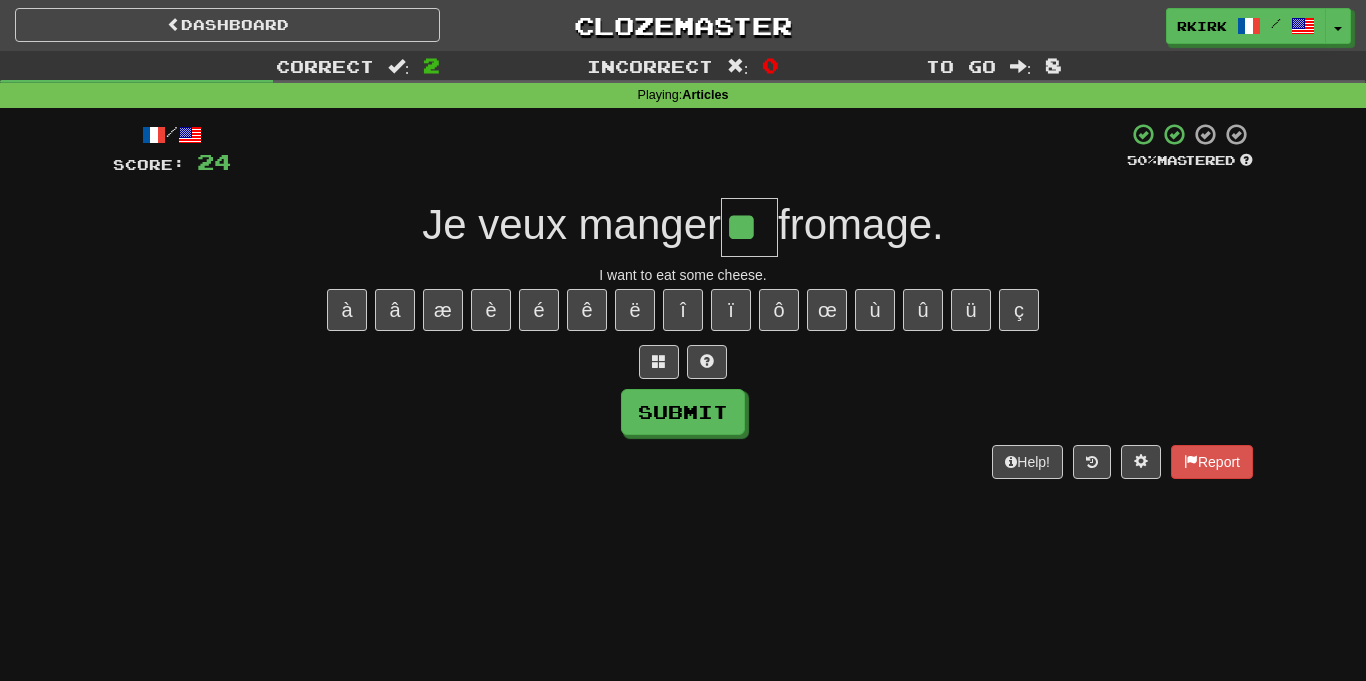 type on "**" 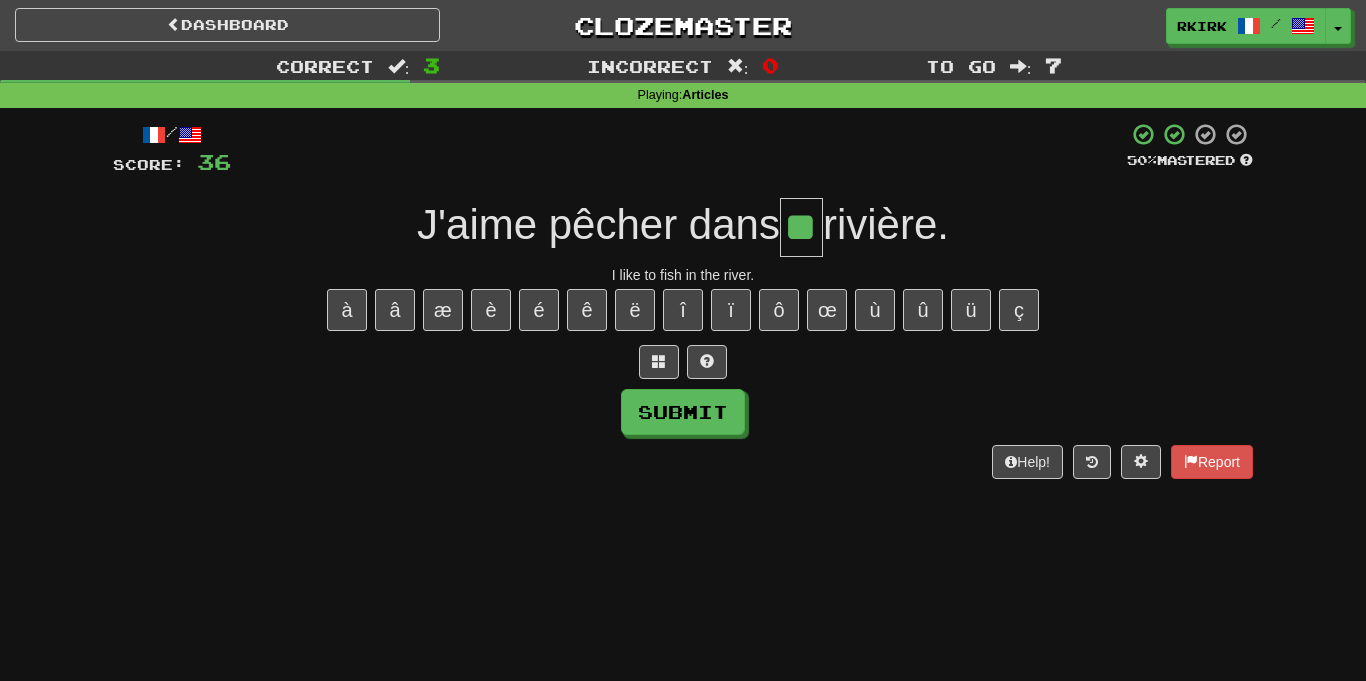 type on "**" 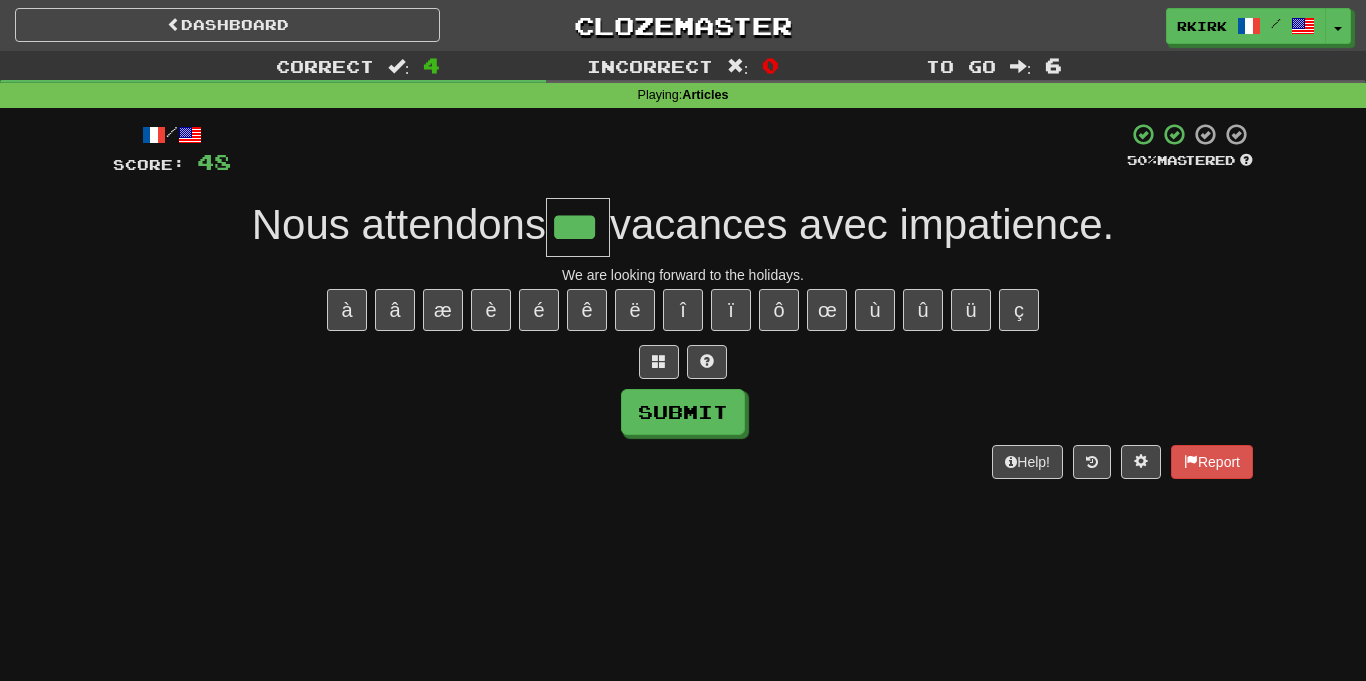 type on "***" 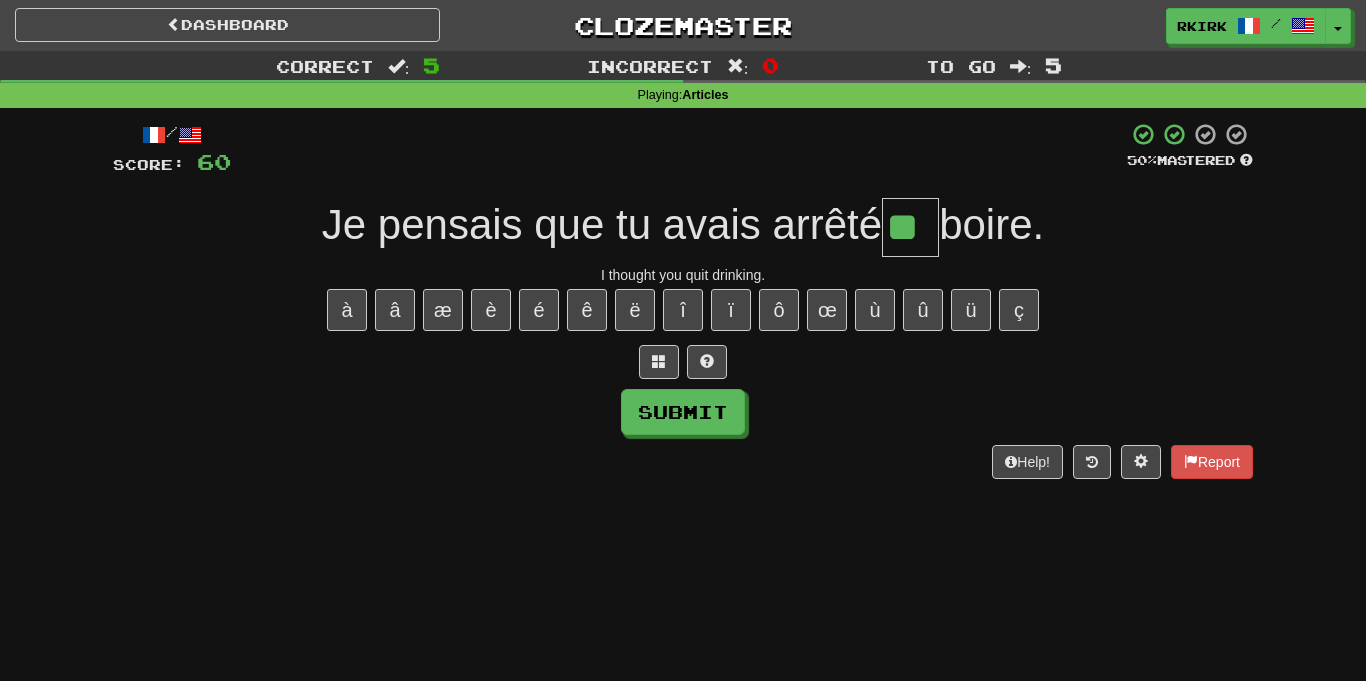 type on "**" 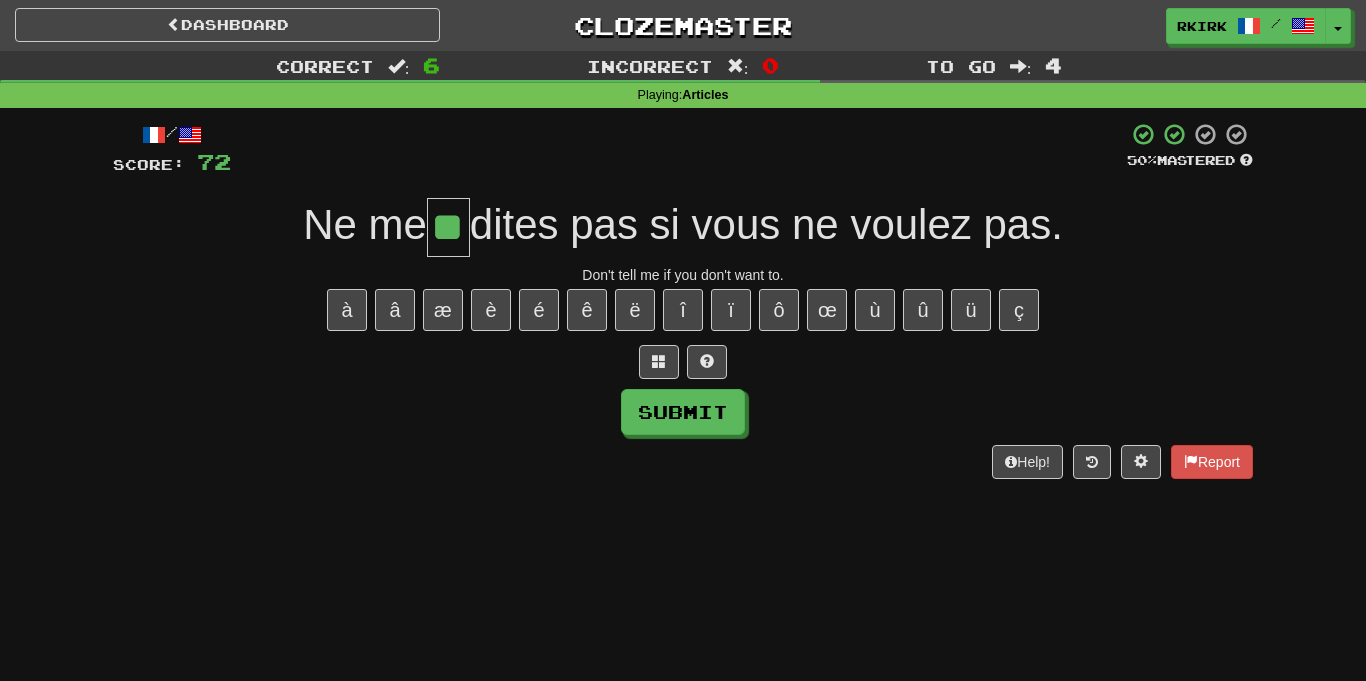type on "**" 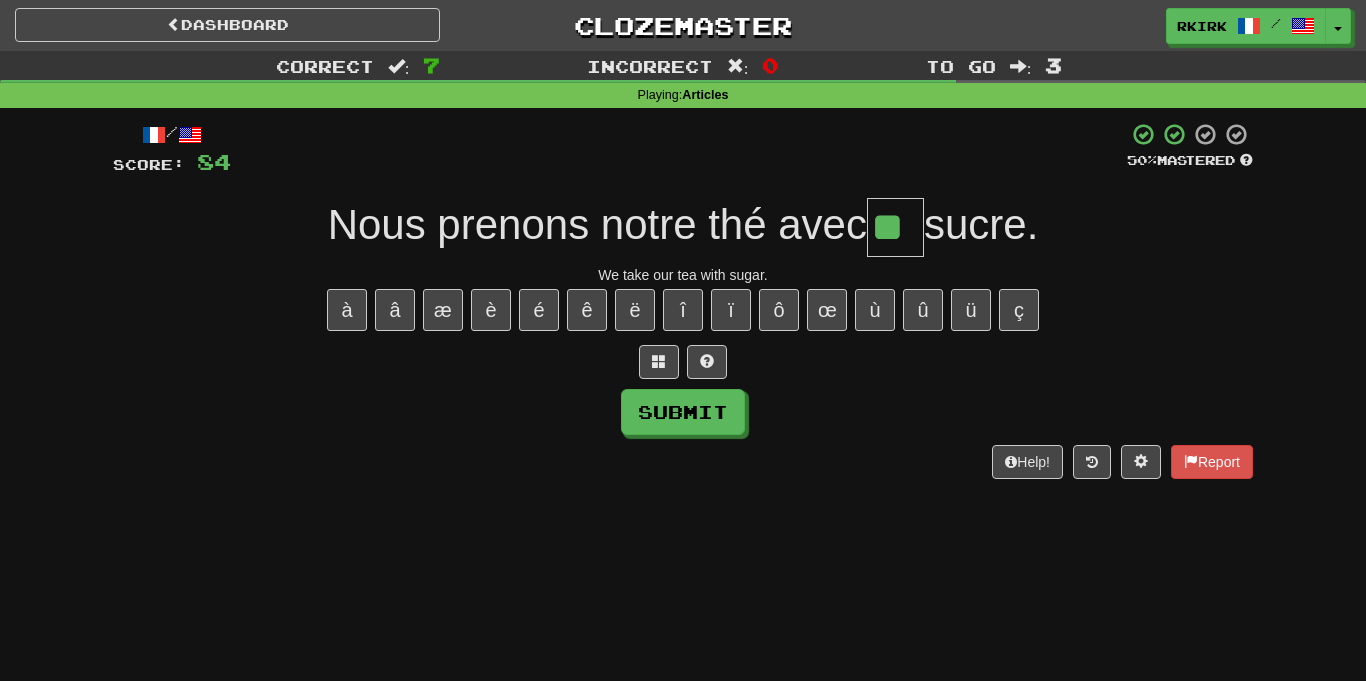 type on "**" 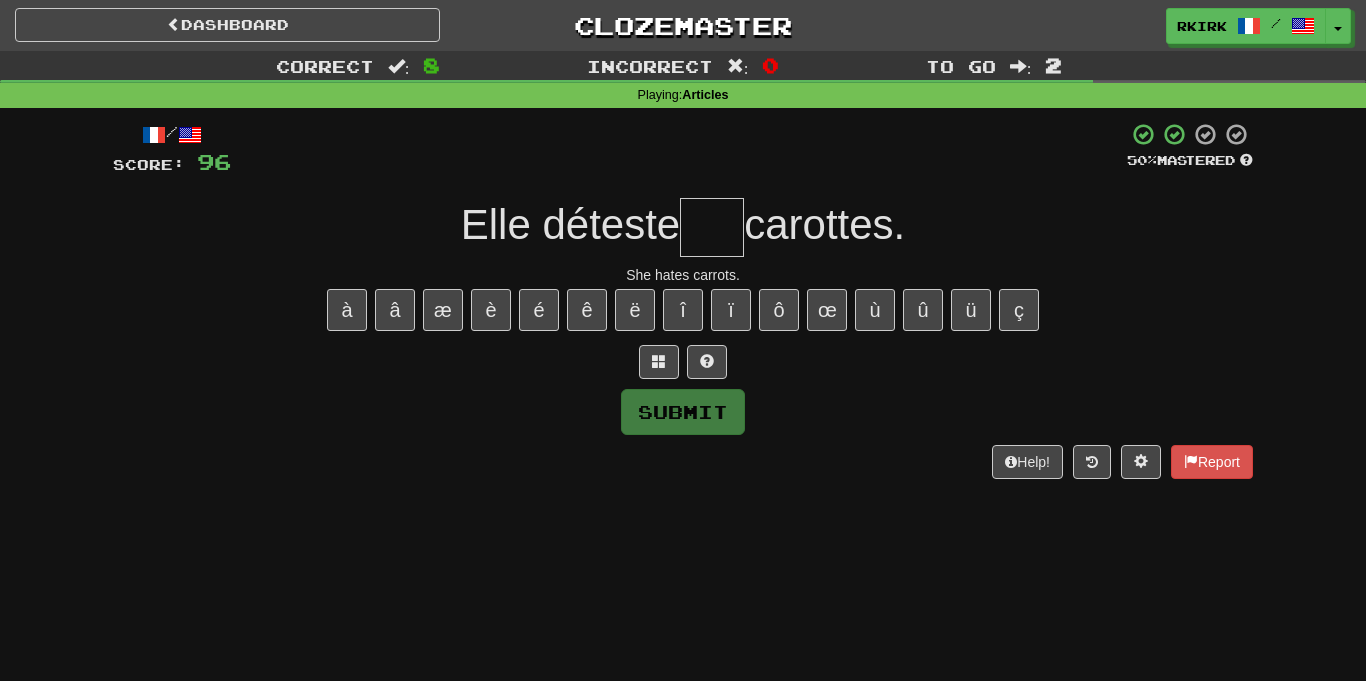 type on "*" 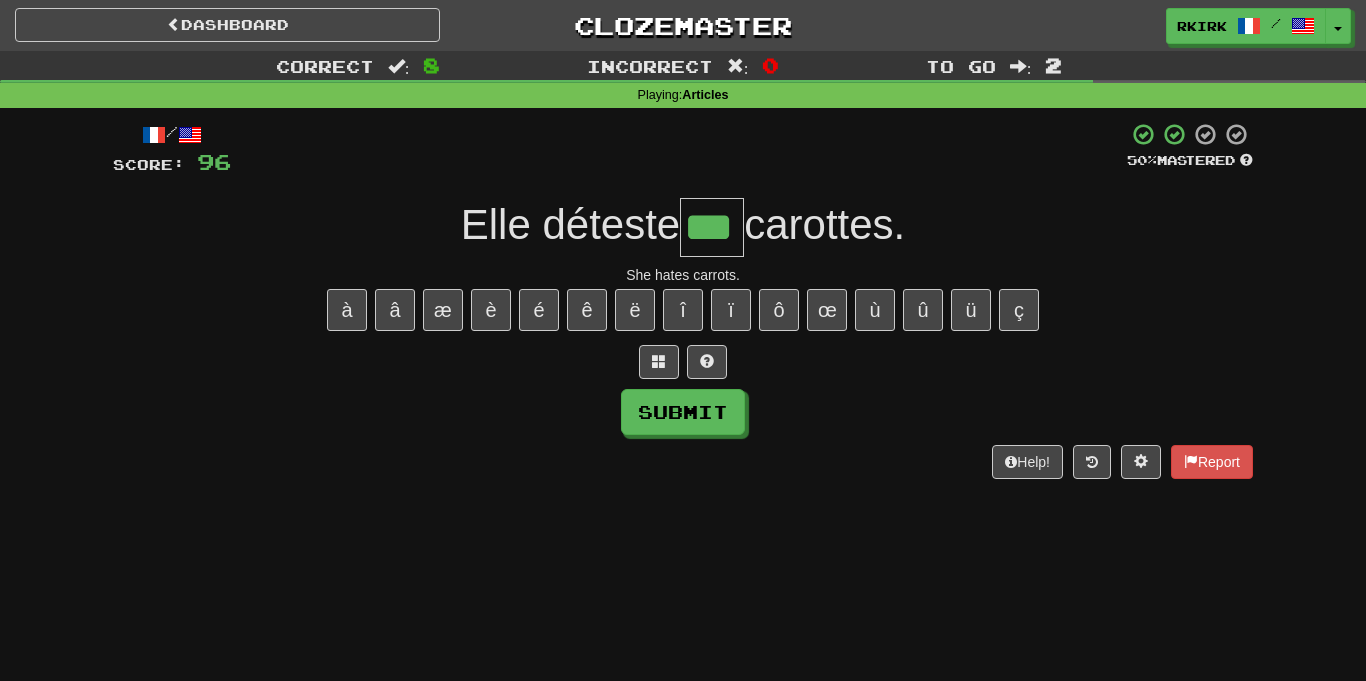 type on "***" 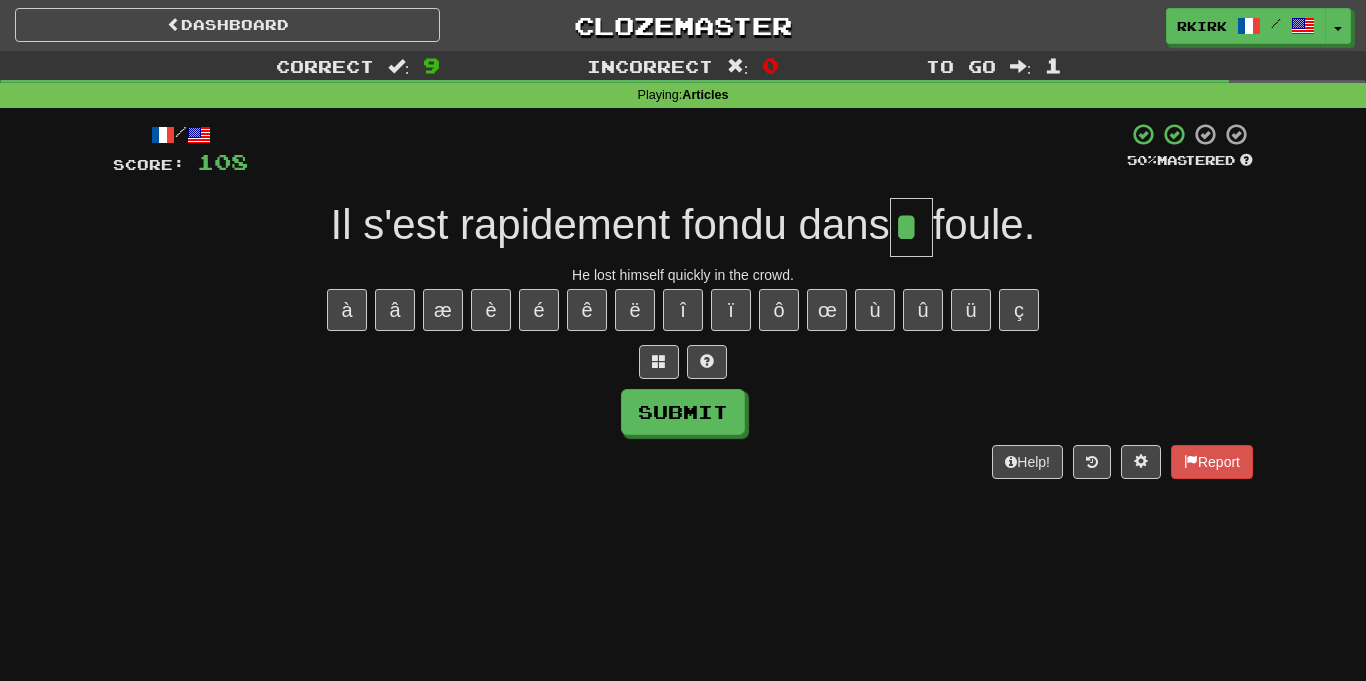 type on "**" 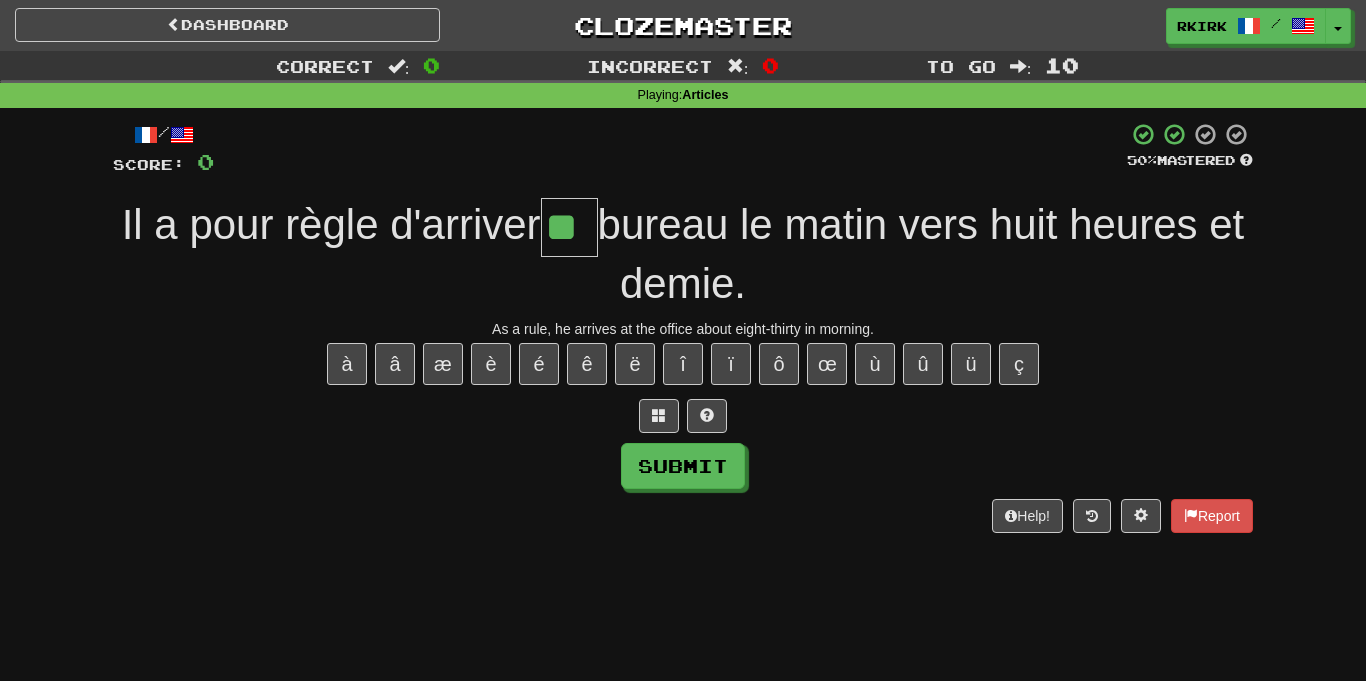 type on "**" 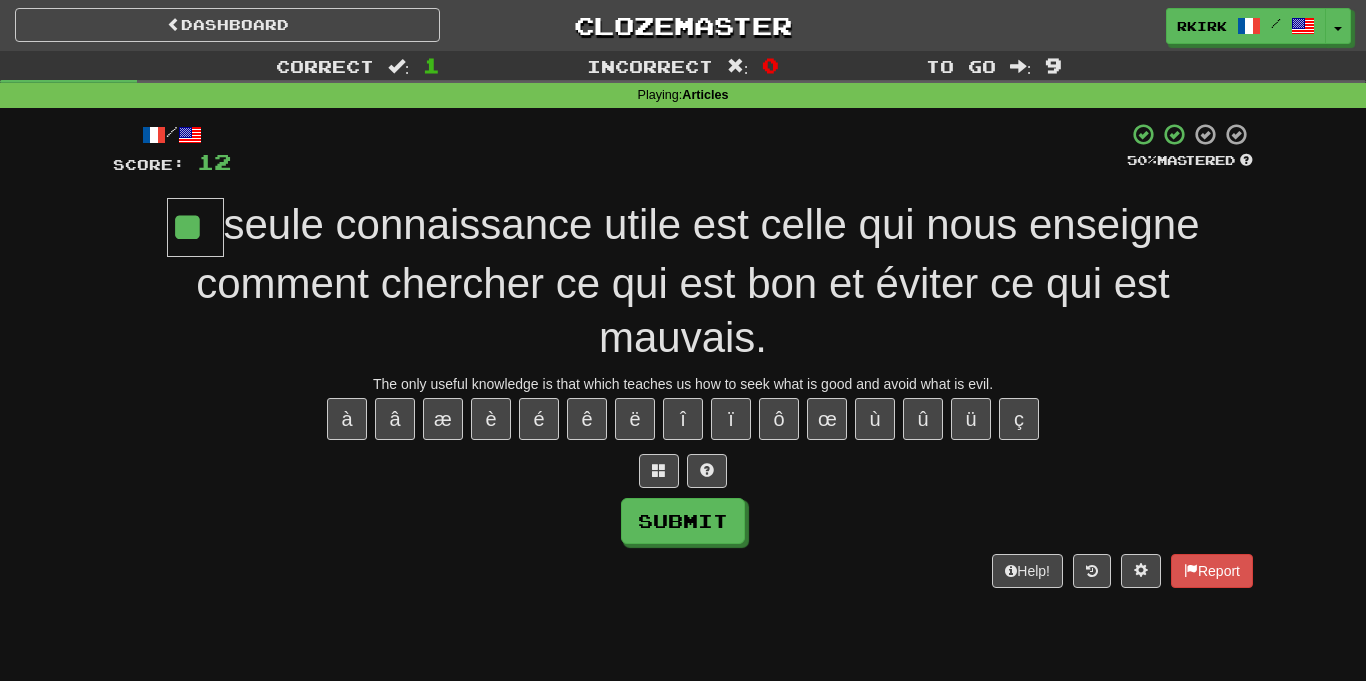 type on "**" 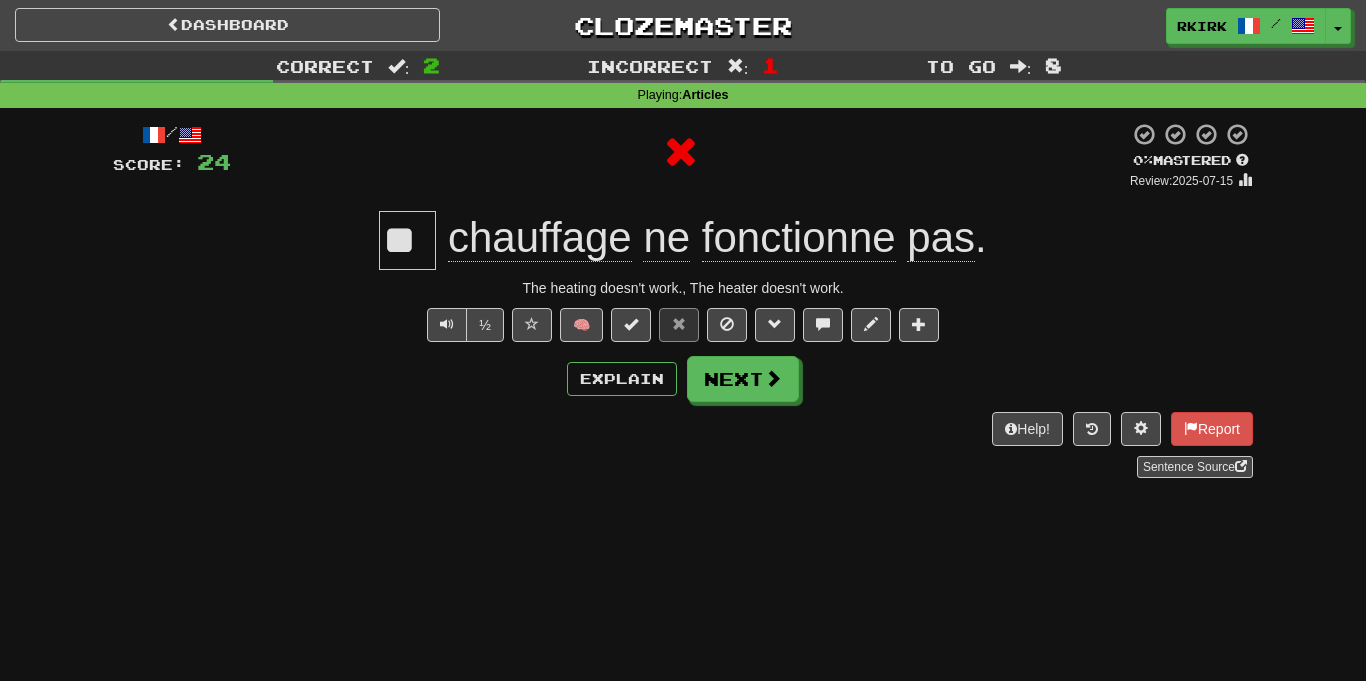 type on "**" 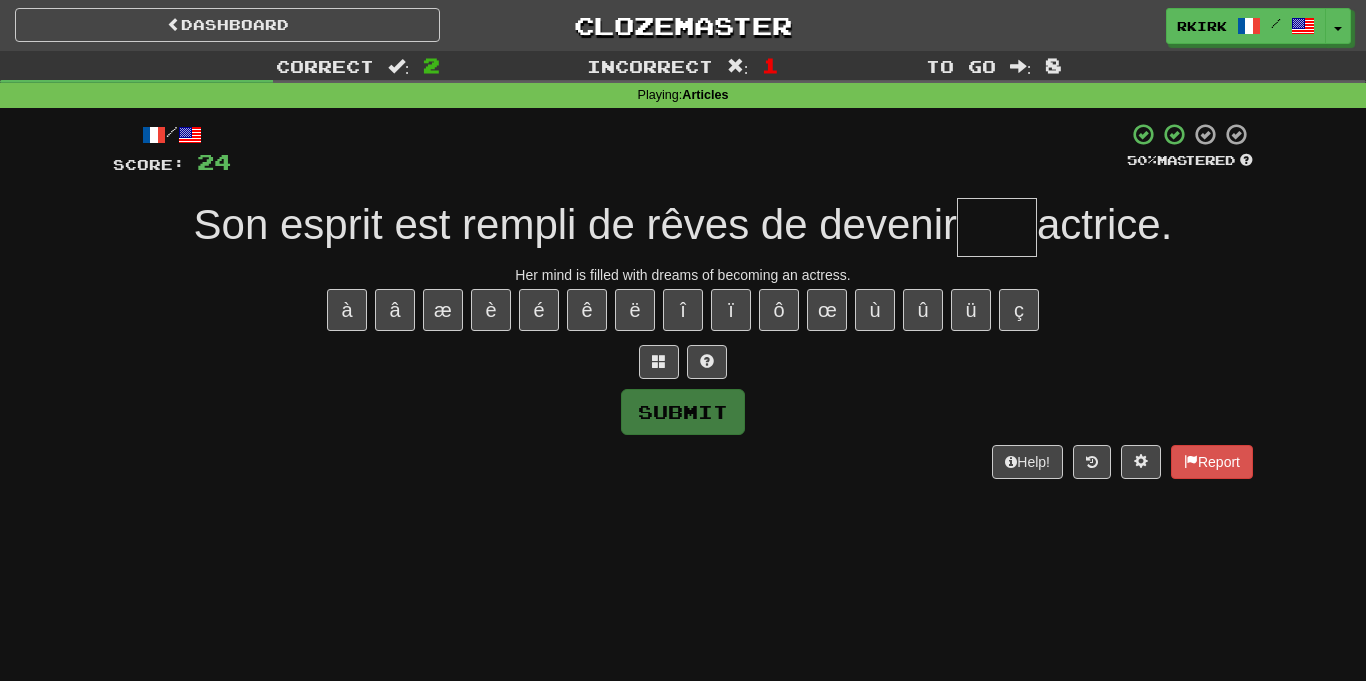 type on "*" 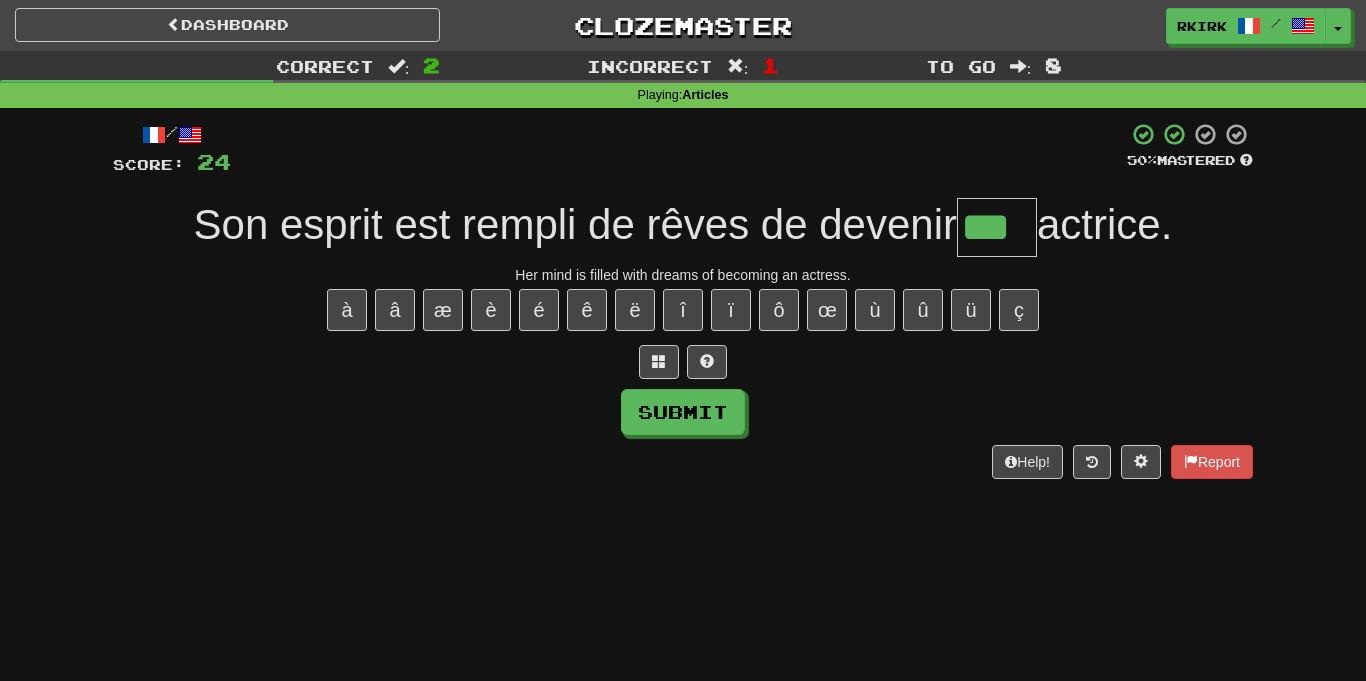 type on "***" 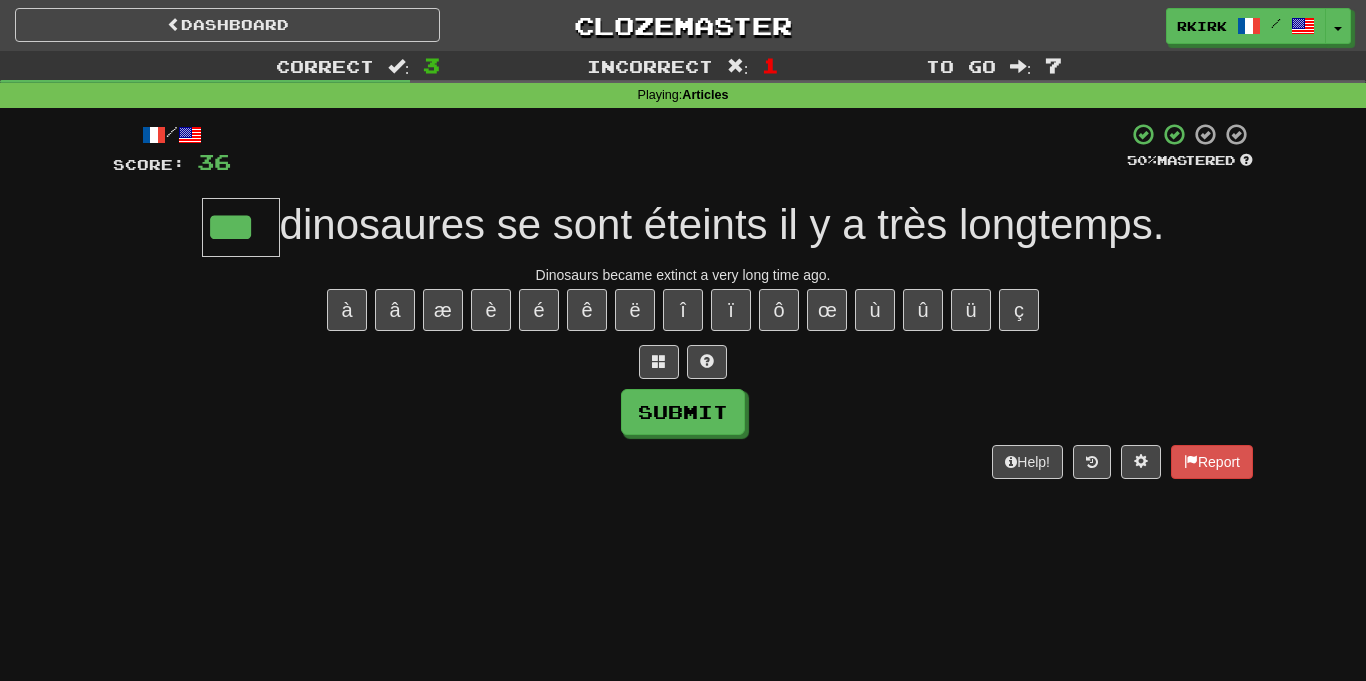 type on "***" 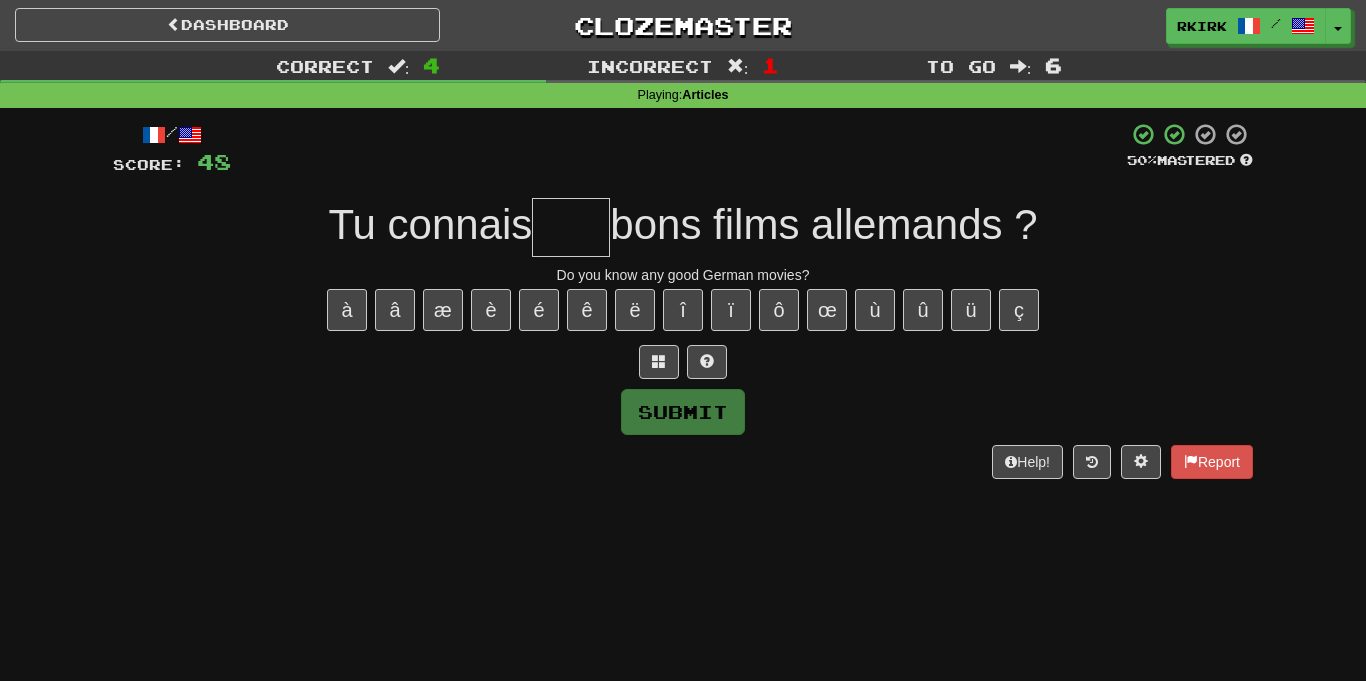 type on "*" 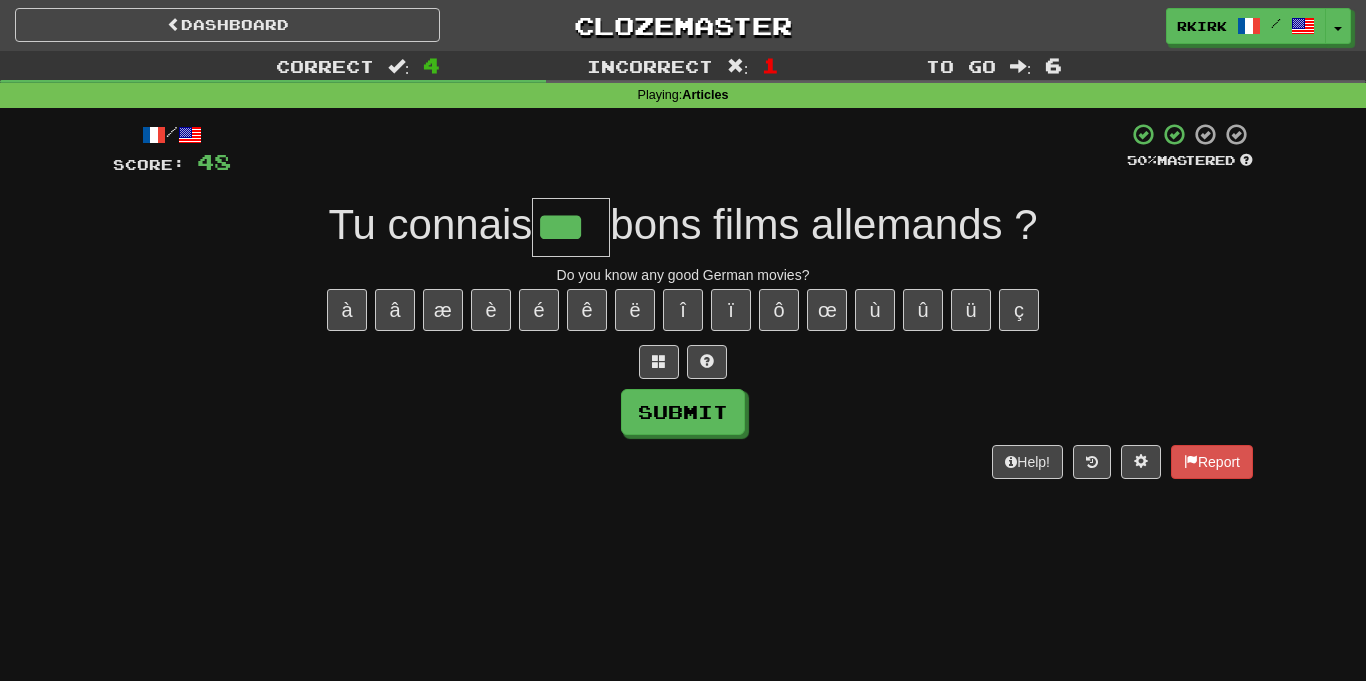 type on "***" 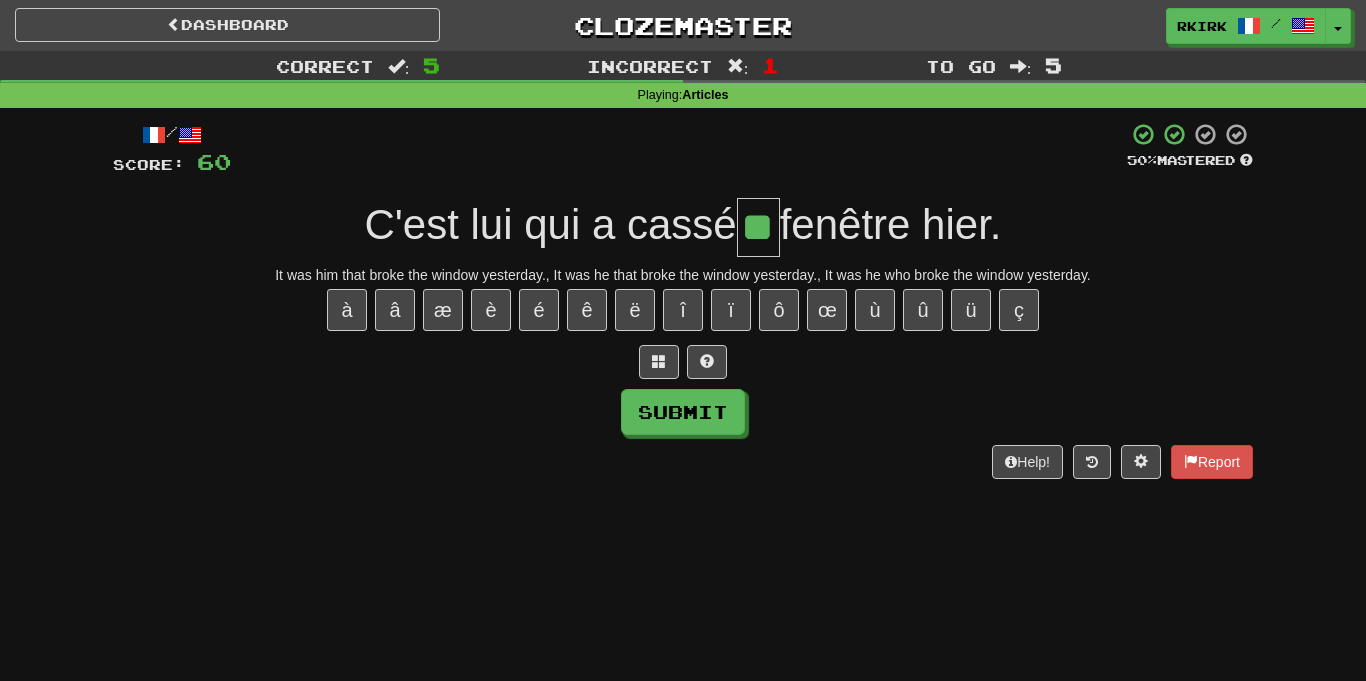 type on "**" 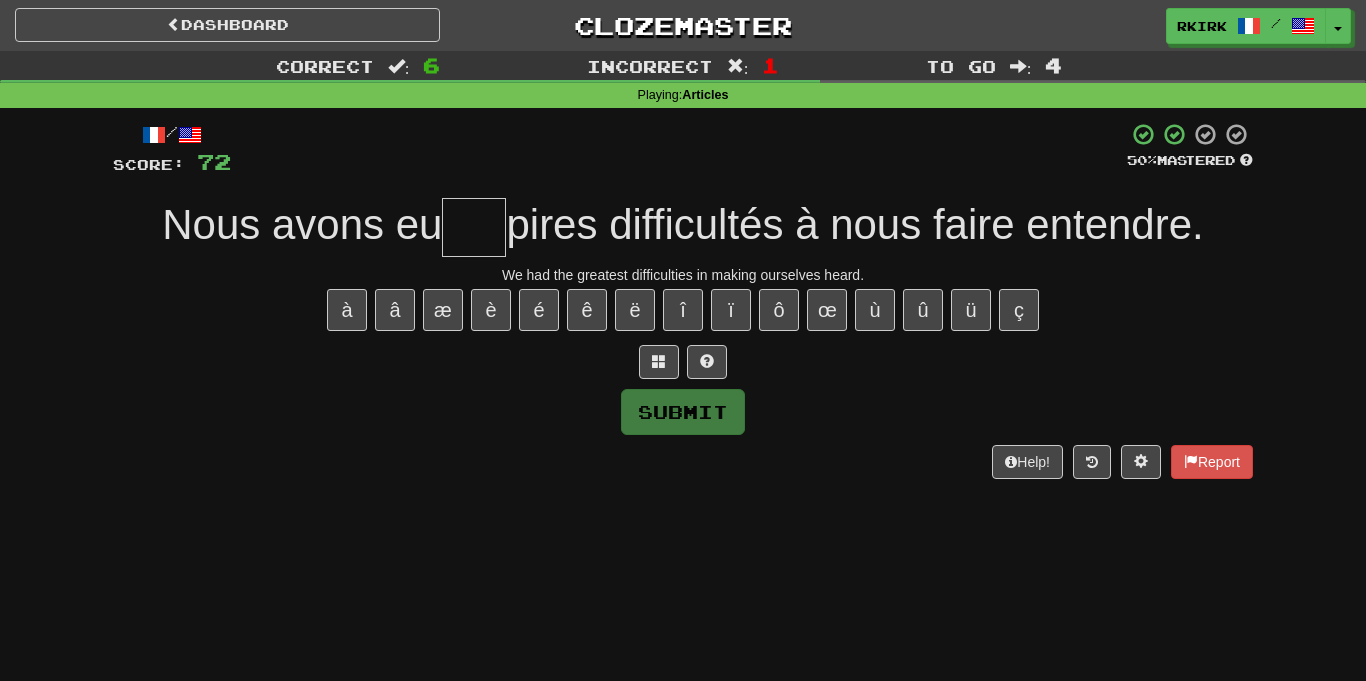 type on "*" 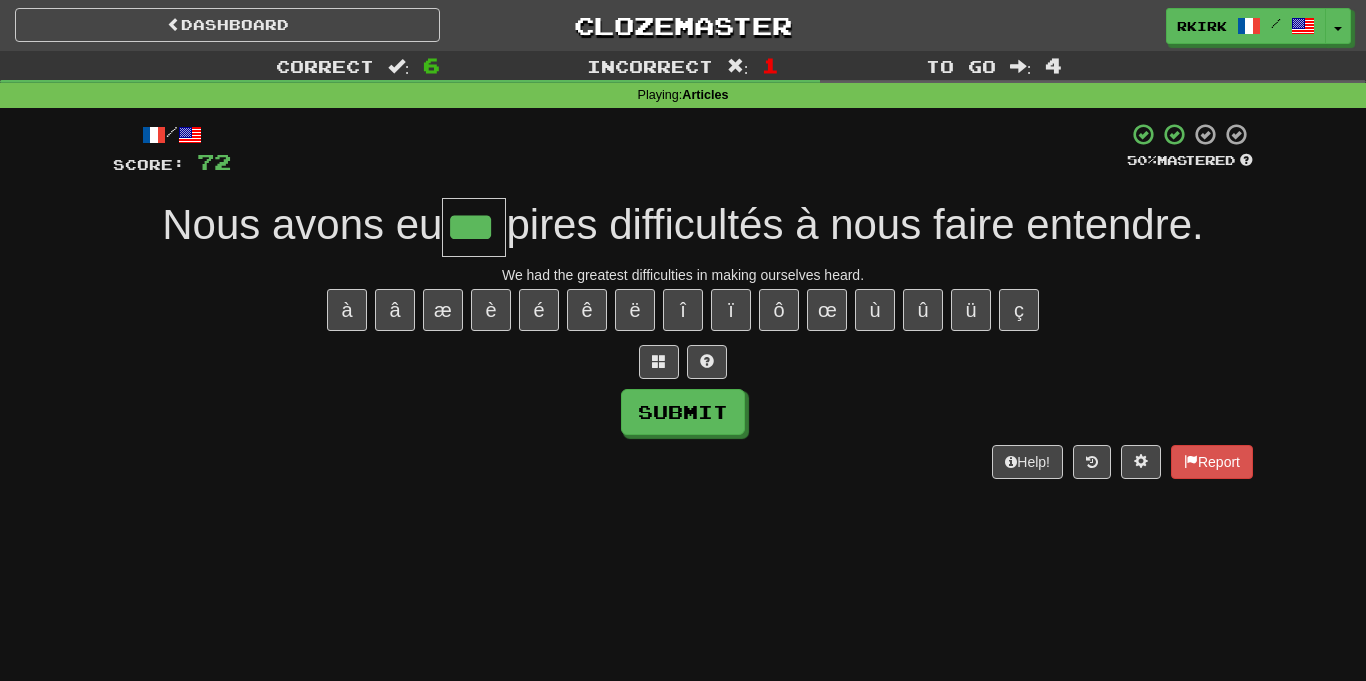 type on "***" 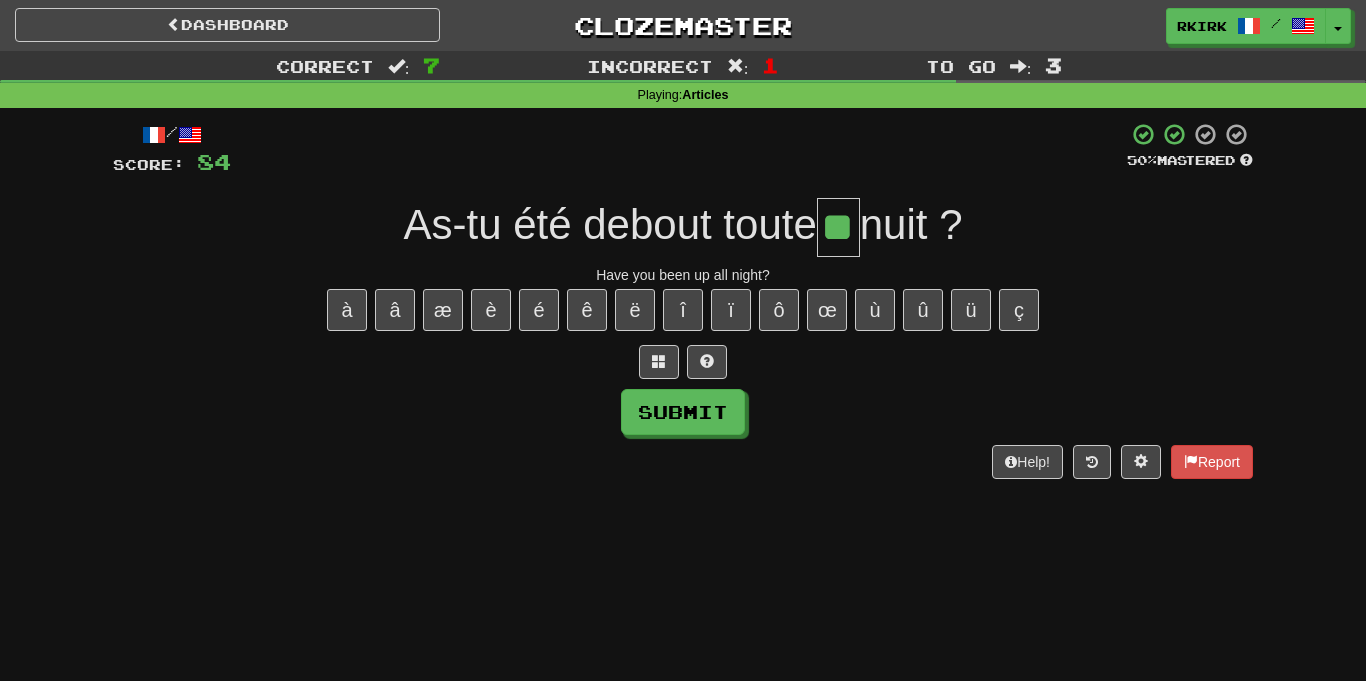 type on "**" 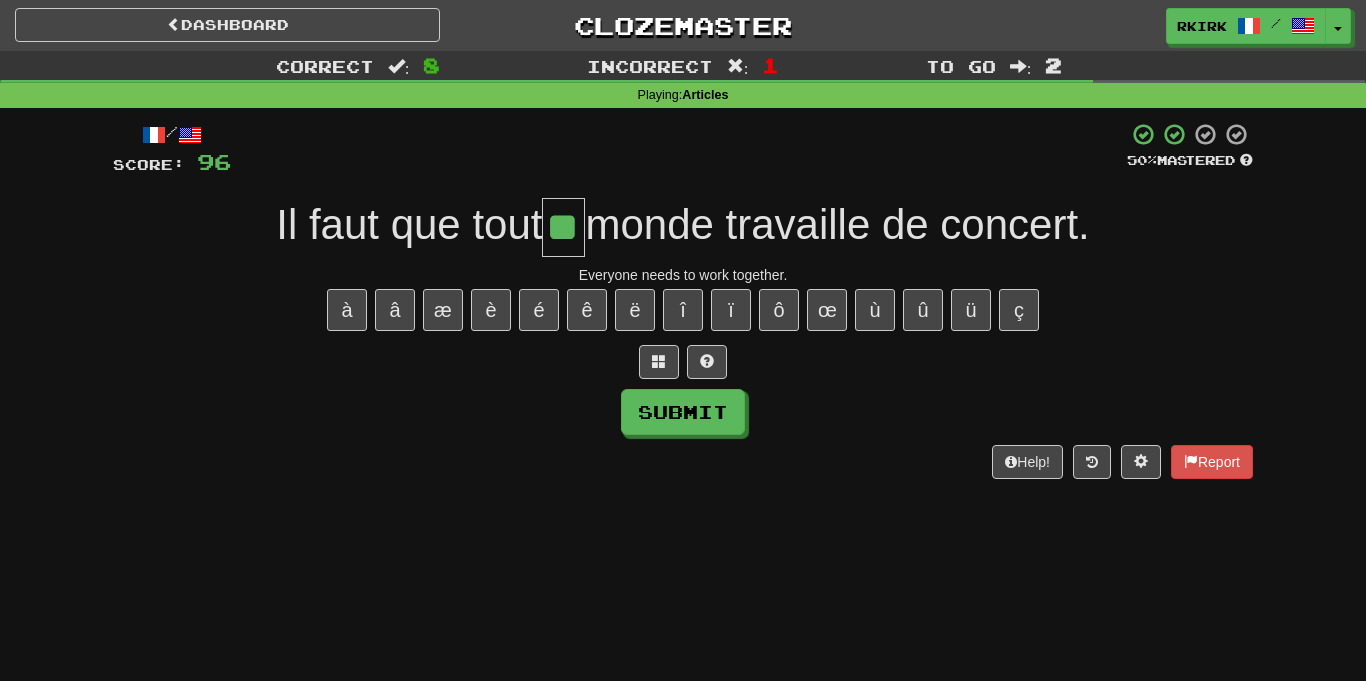 type on "**" 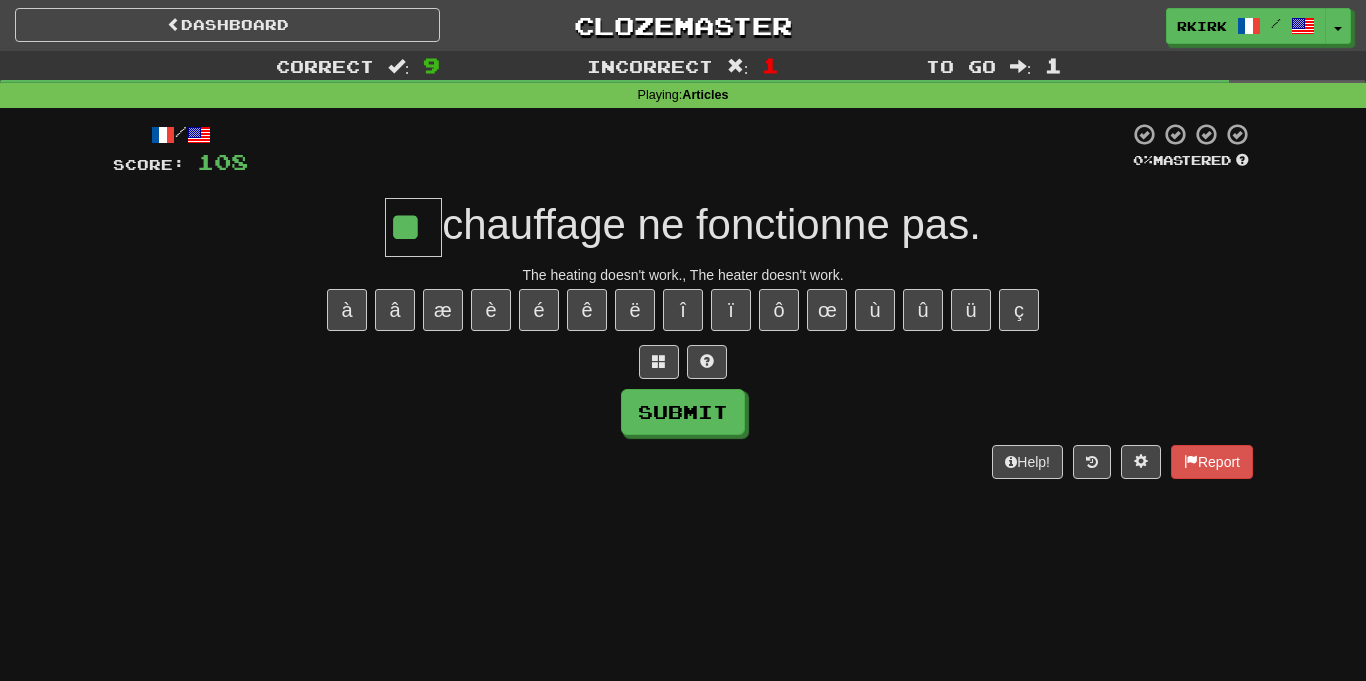 type on "**" 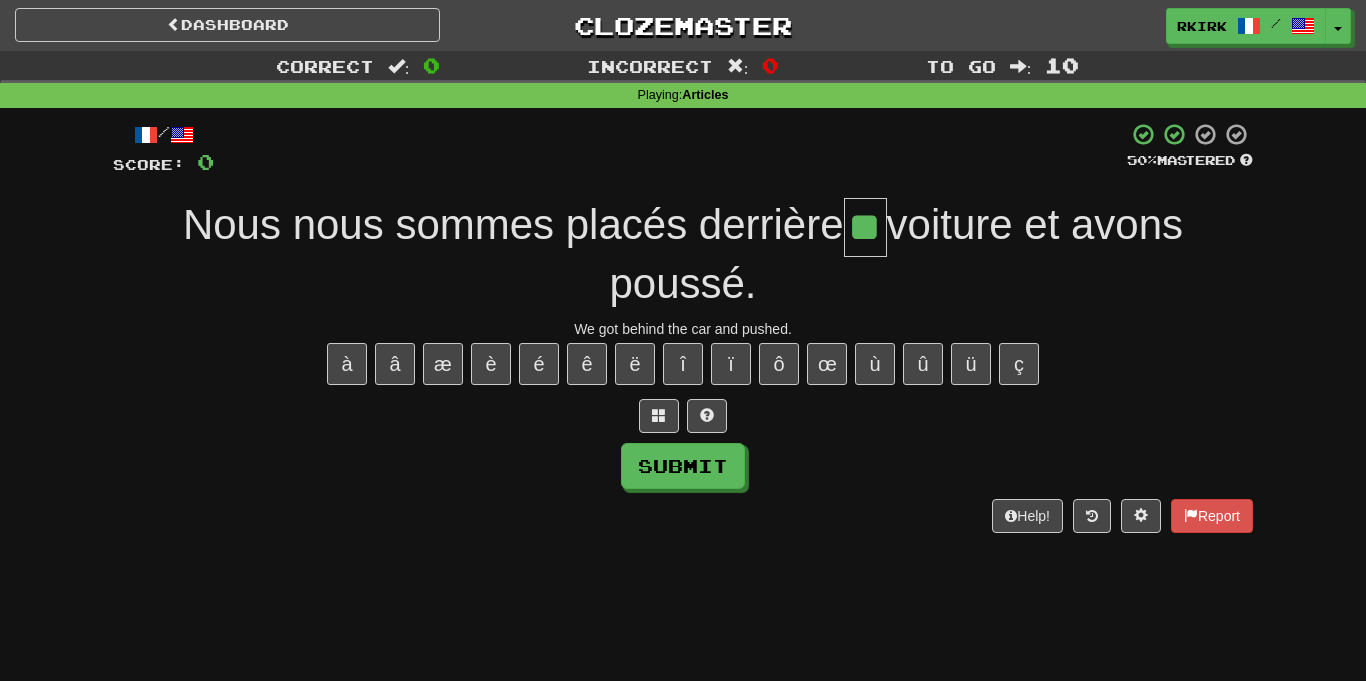 type on "**" 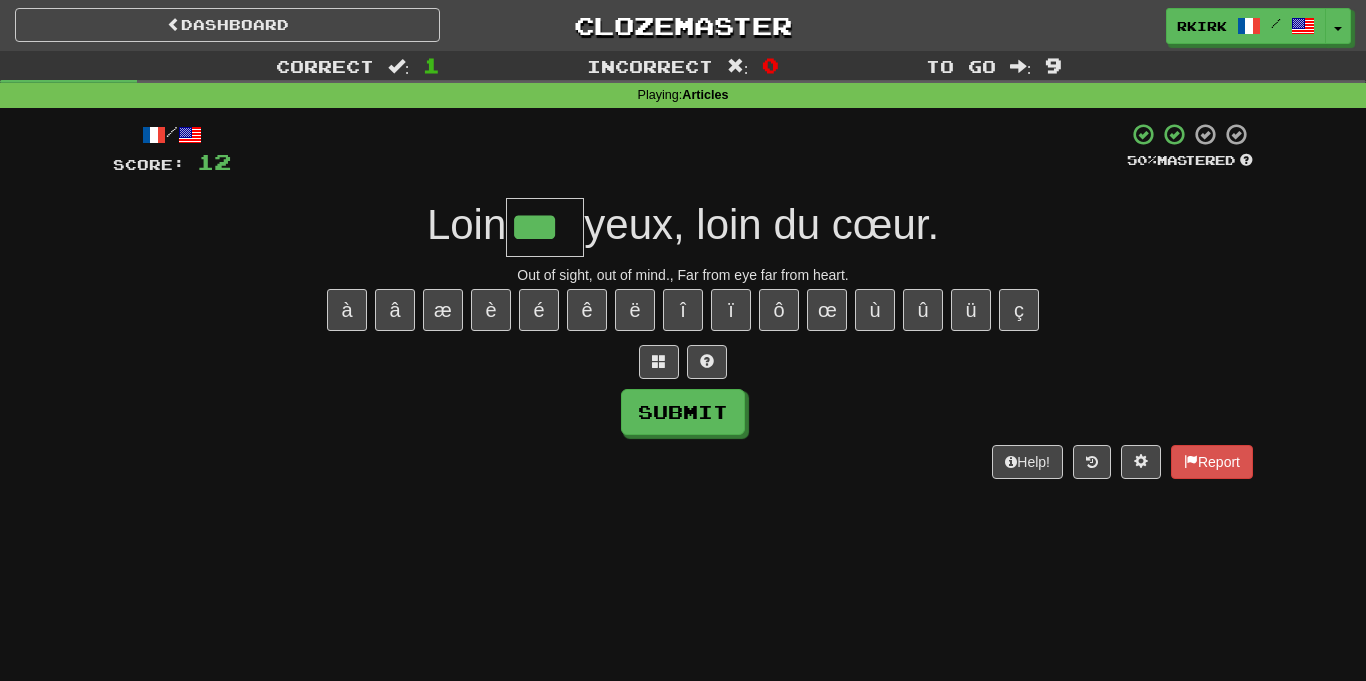 type on "***" 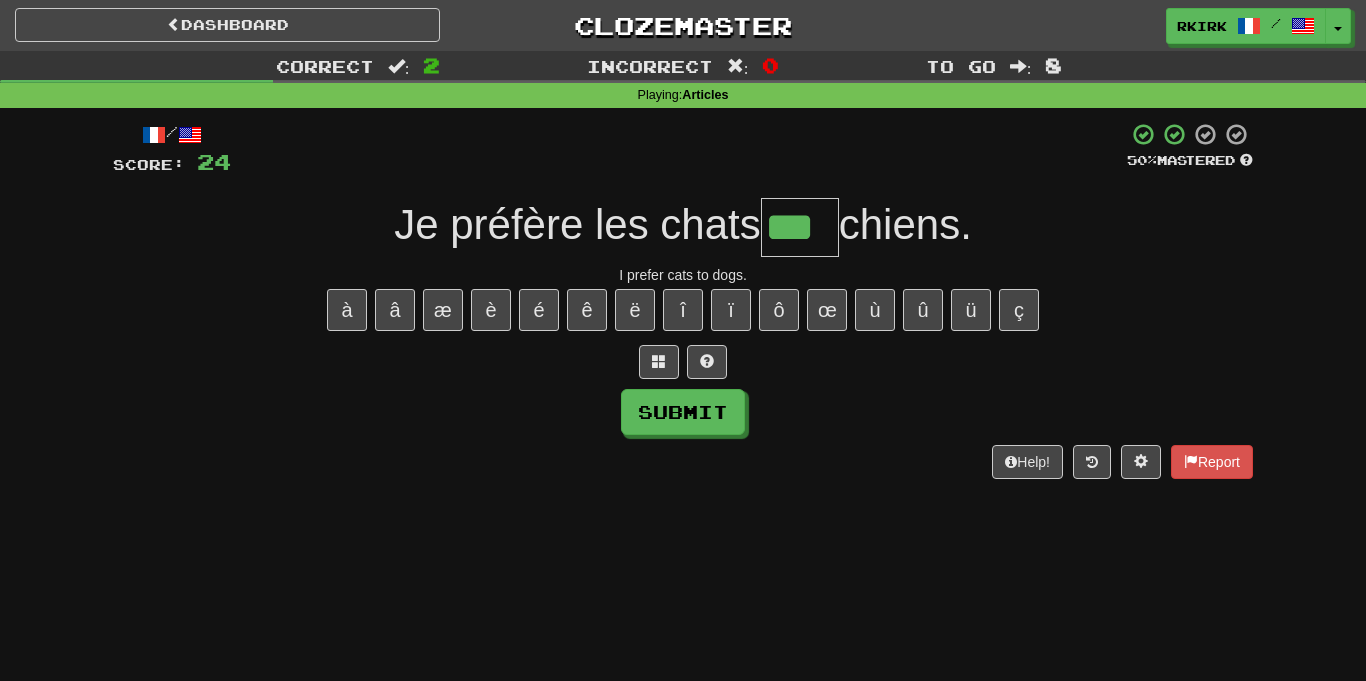 type on "***" 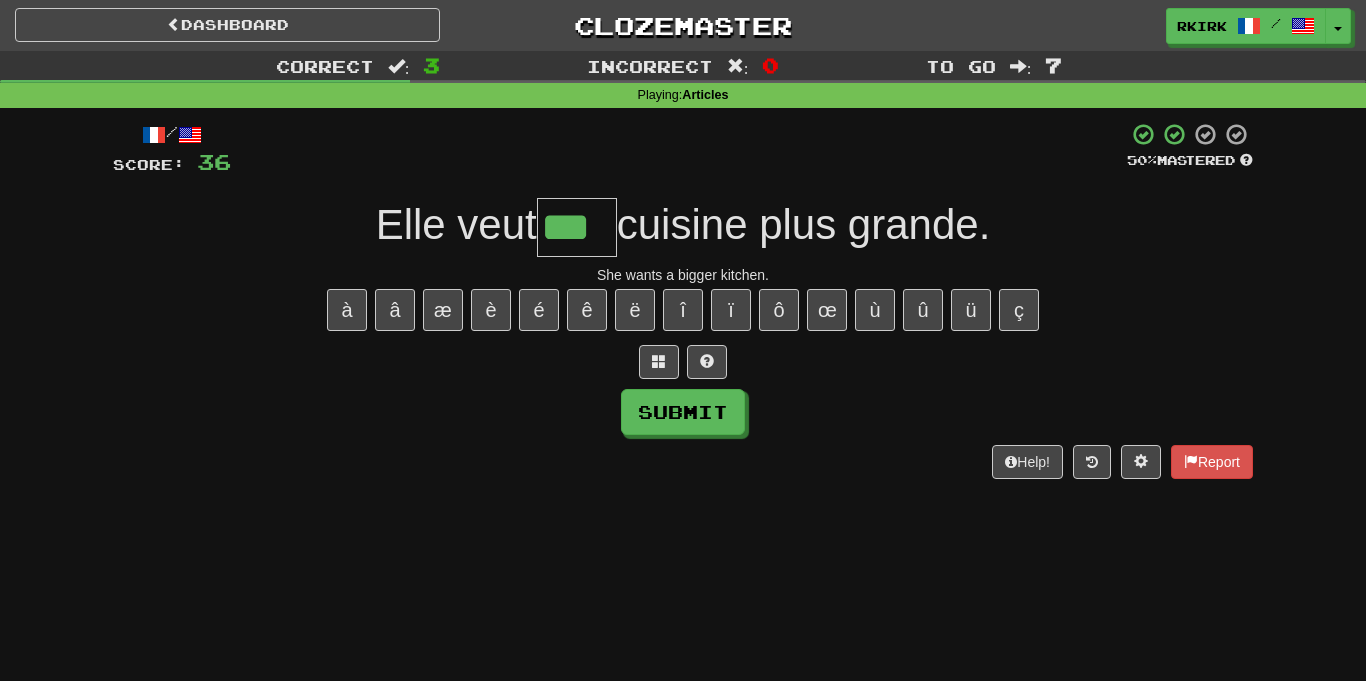 type on "***" 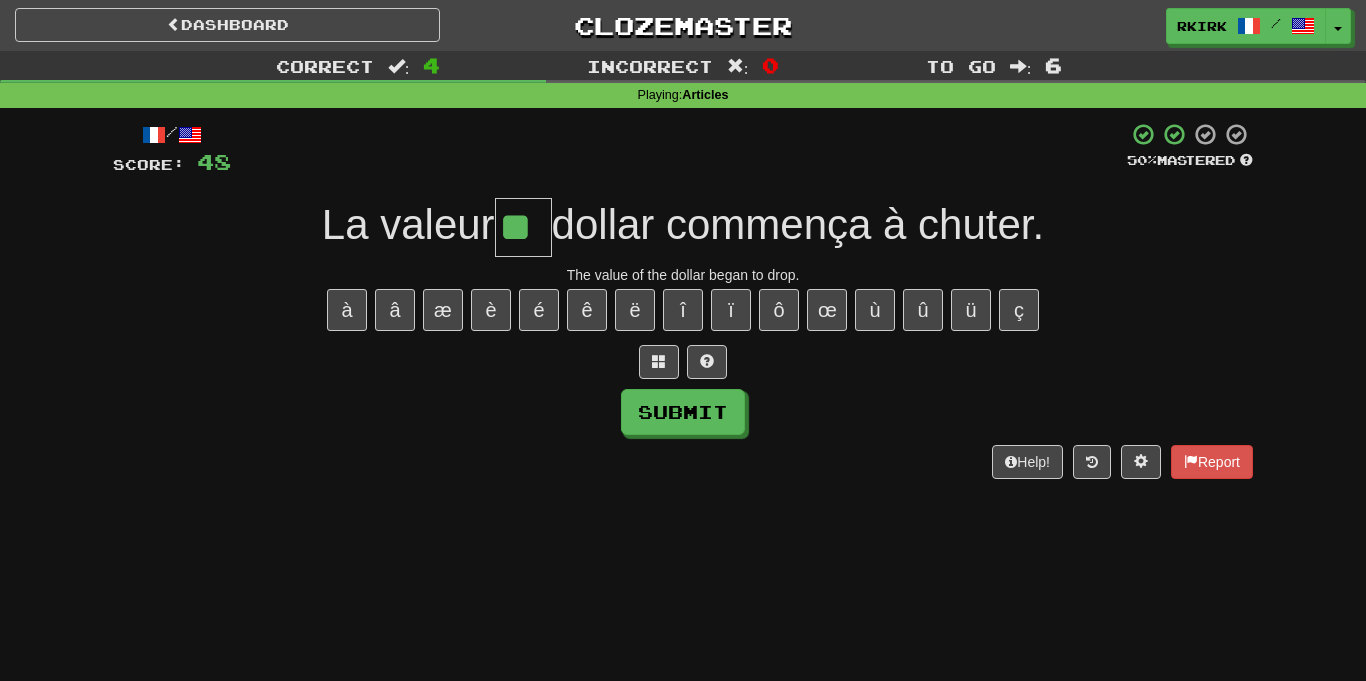 type on "**" 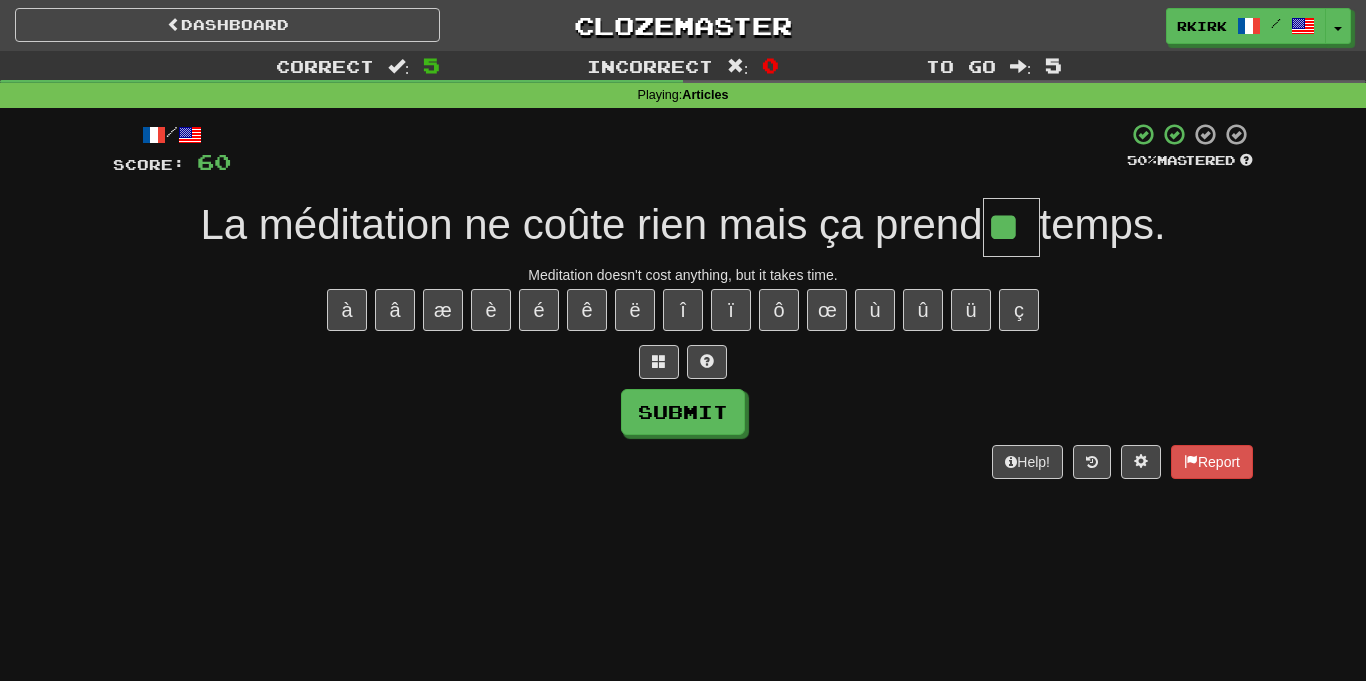 type on "**" 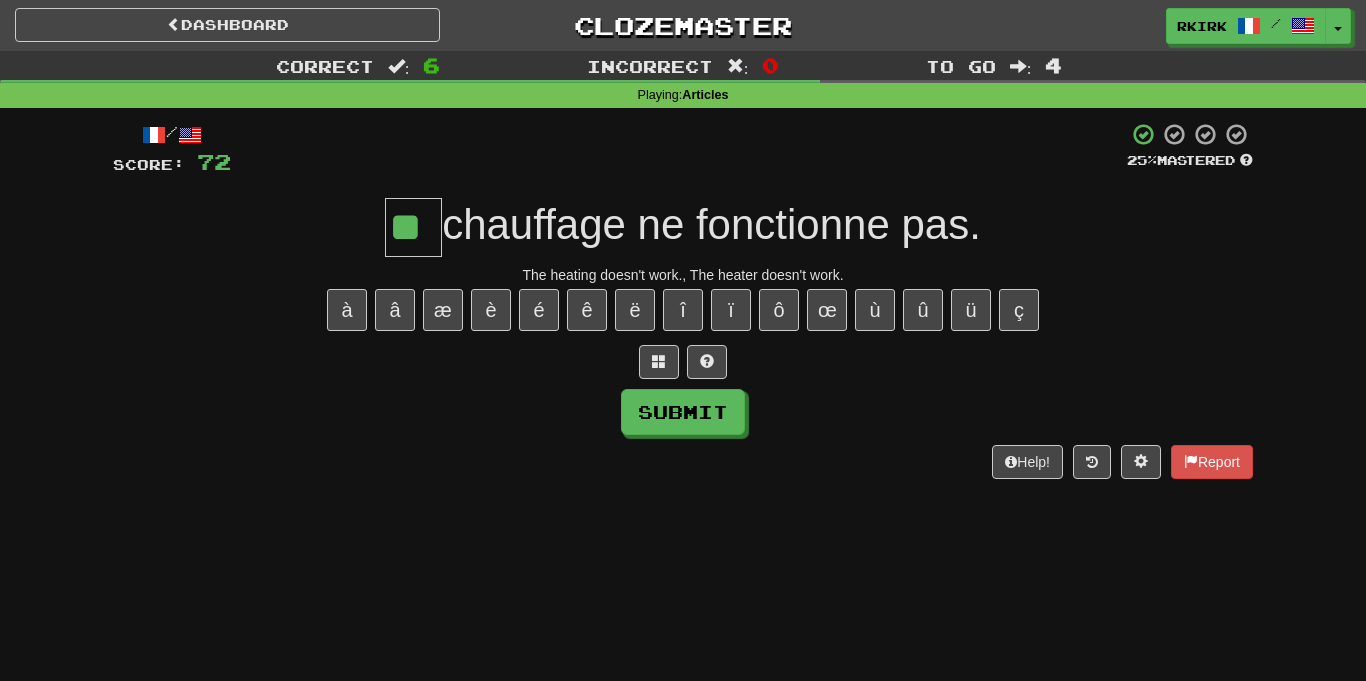 type on "**" 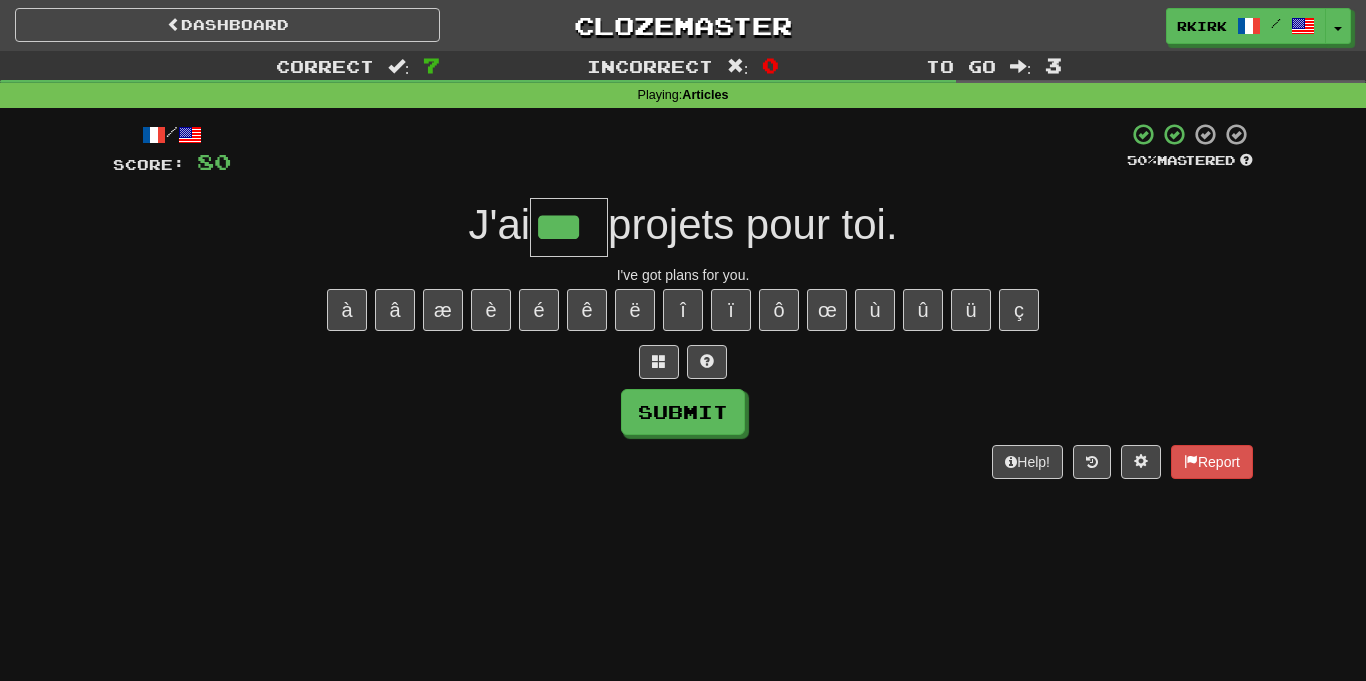 type on "***" 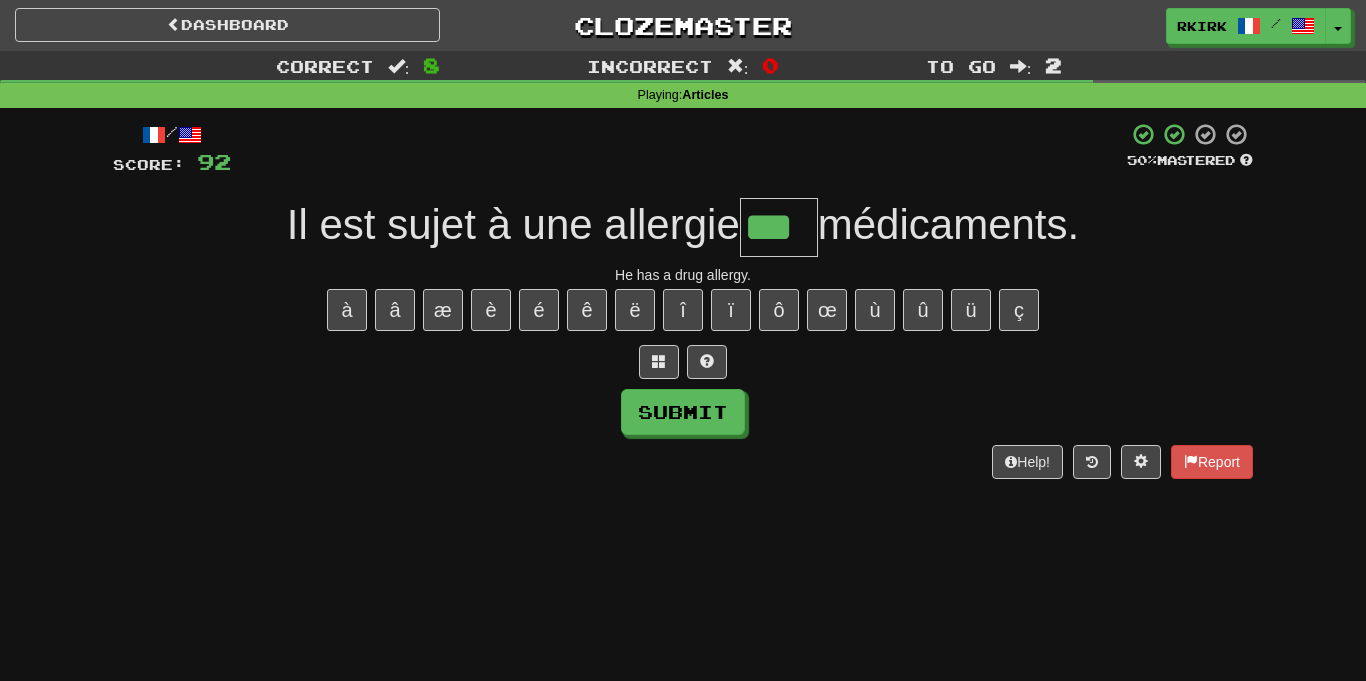 type on "***" 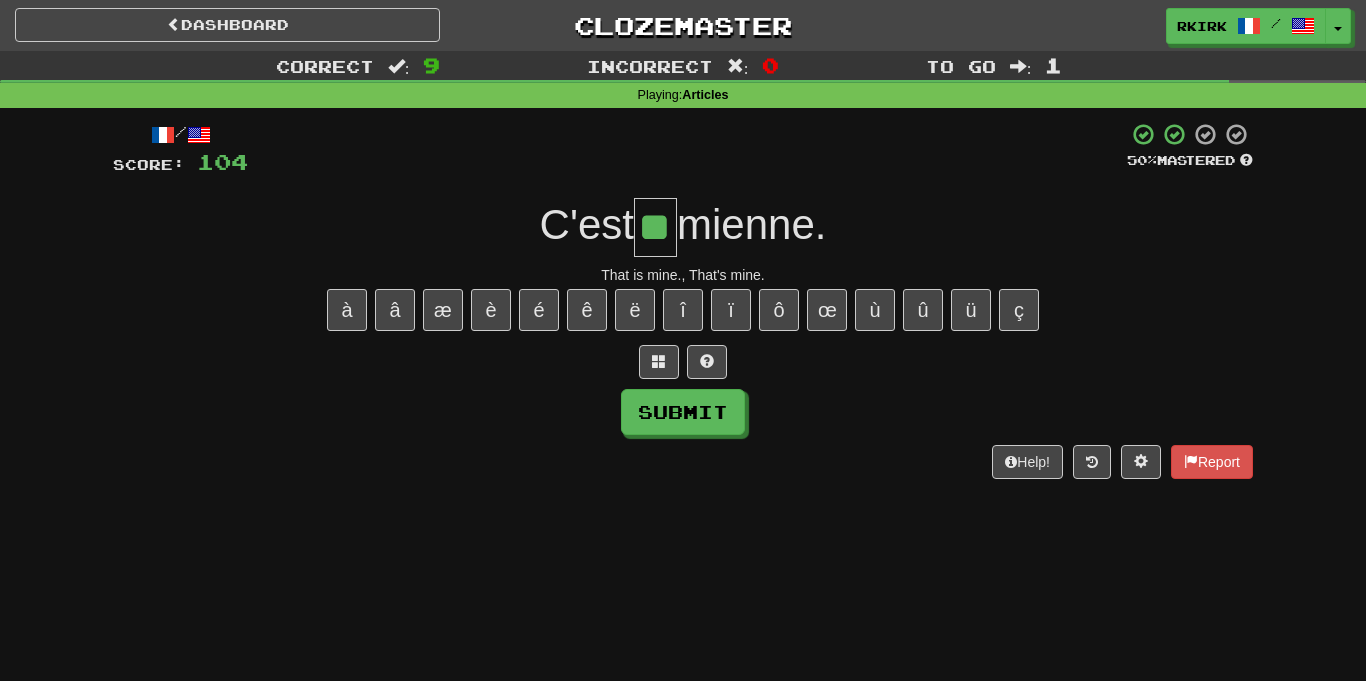 type on "**" 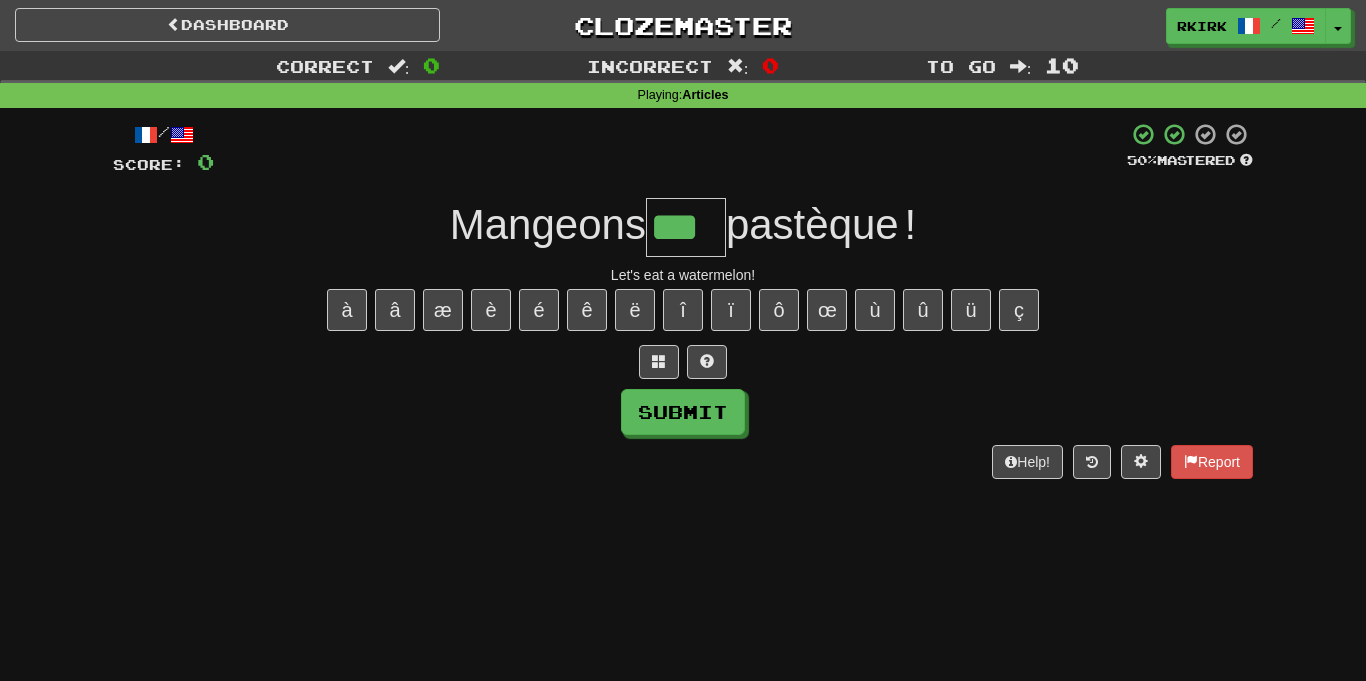 type on "***" 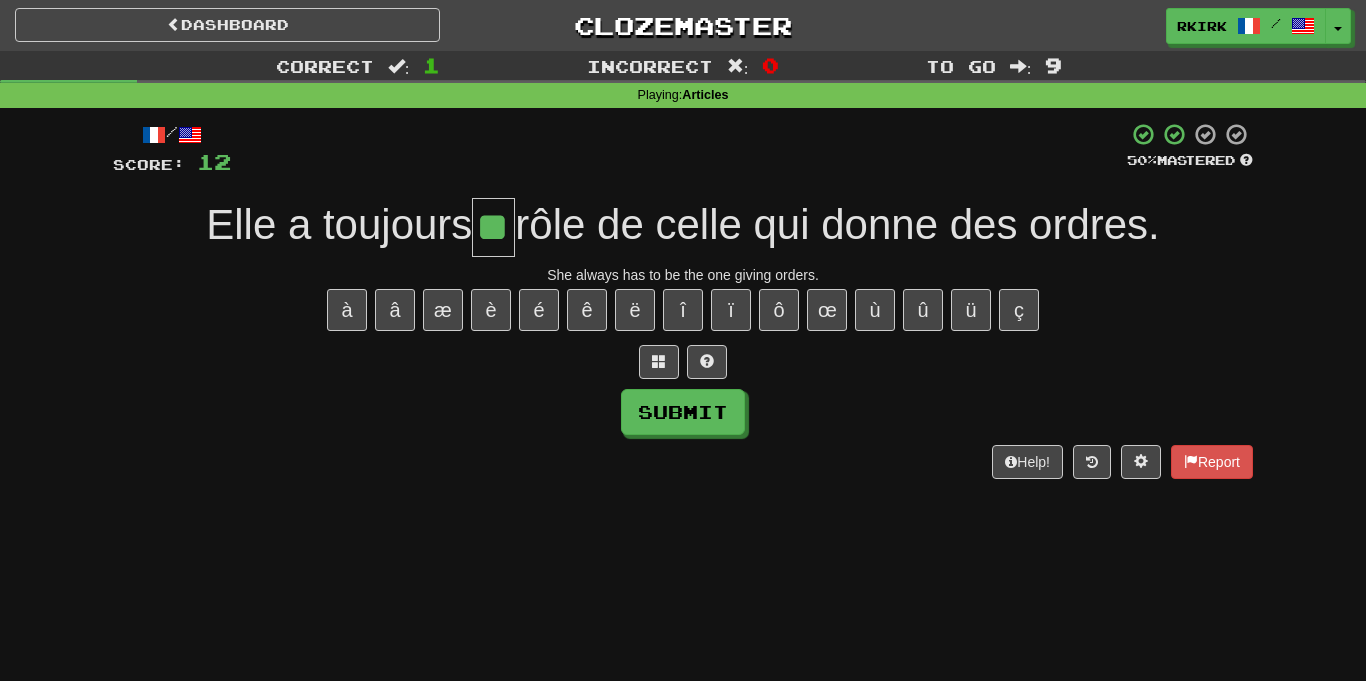 type on "**" 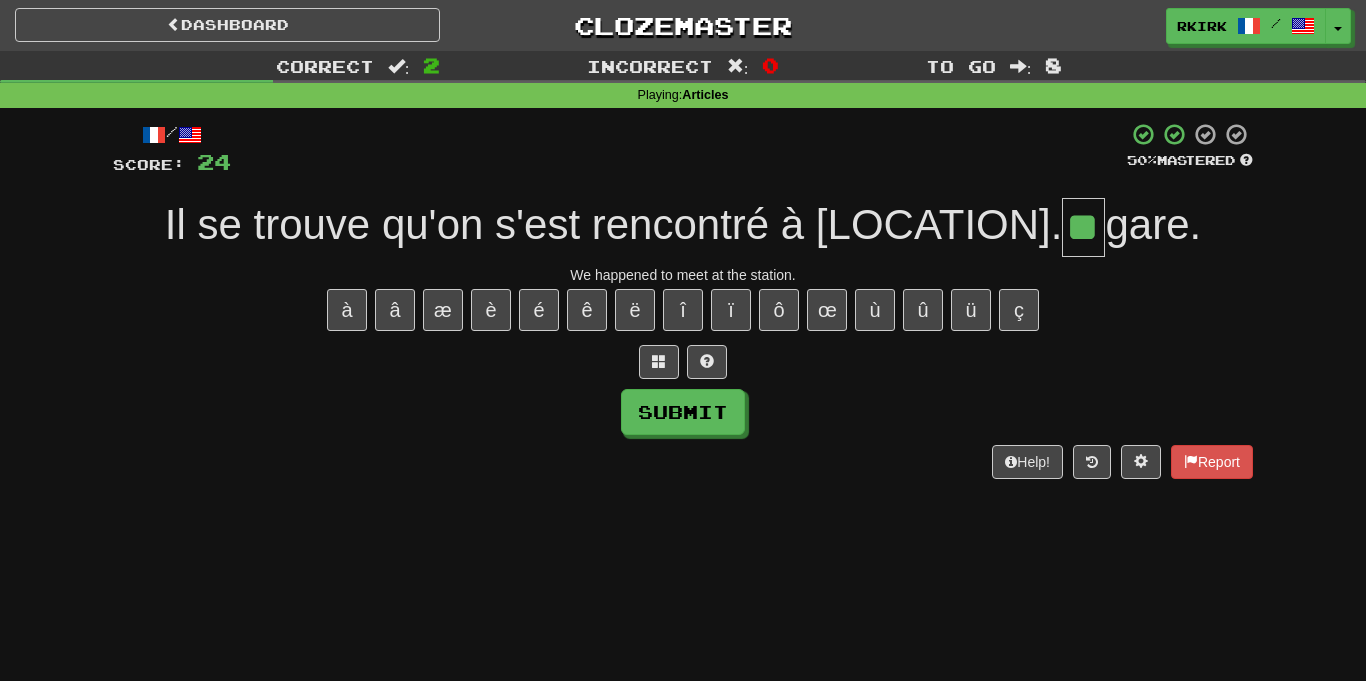 type on "**" 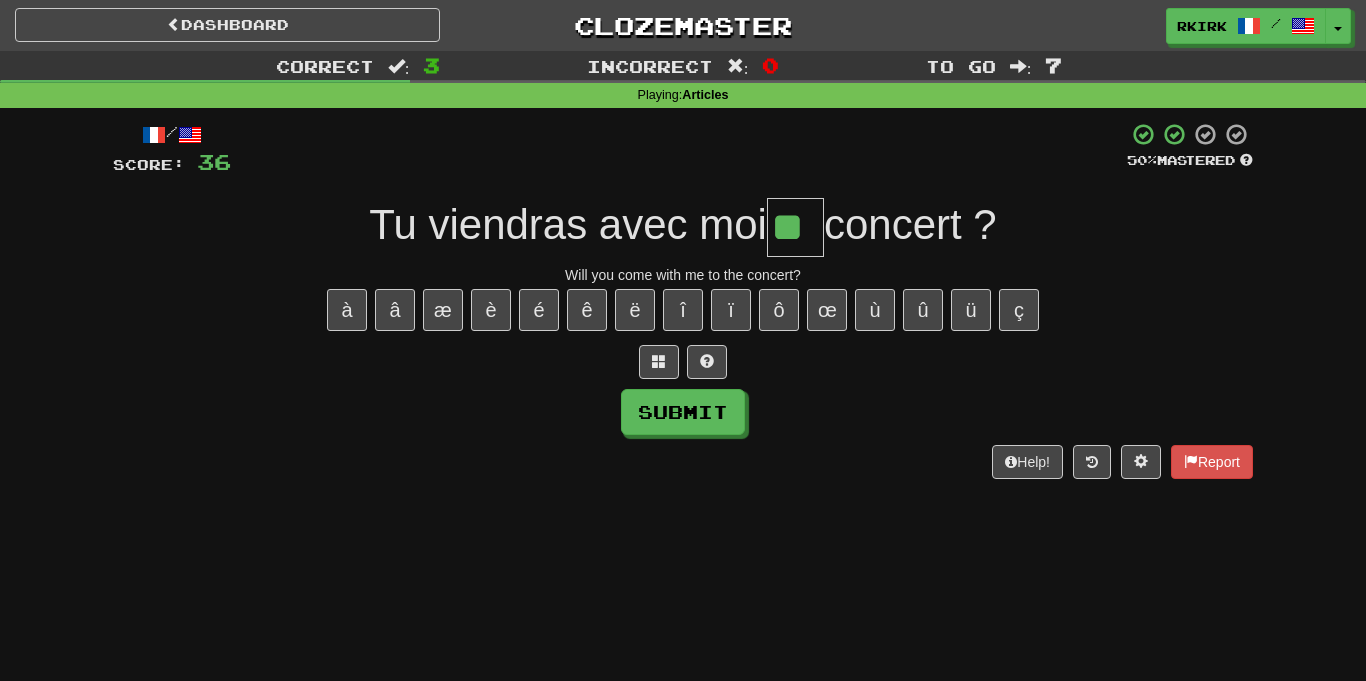 type on "**" 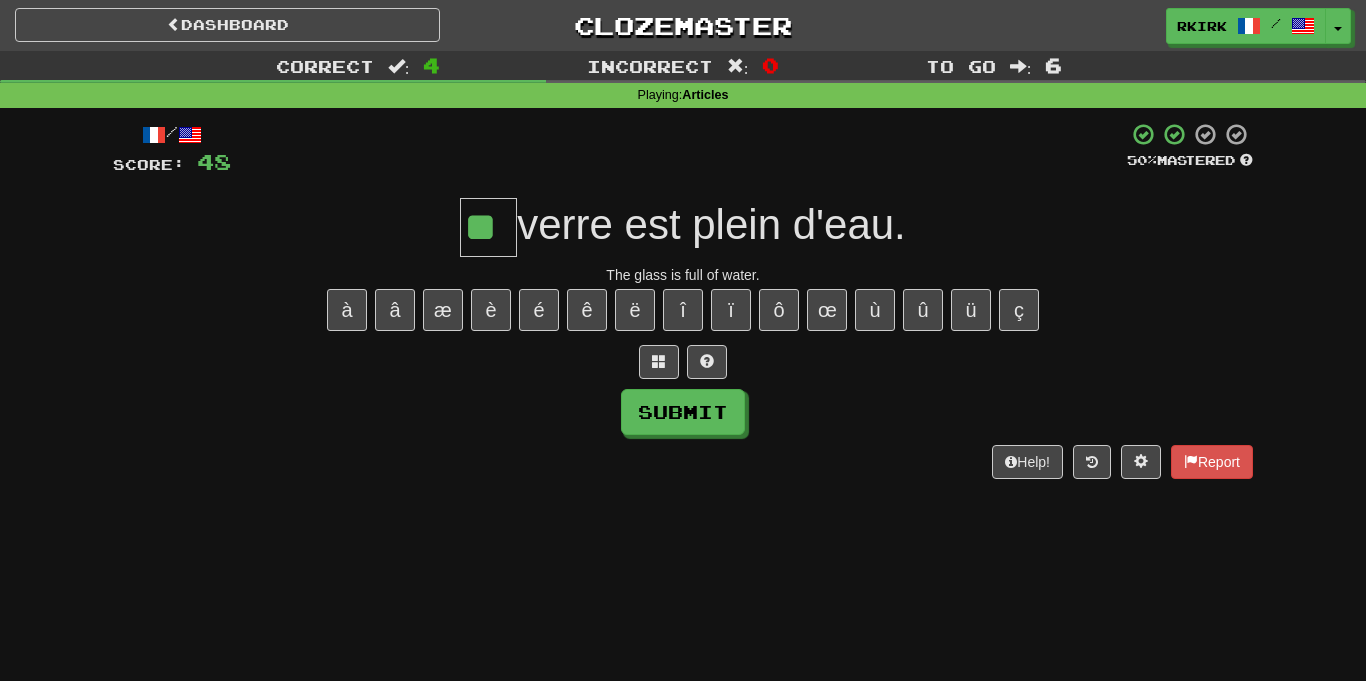 type on "**" 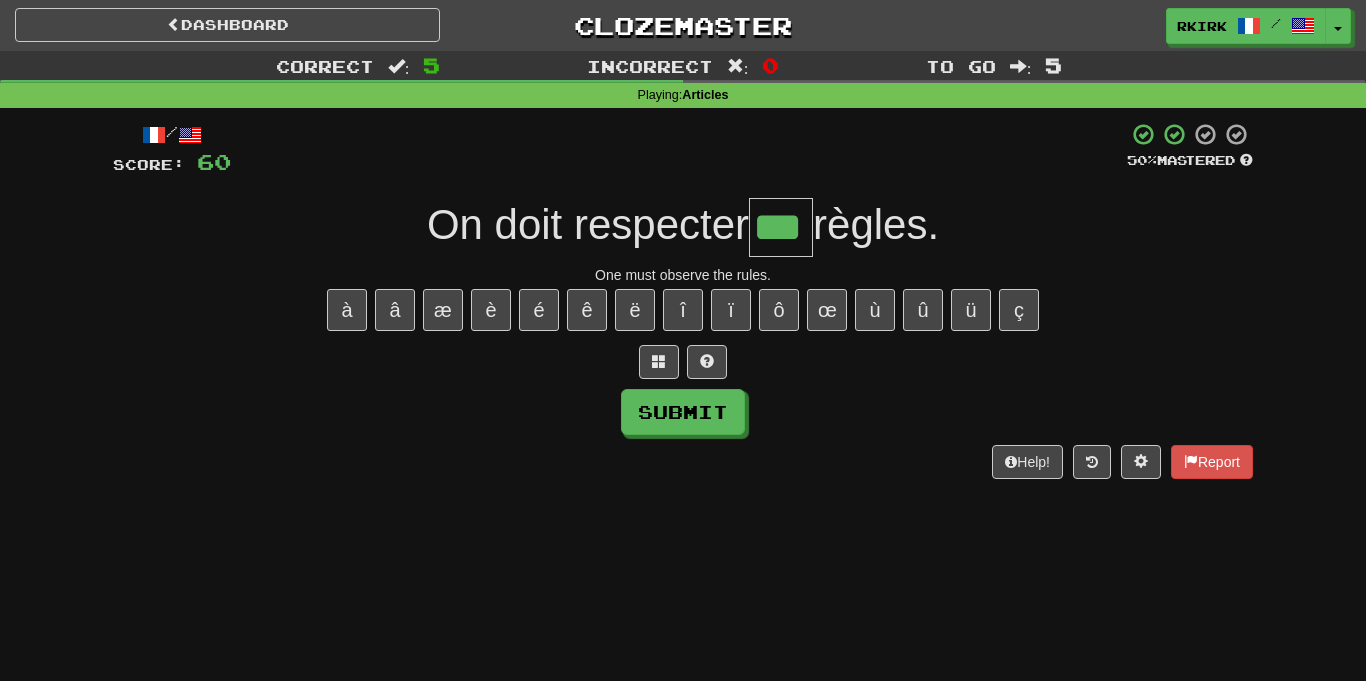 type on "***" 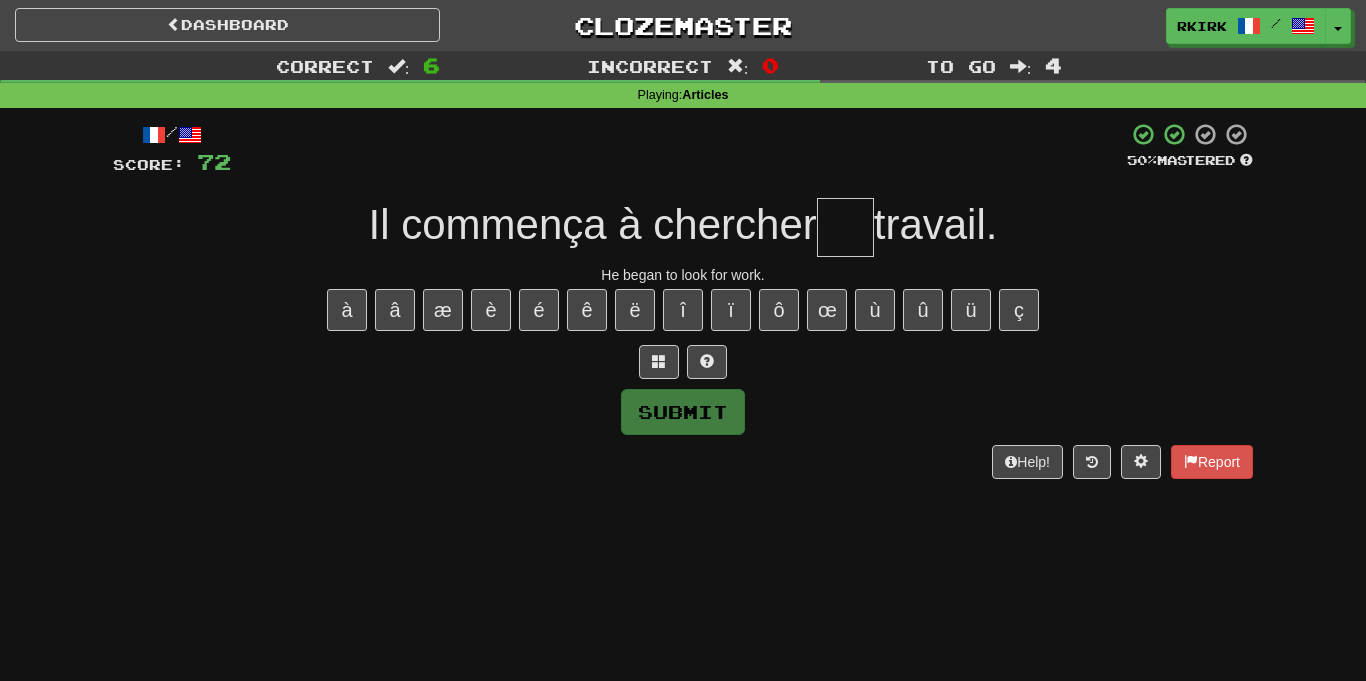 type on "*" 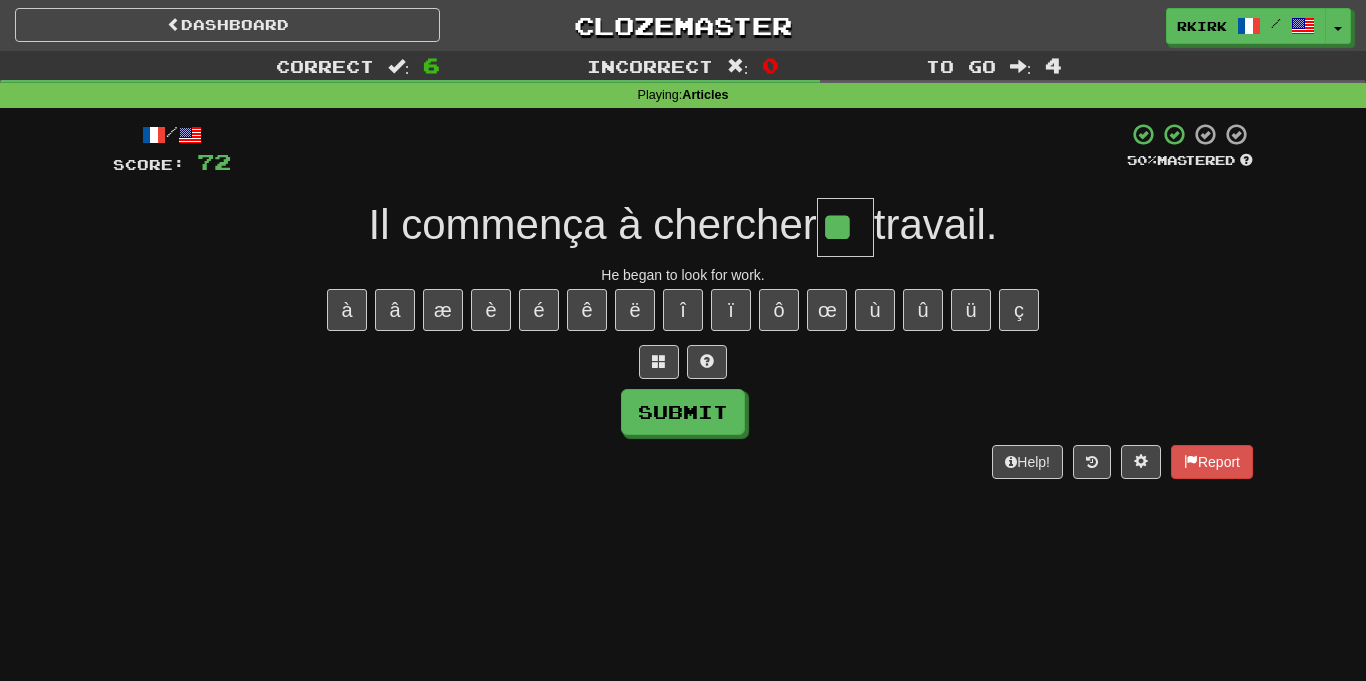 type on "**" 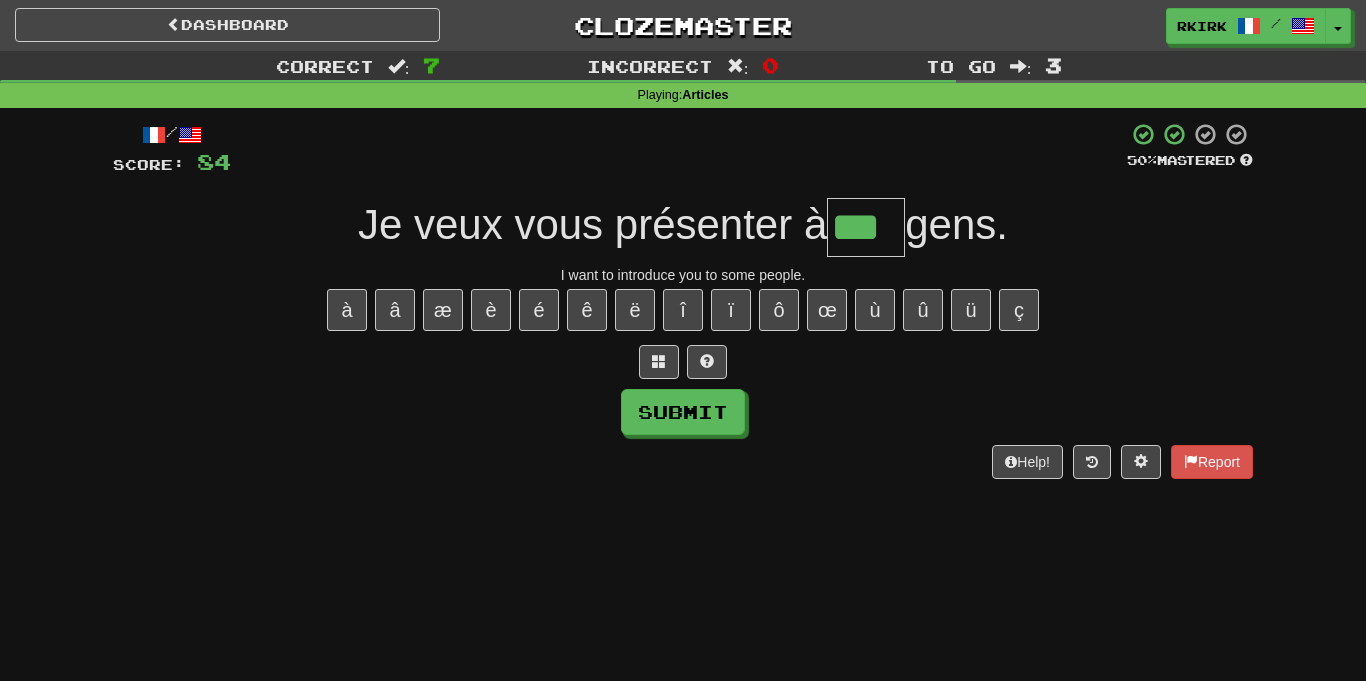 type on "***" 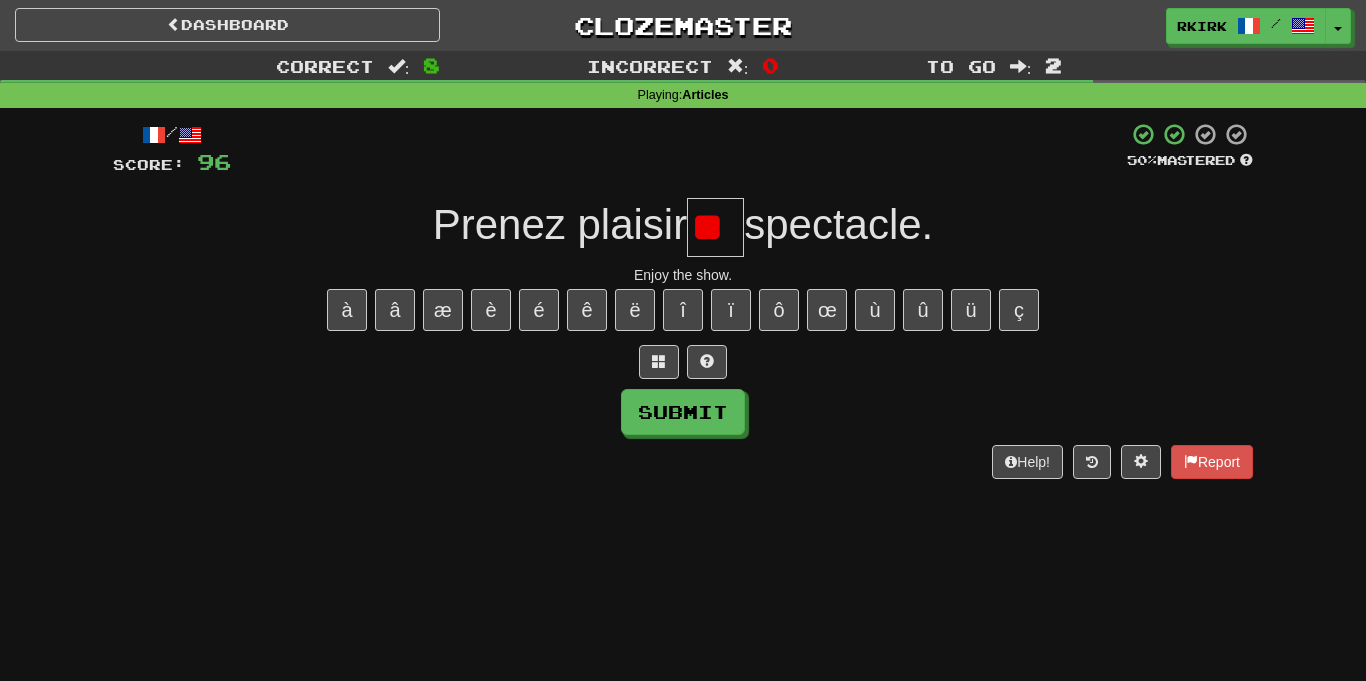 type on "*" 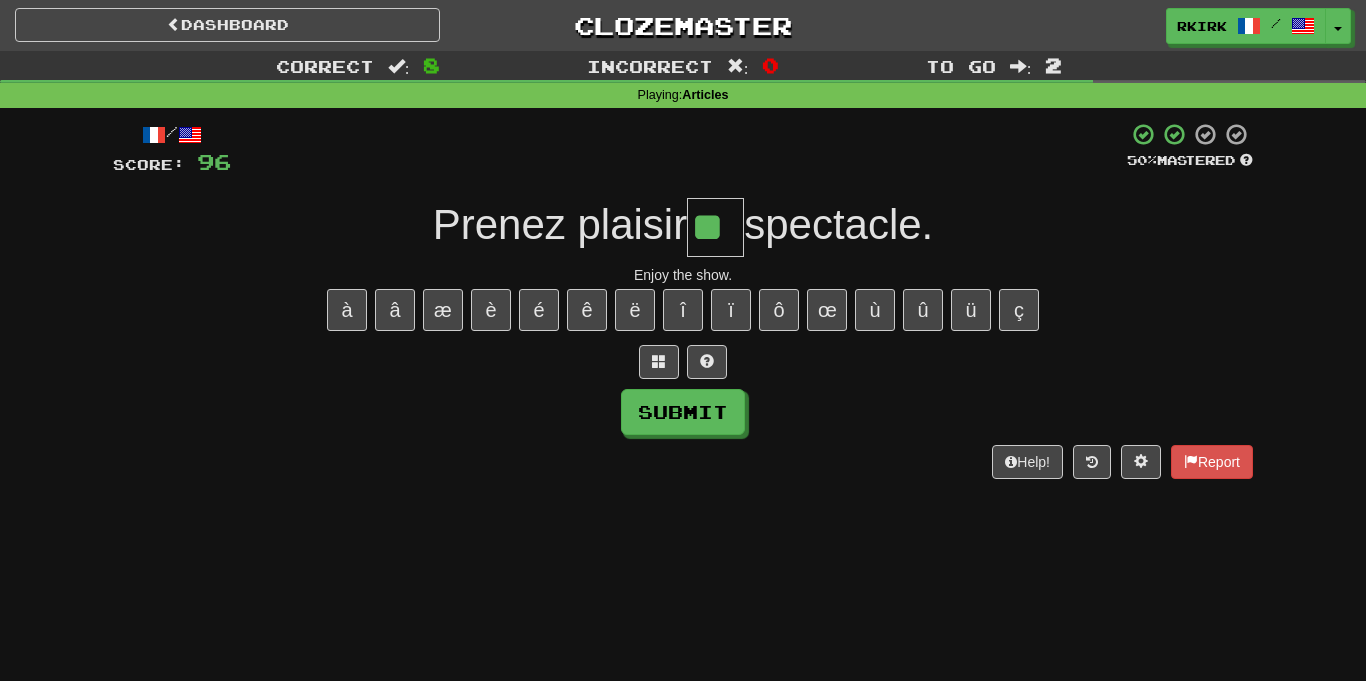type on "**" 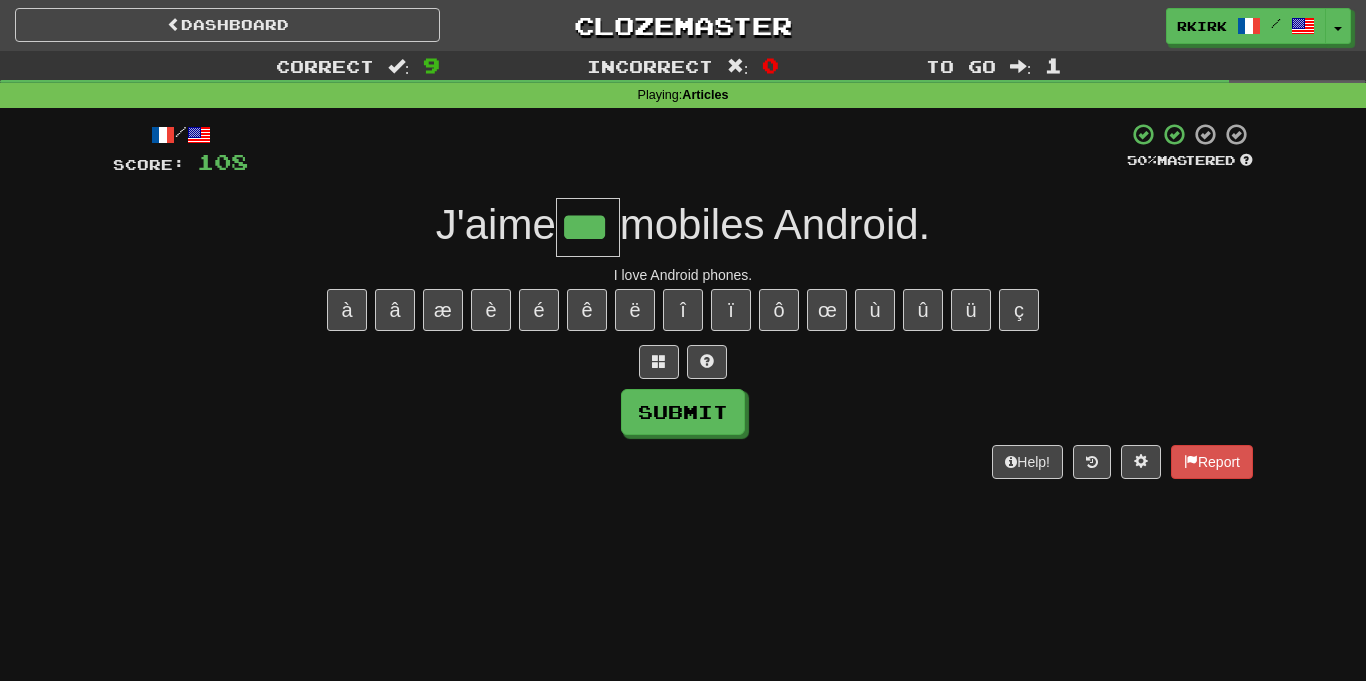type on "***" 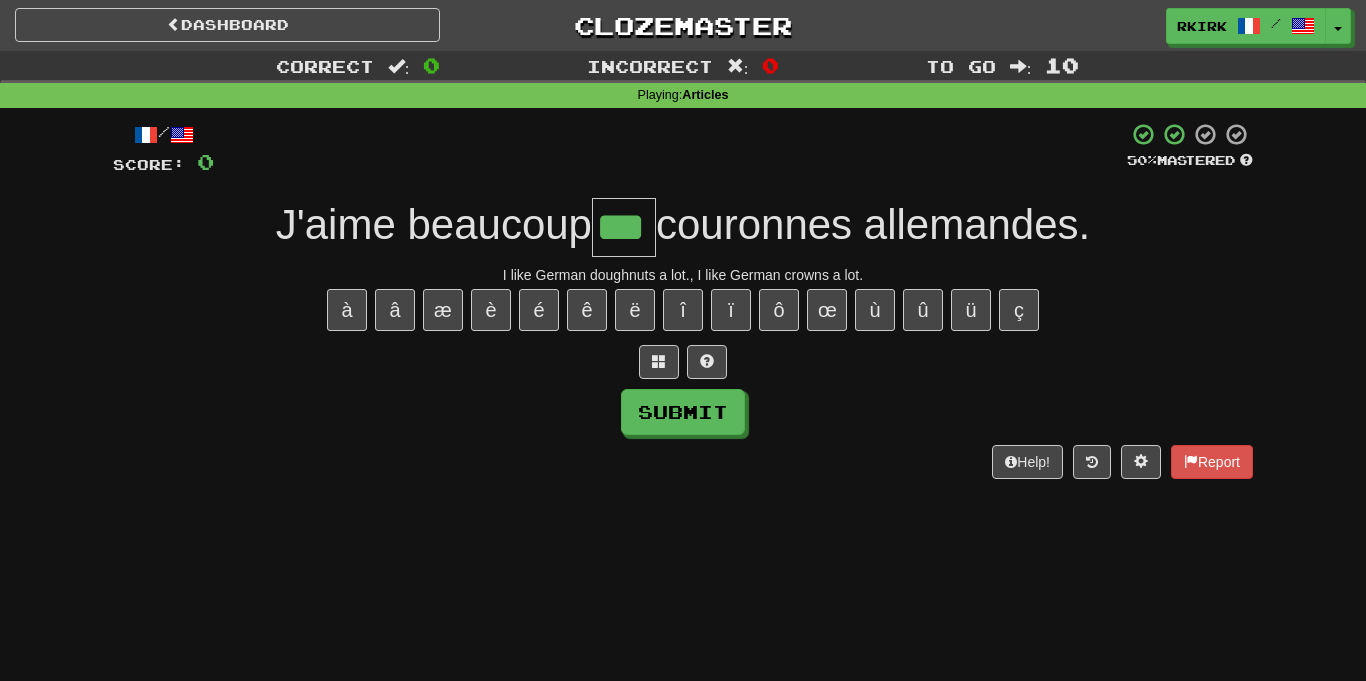 type on "***" 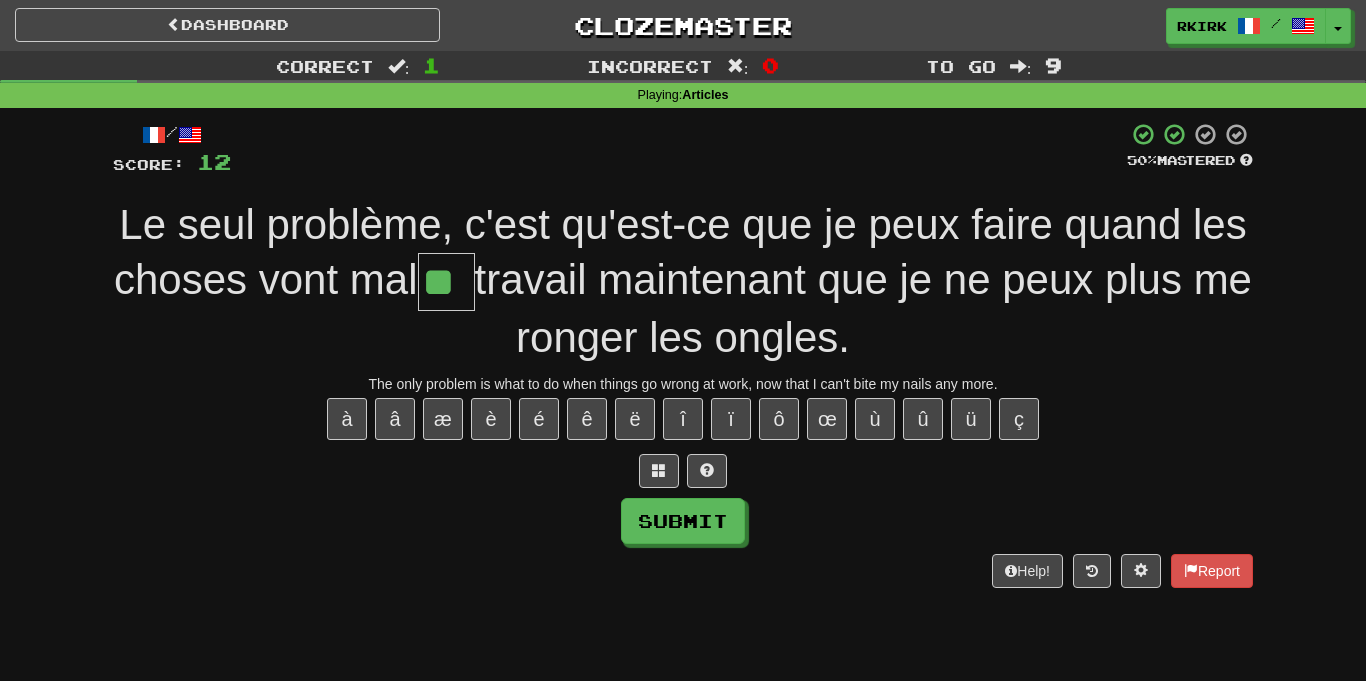 type on "**" 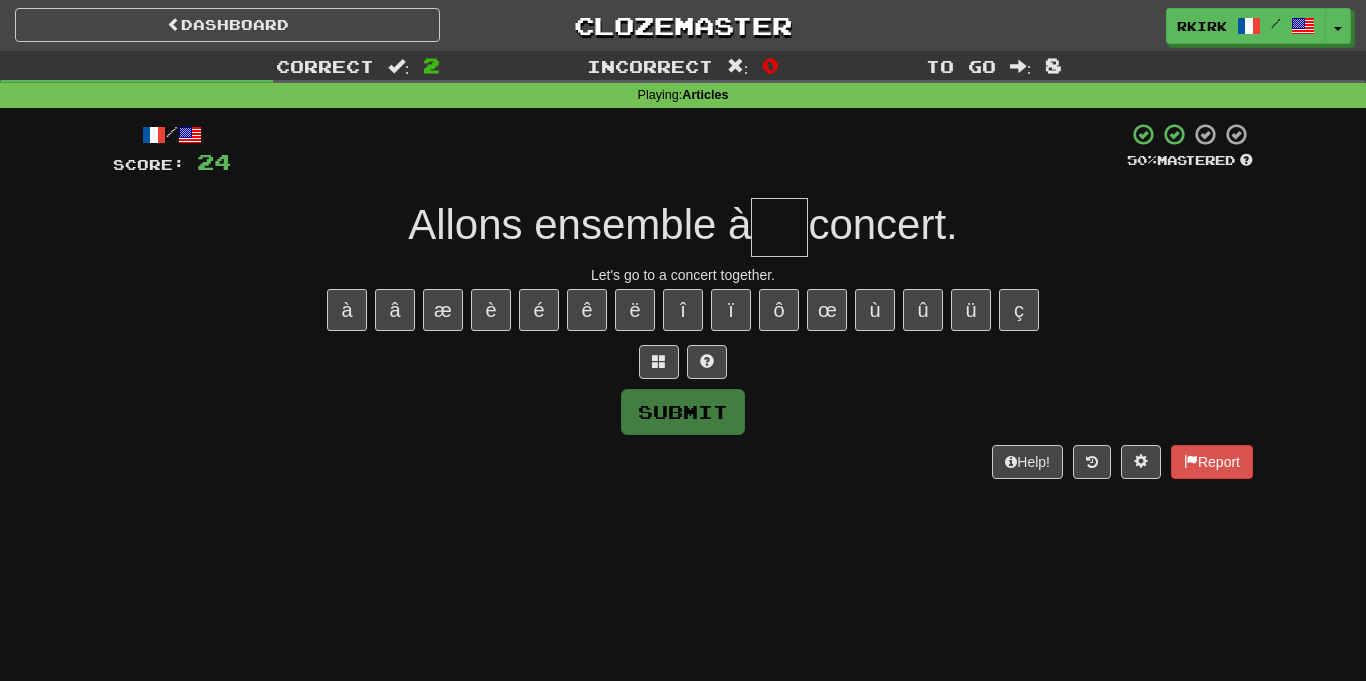 type on "*" 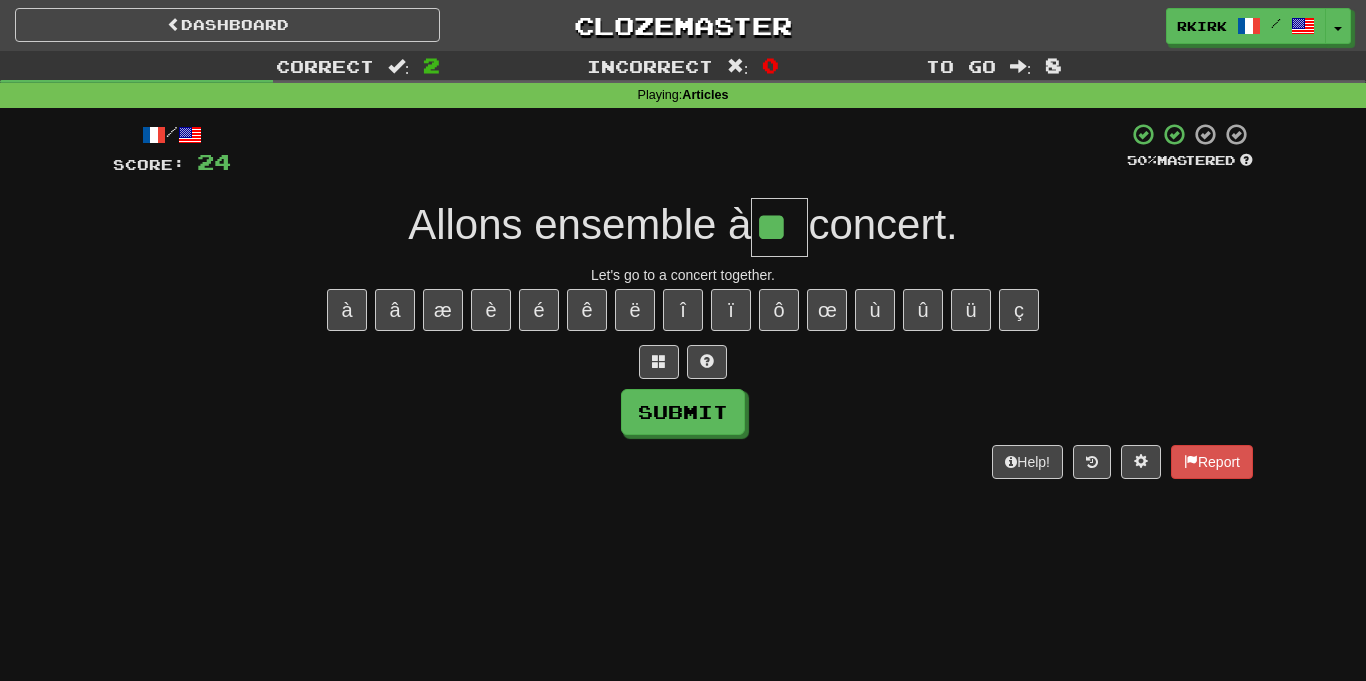 type on "**" 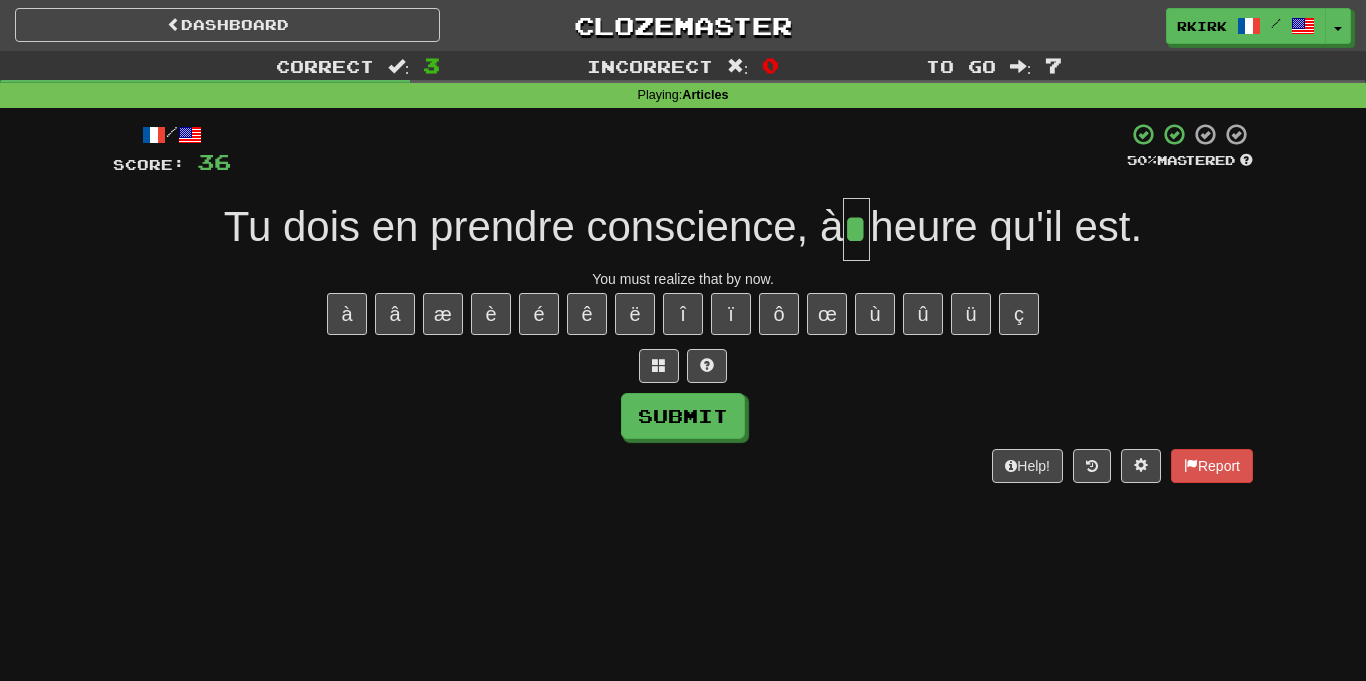 scroll, scrollTop: 0, scrollLeft: 0, axis: both 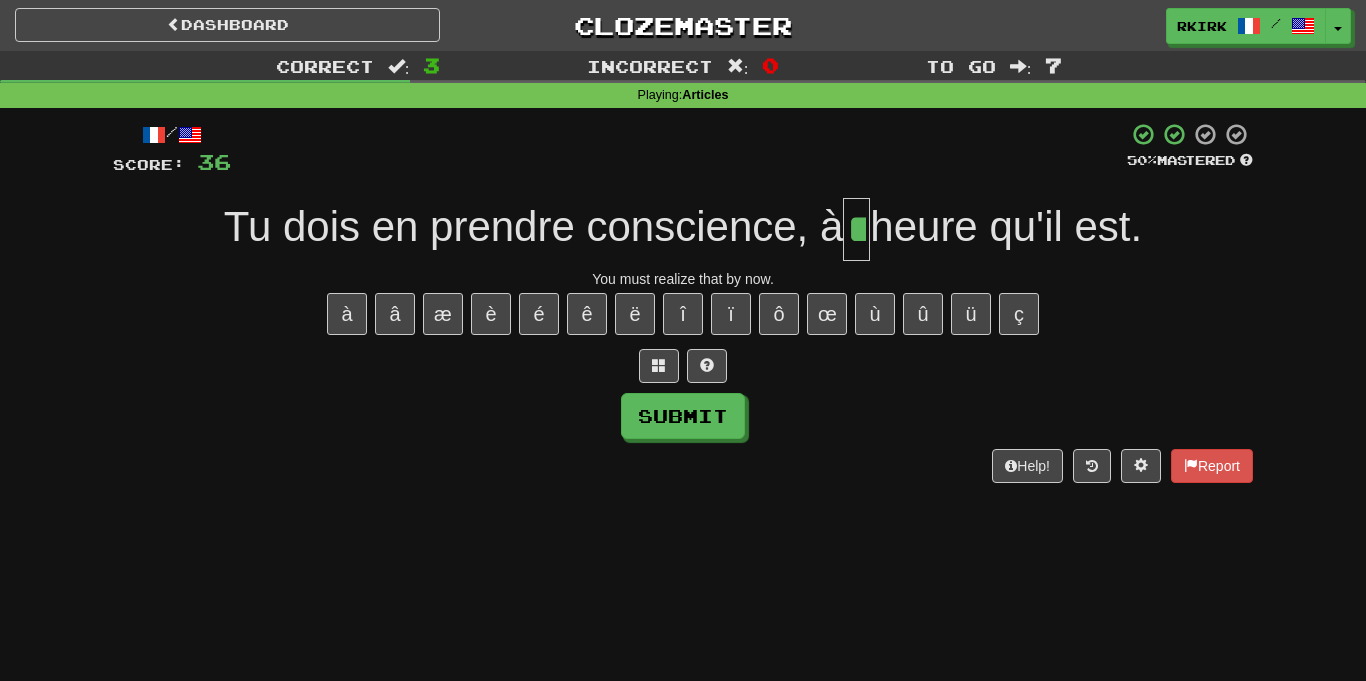 type on "**" 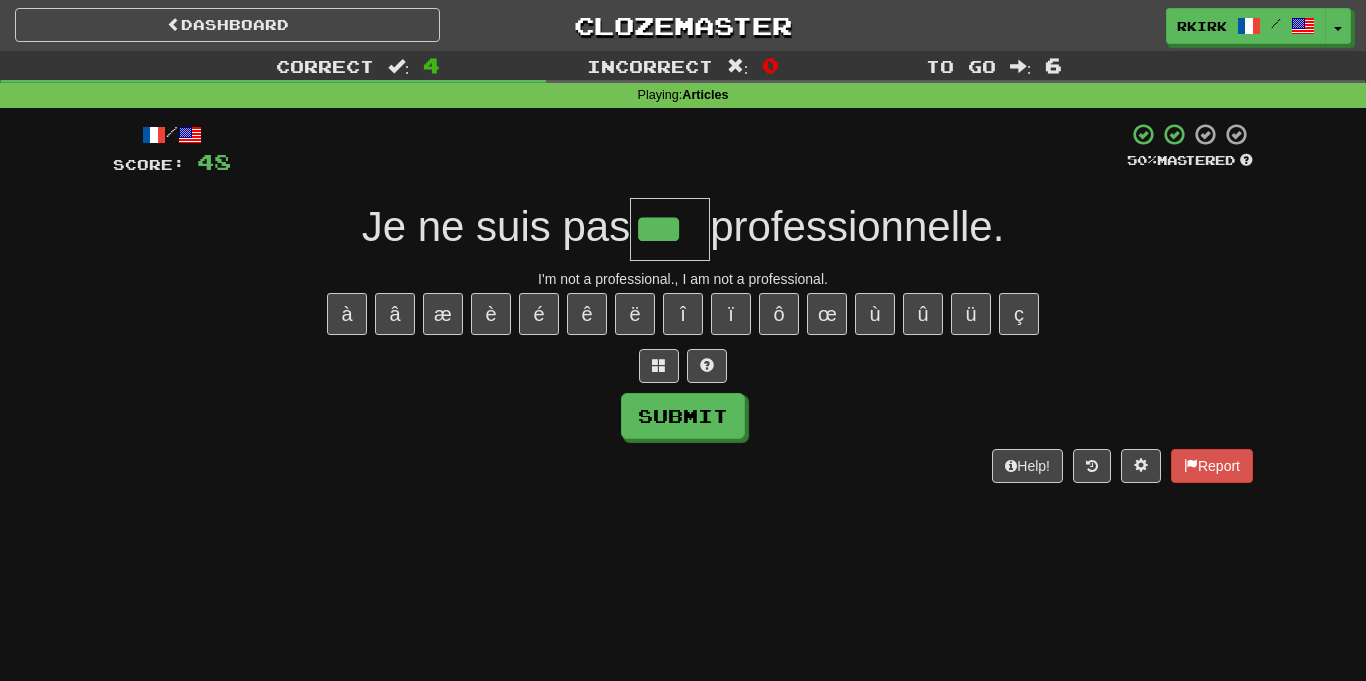 type on "***" 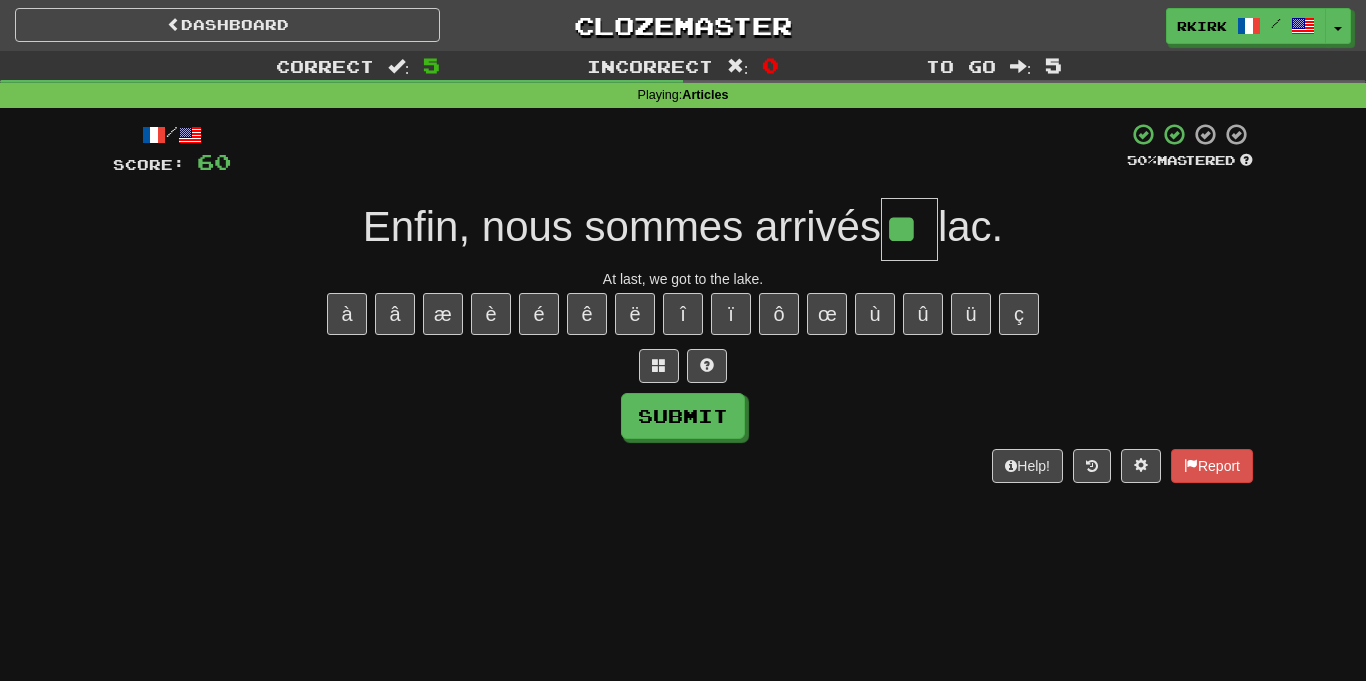 type on "**" 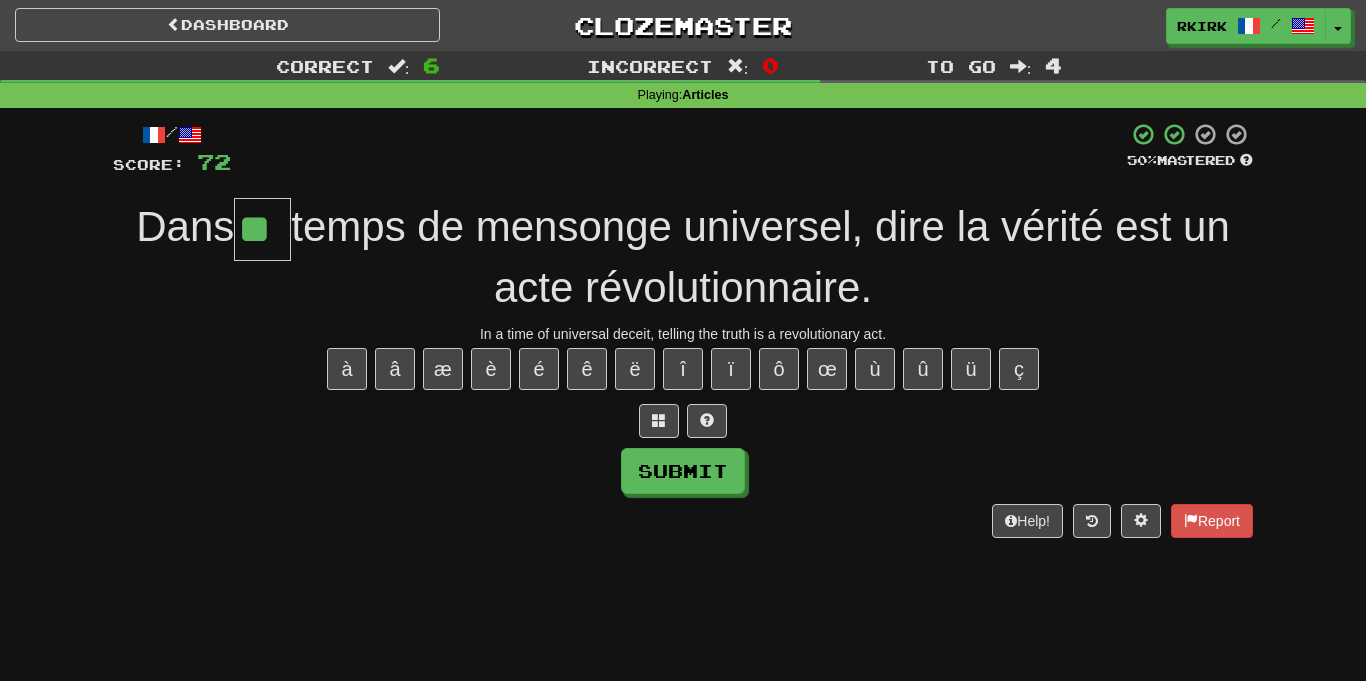 type on "**" 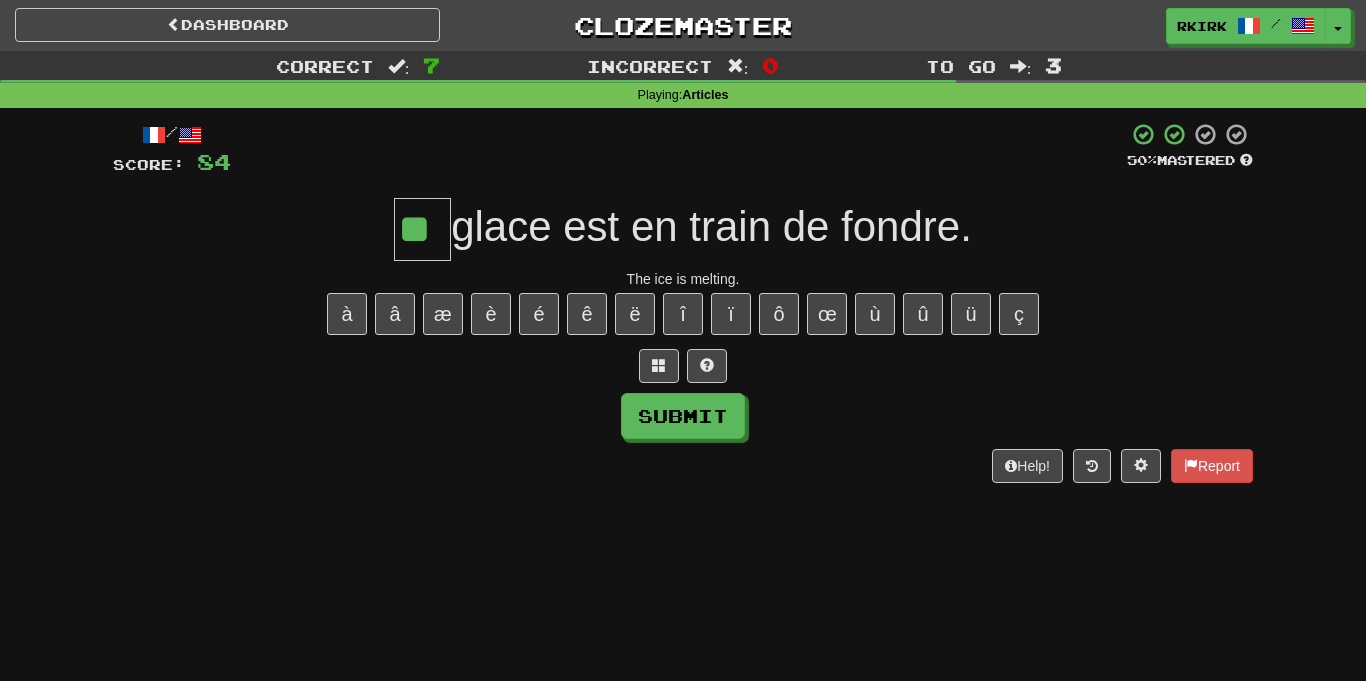type on "**" 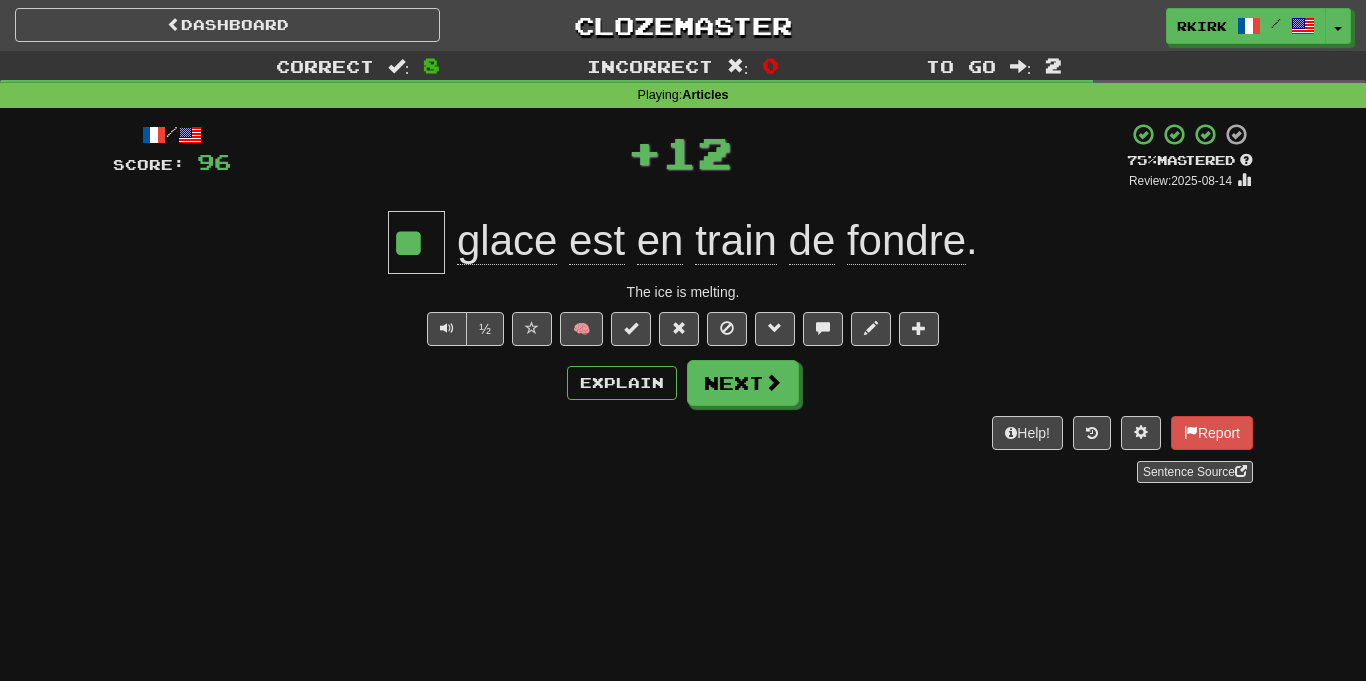 click on "fondre" at bounding box center [906, 241] 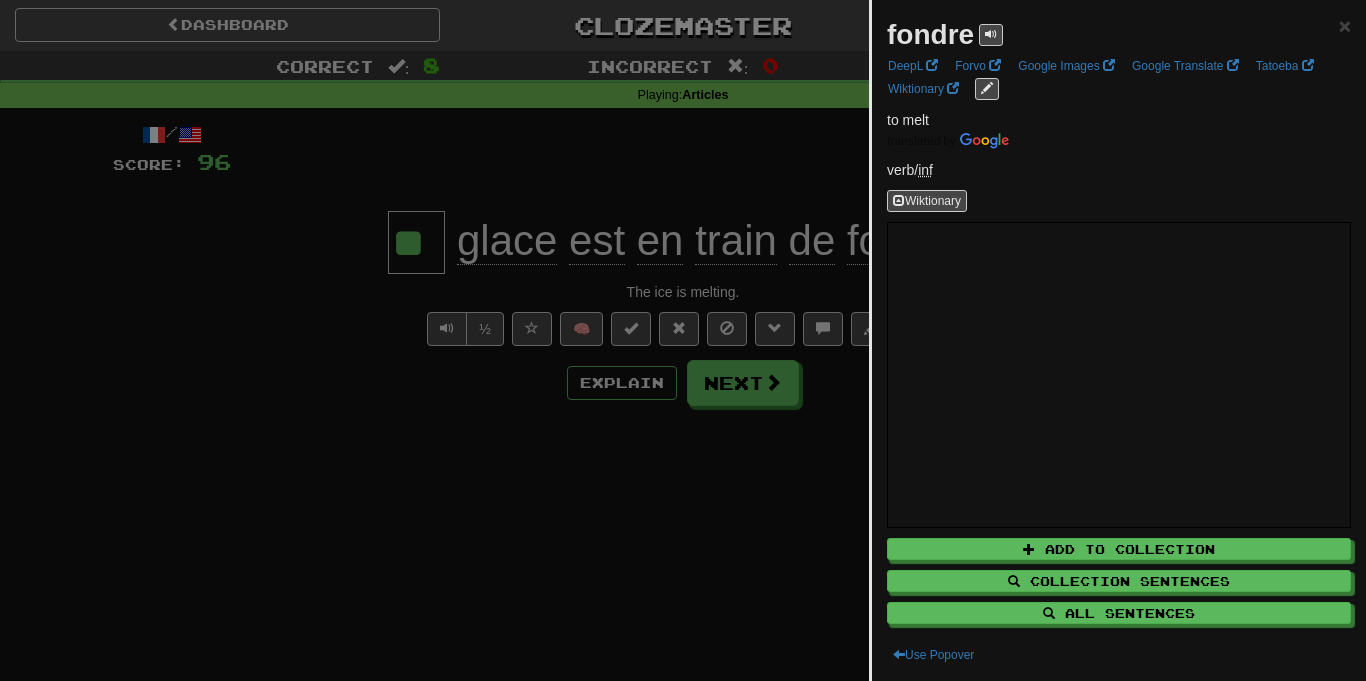 click at bounding box center (683, 340) 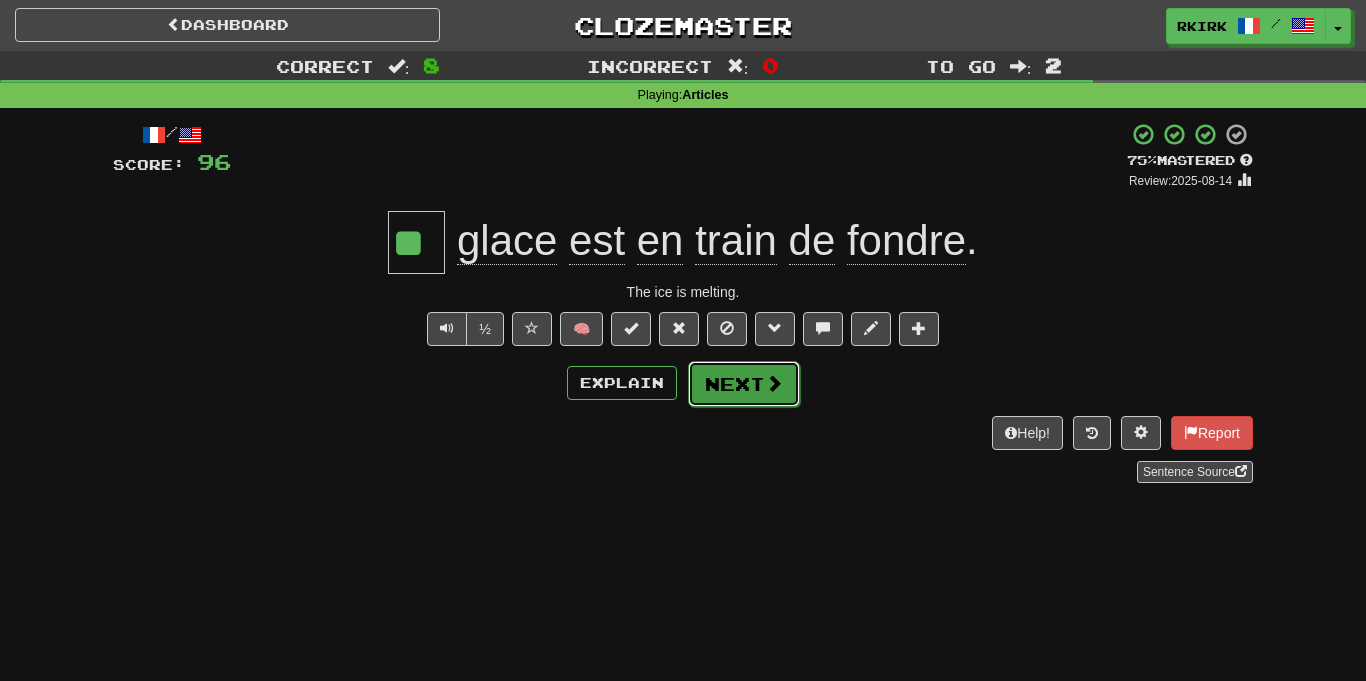 click on "Next" at bounding box center [744, 384] 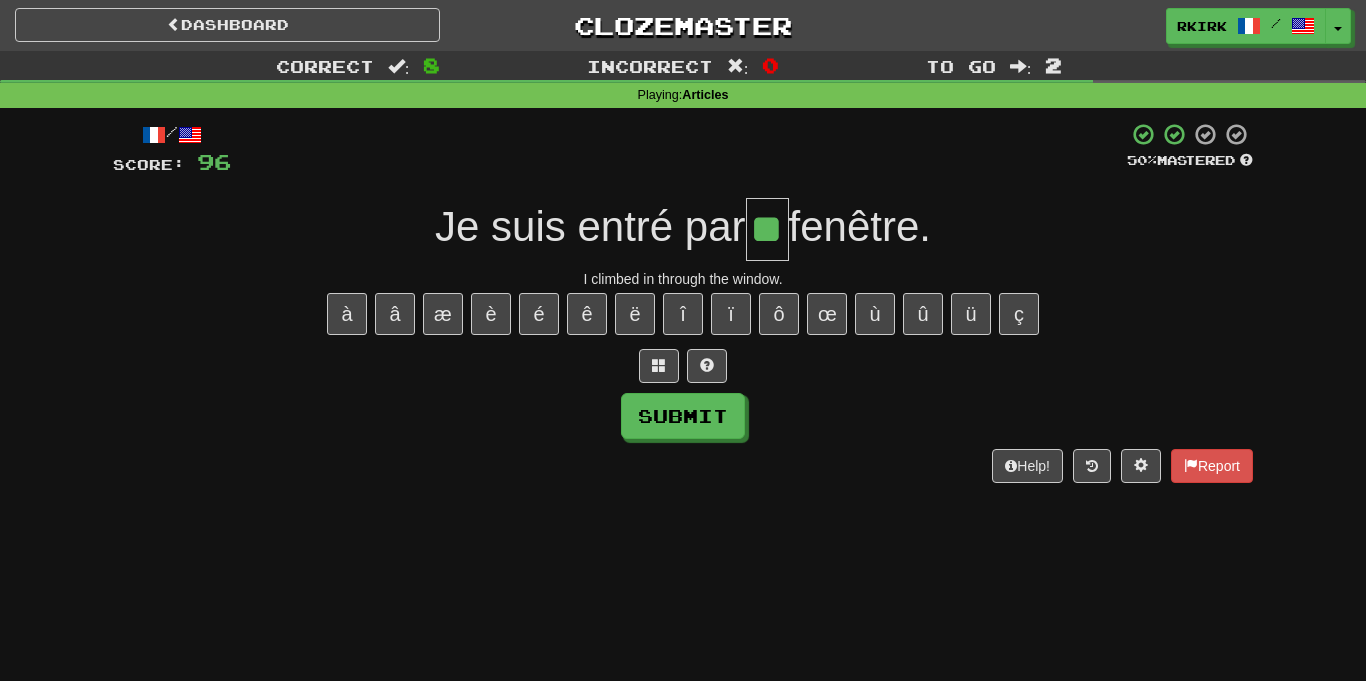 type on "**" 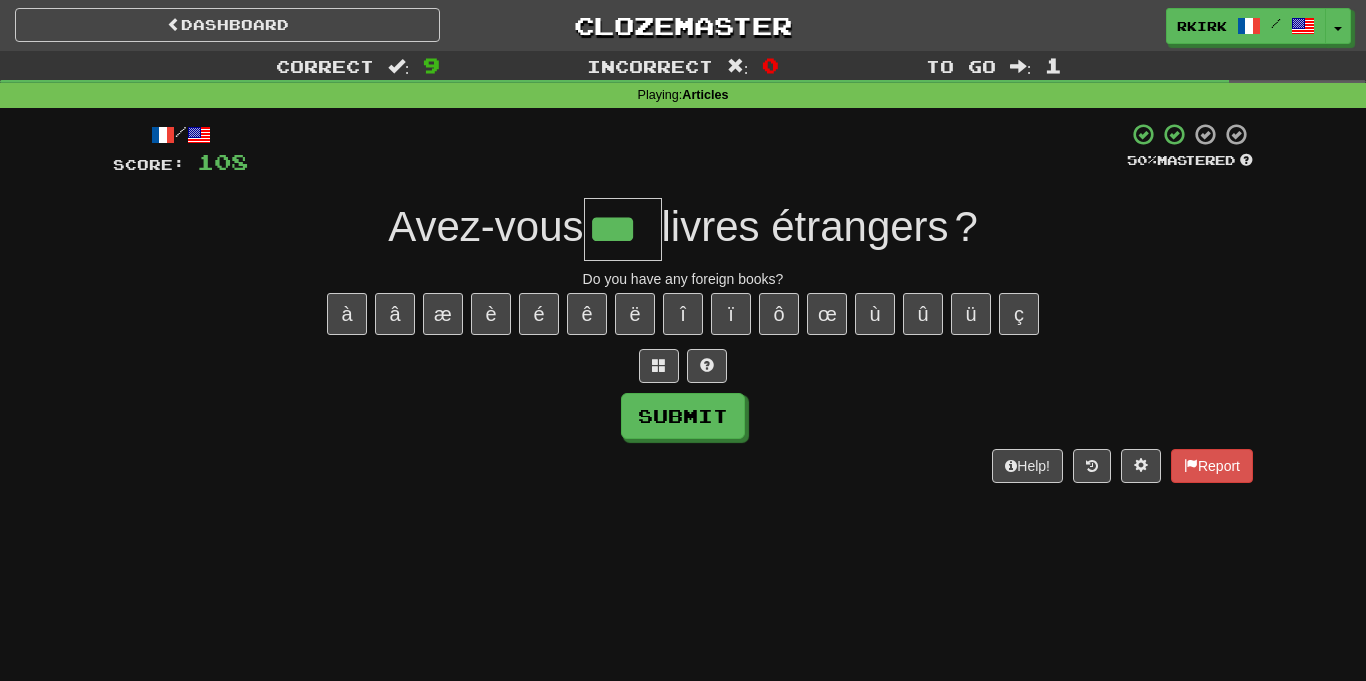 type on "***" 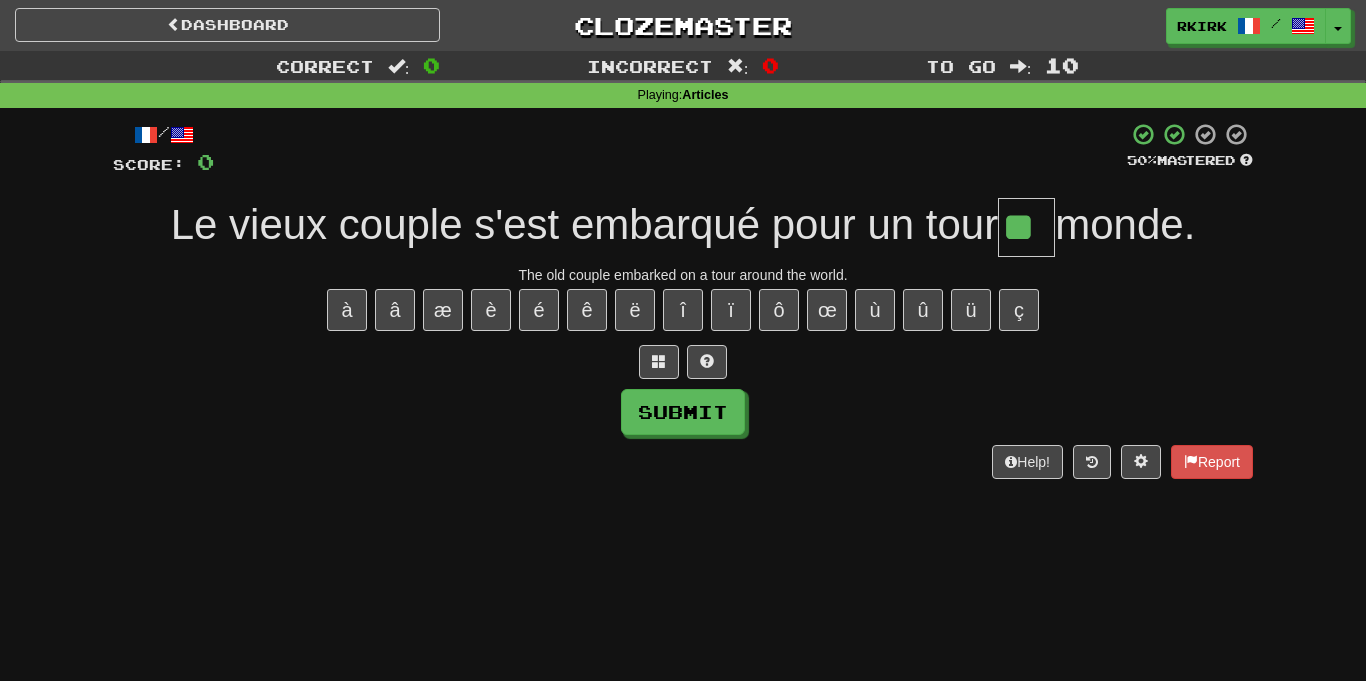 type on "**" 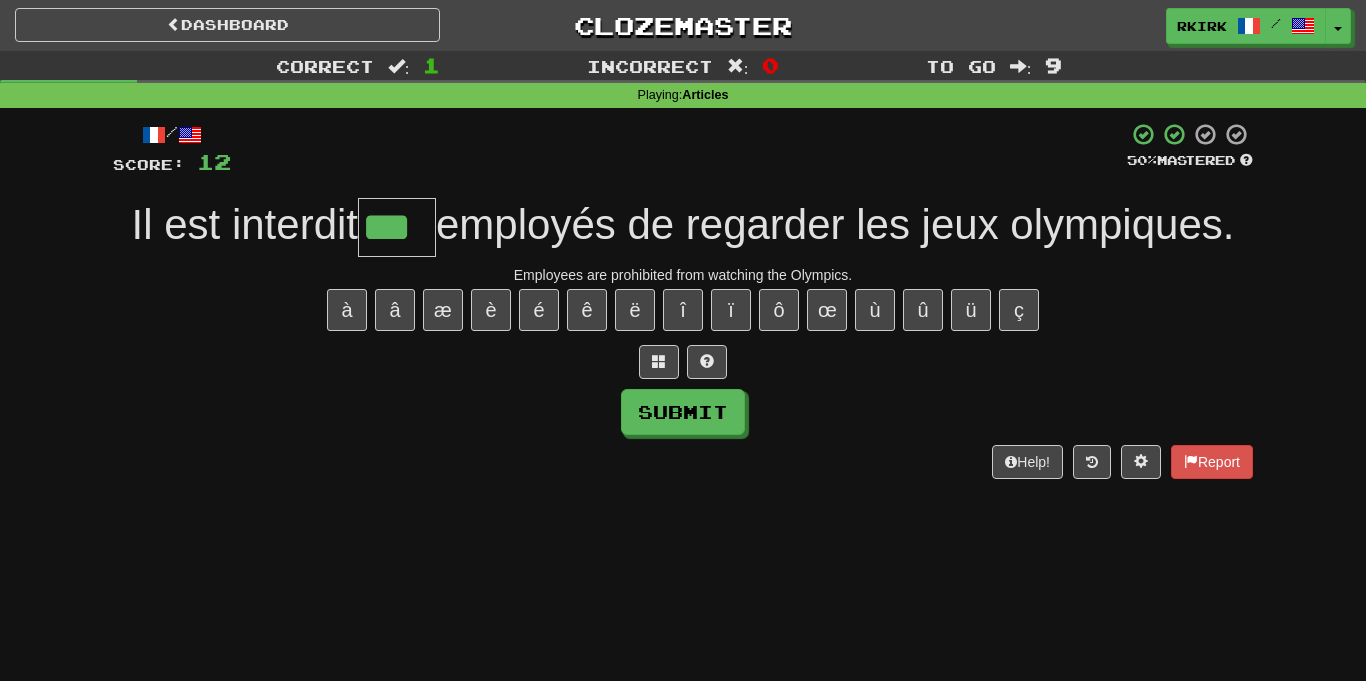 type on "***" 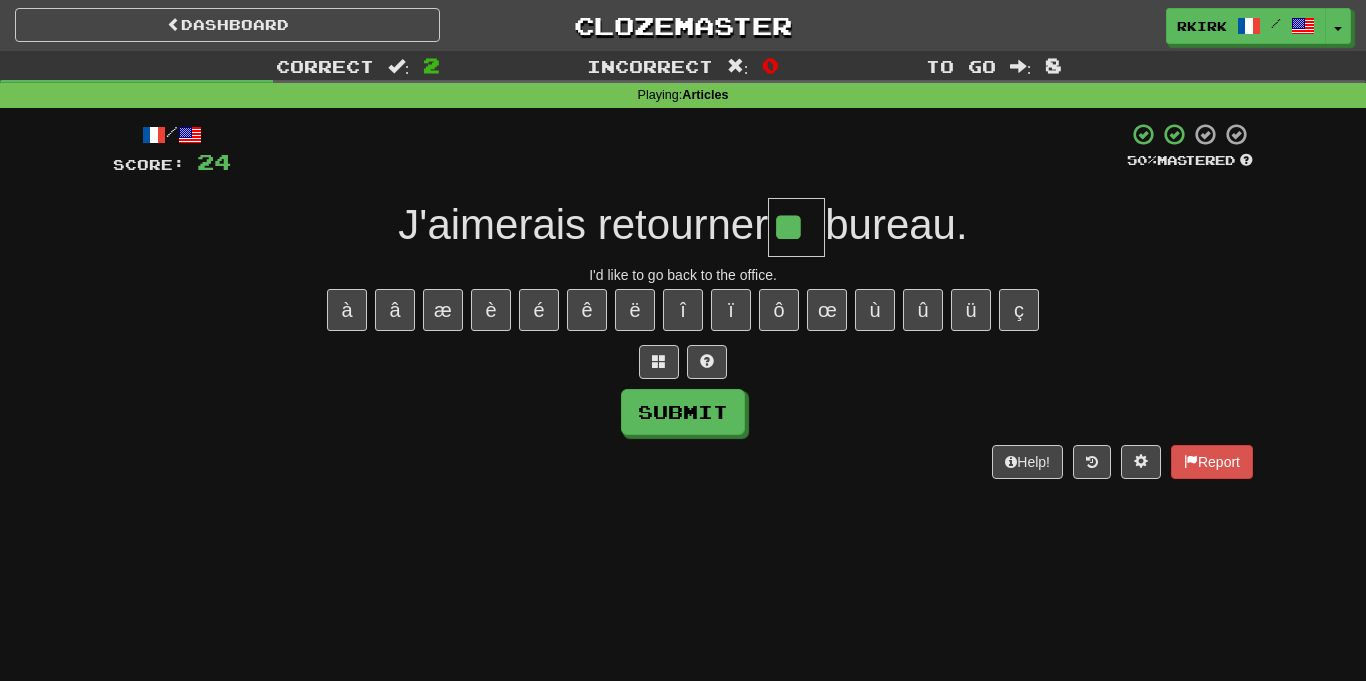 type on "**" 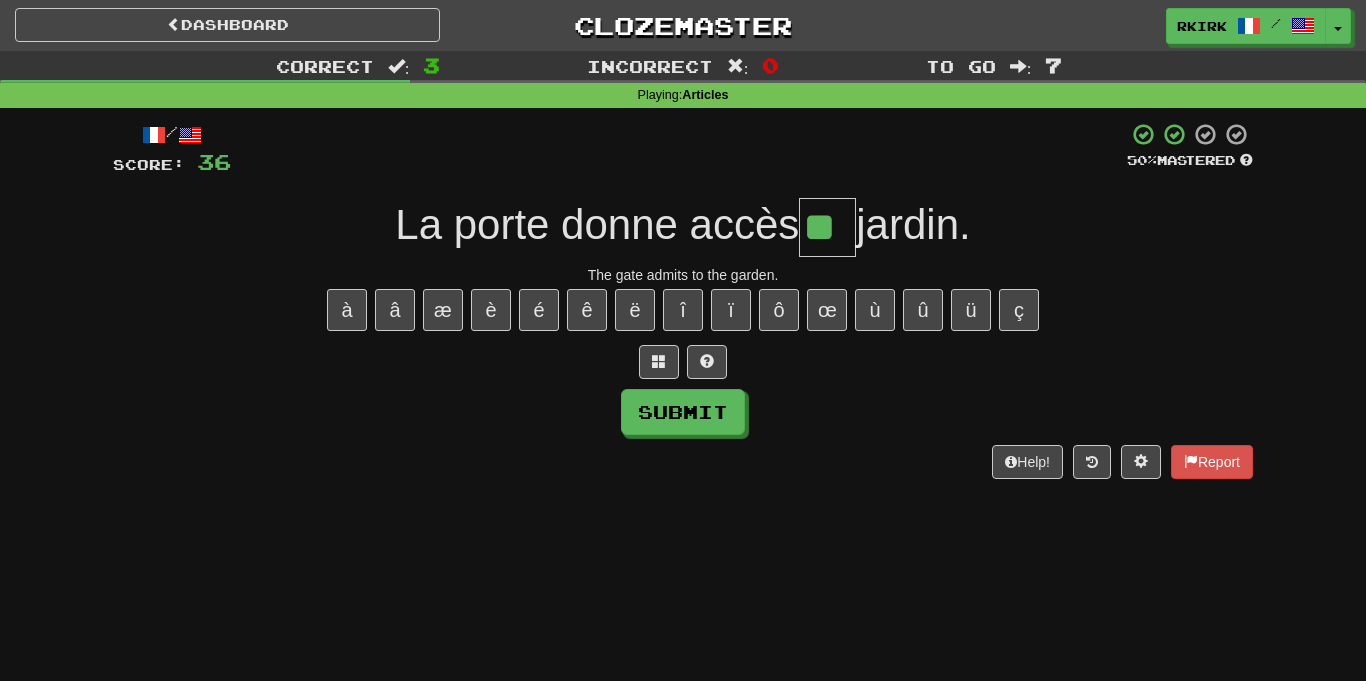 type on "**" 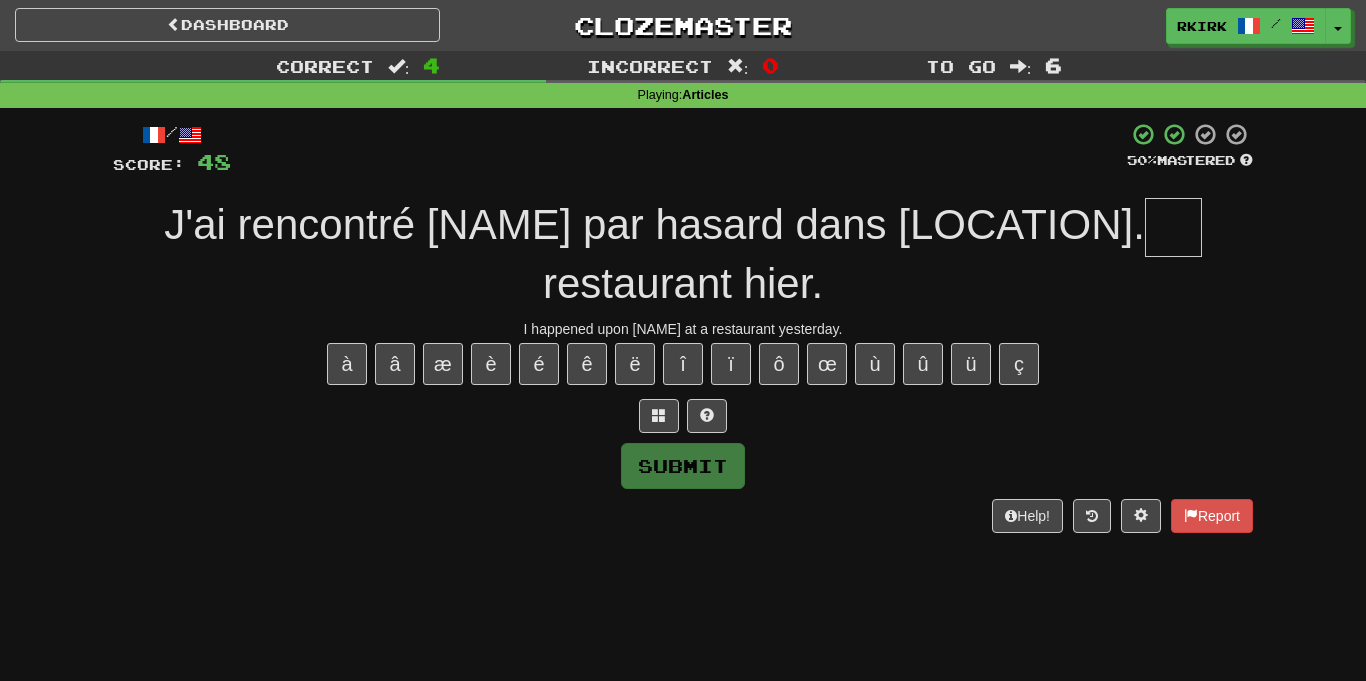 type on "*" 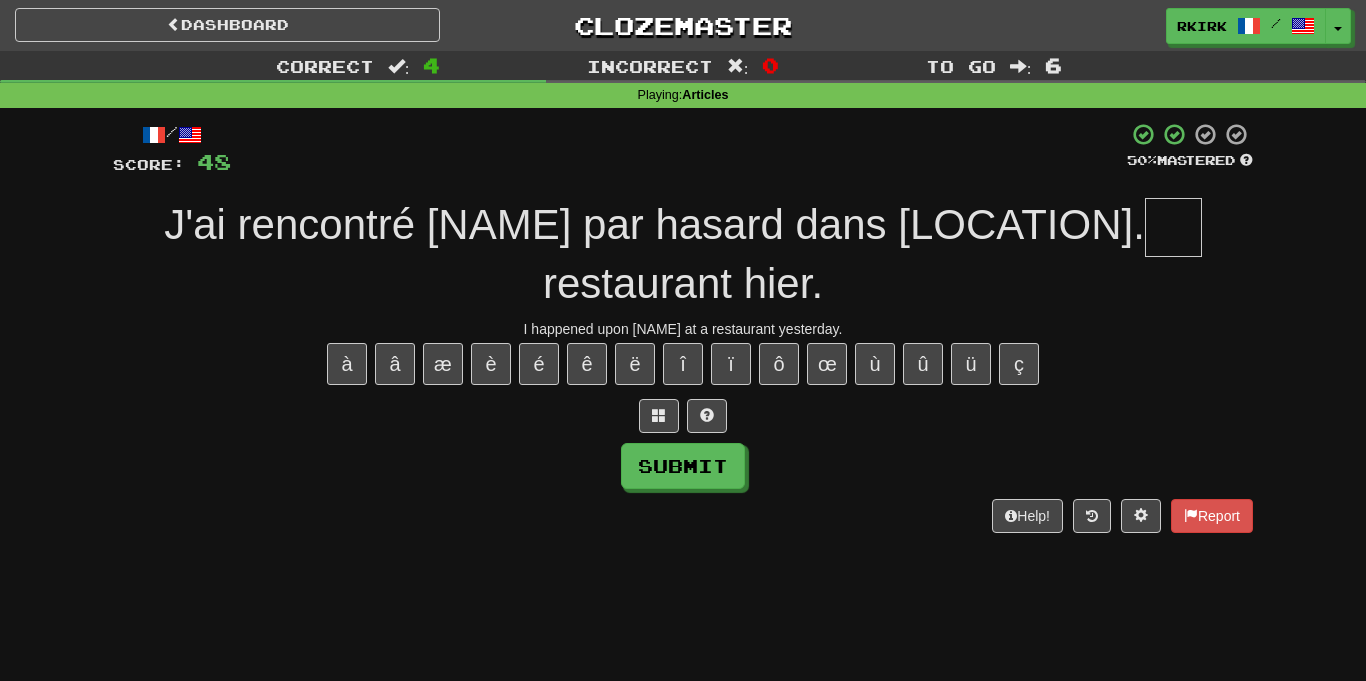 type on "*" 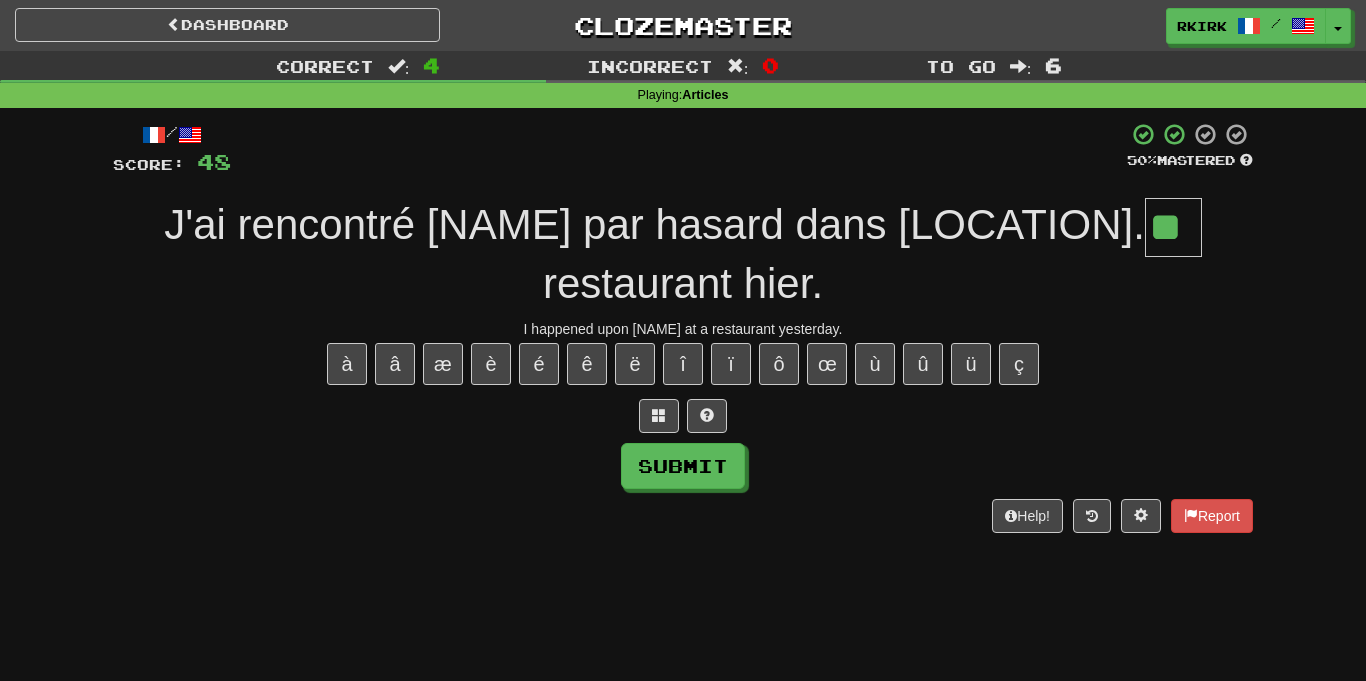 type on "**" 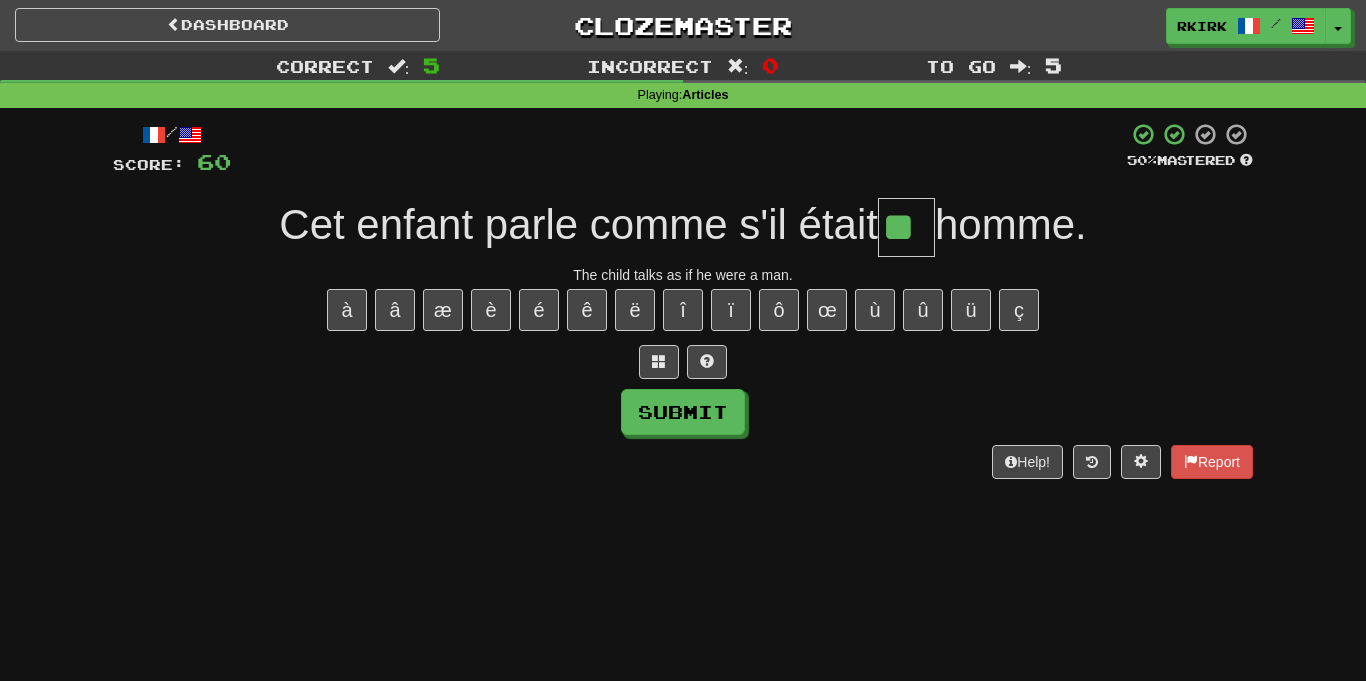 type on "**" 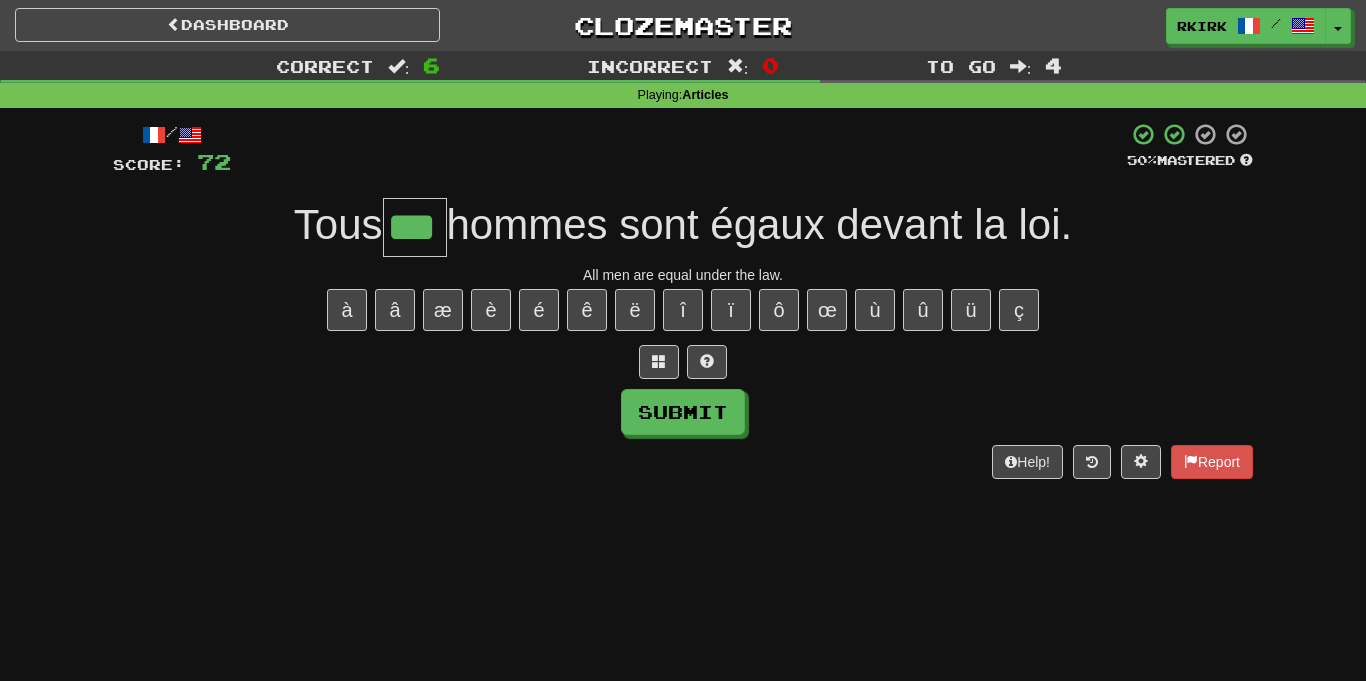 type on "***" 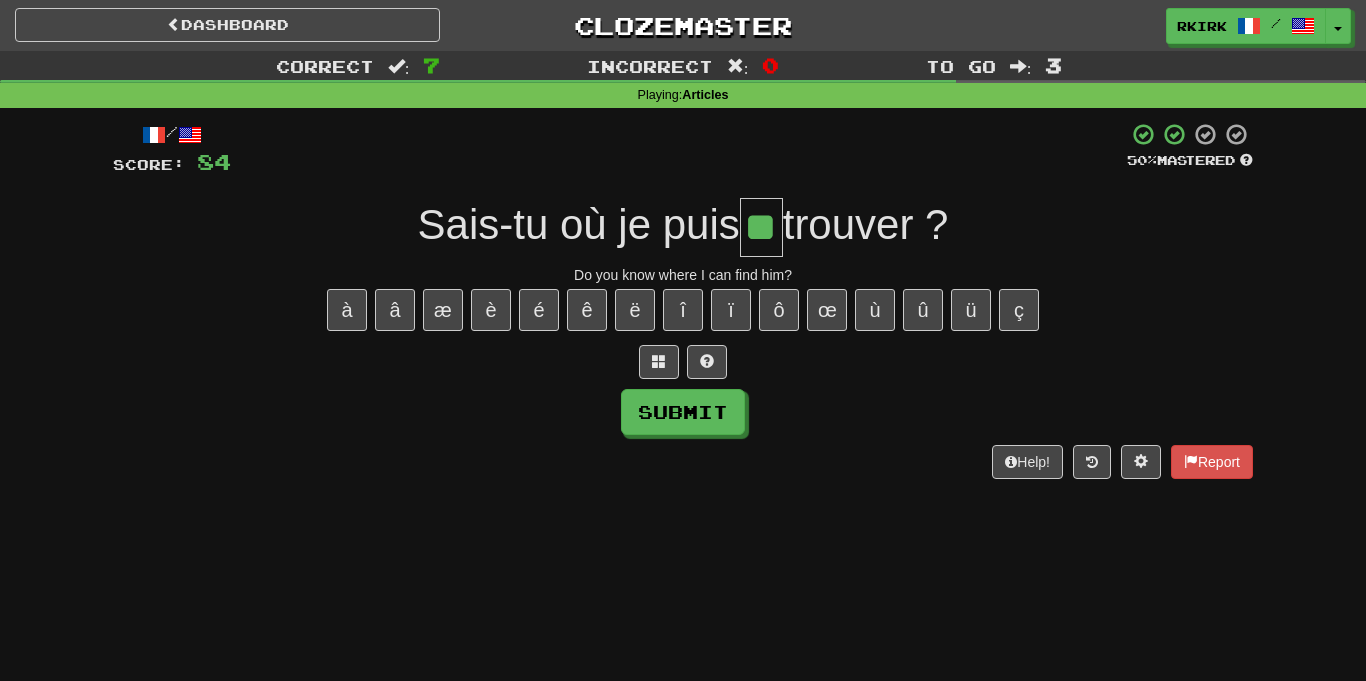 type on "**" 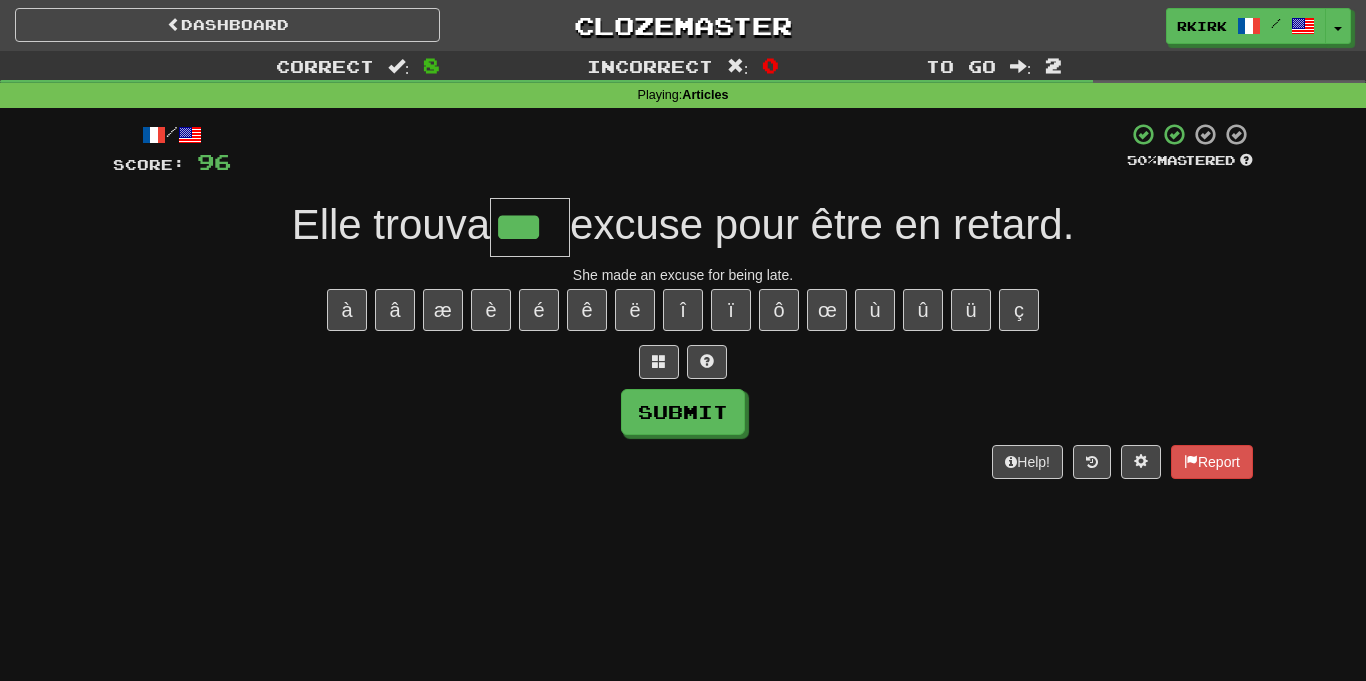 type on "***" 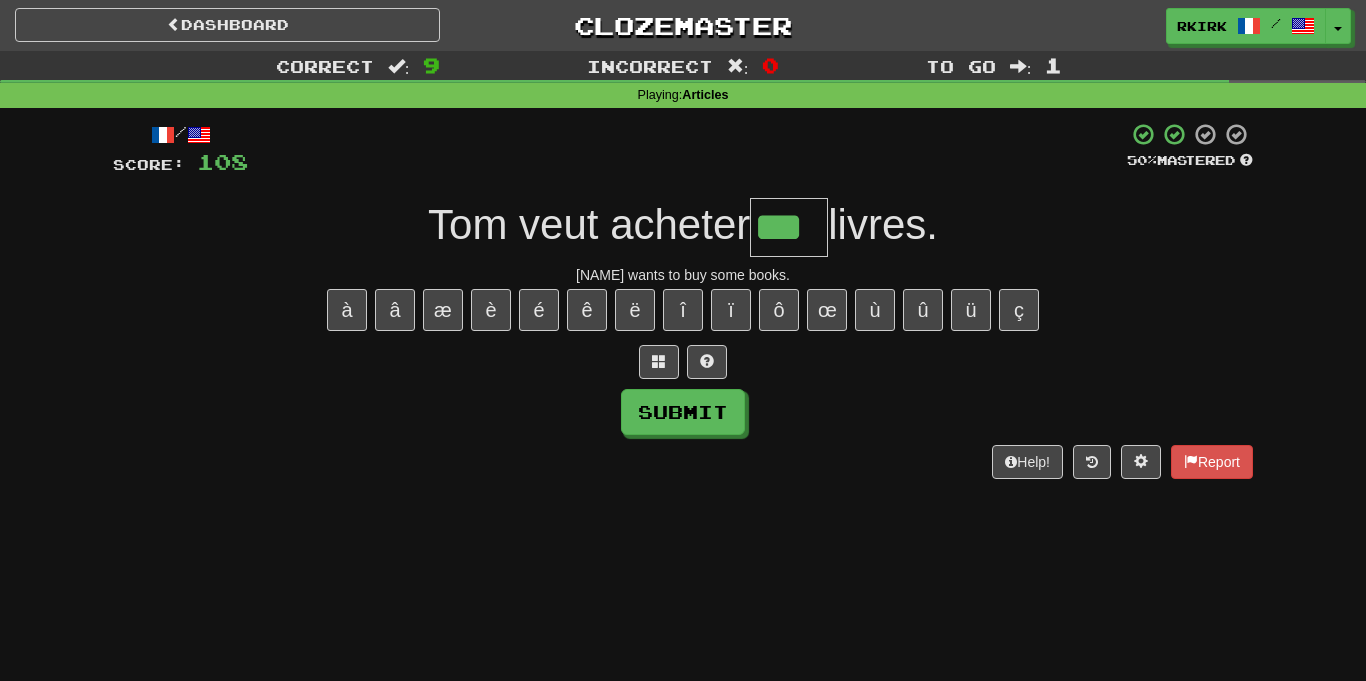 type on "***" 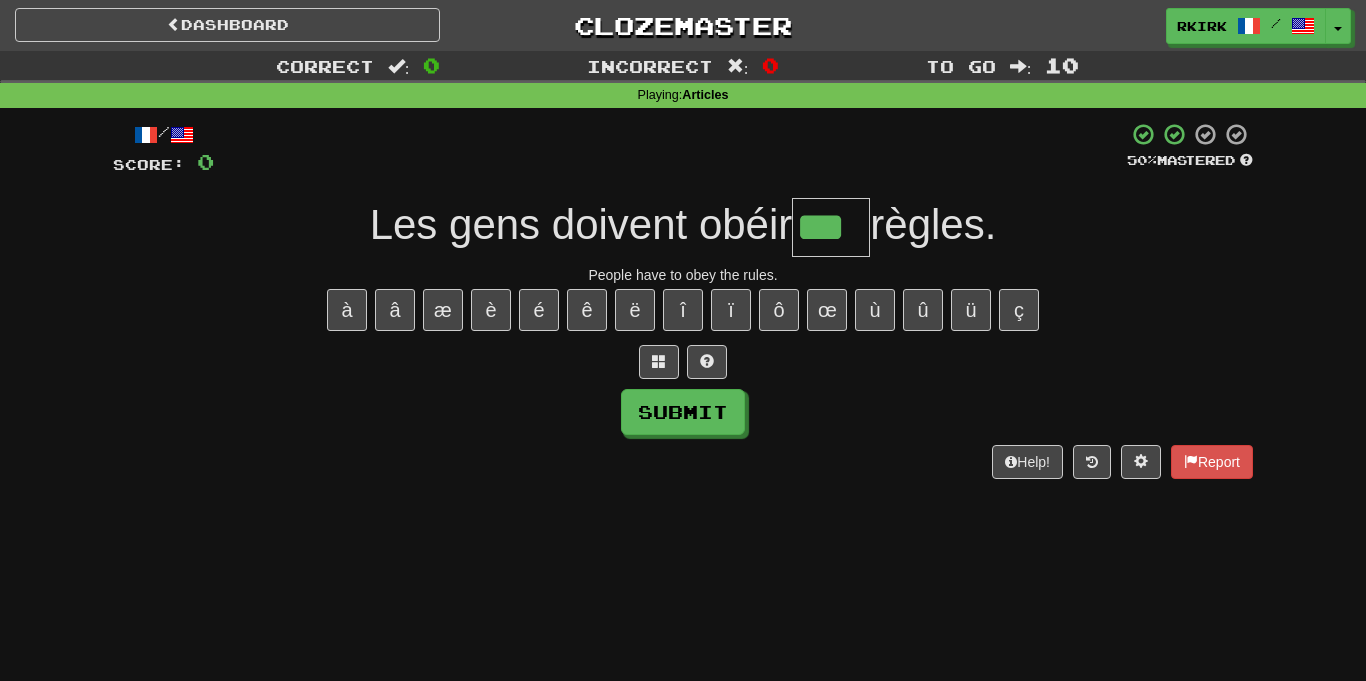 type on "***" 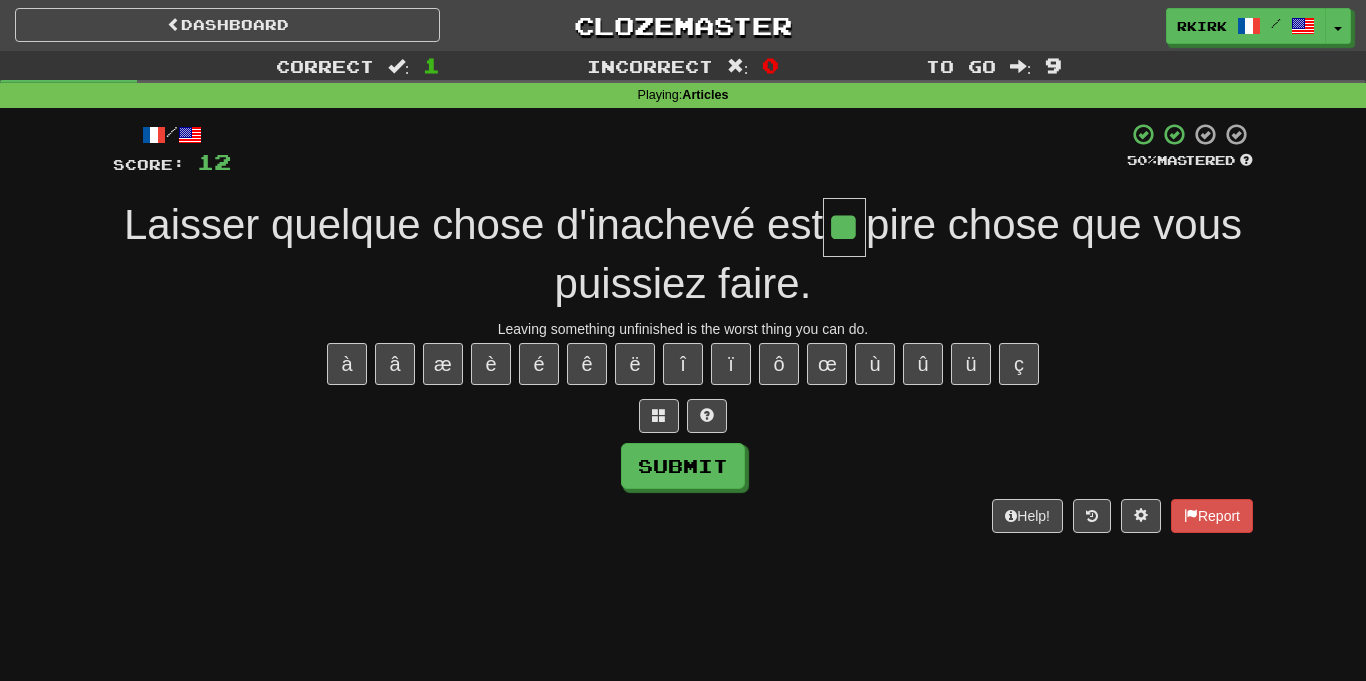 type on "**" 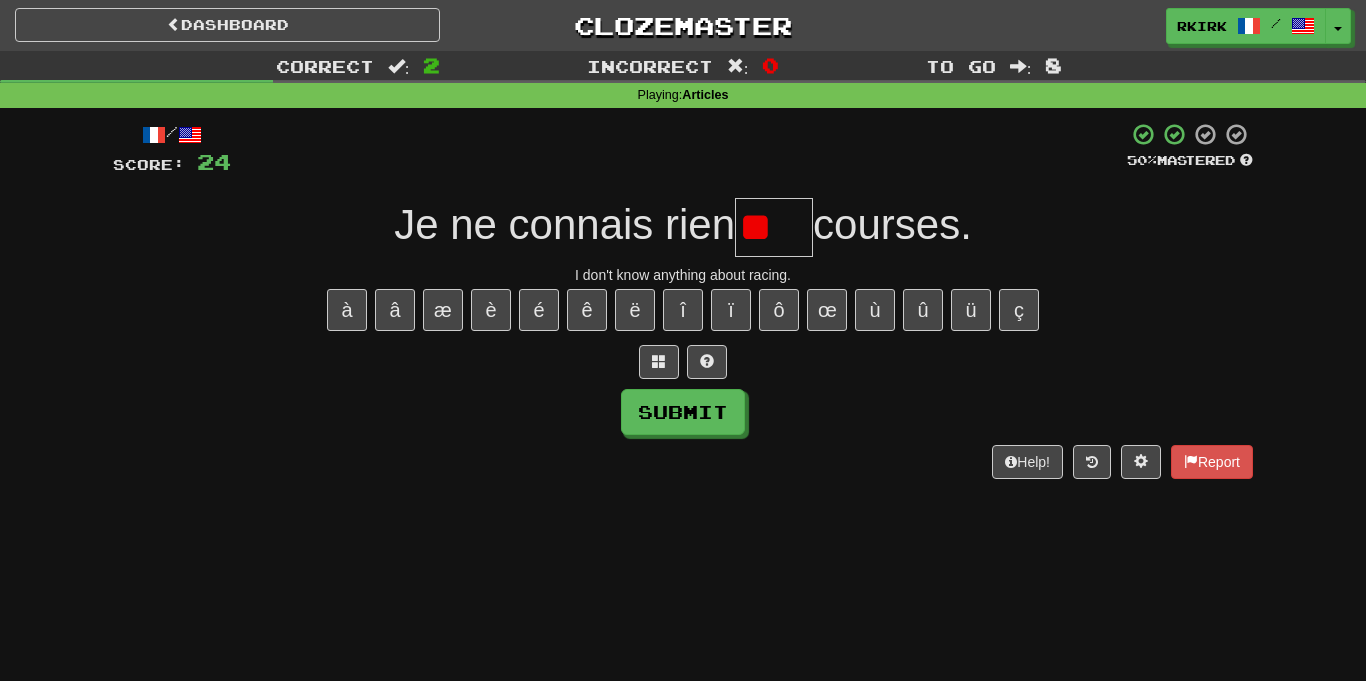 type on "*" 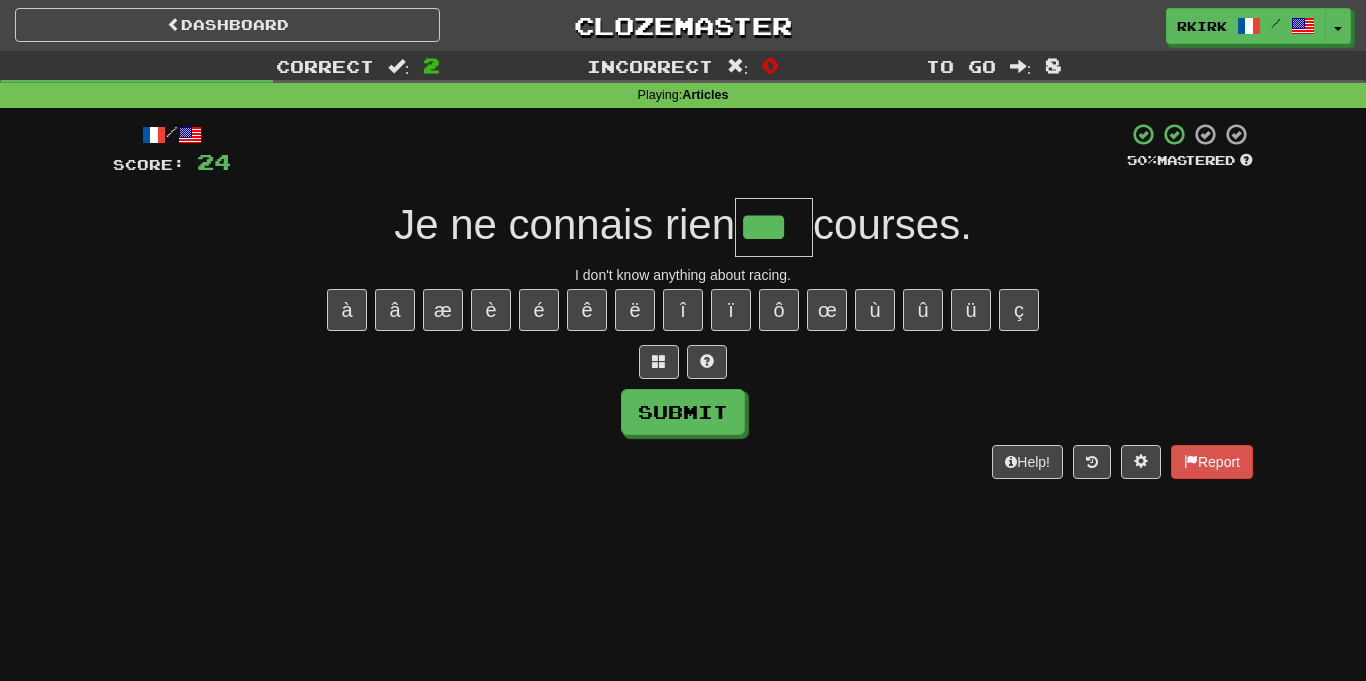 type on "***" 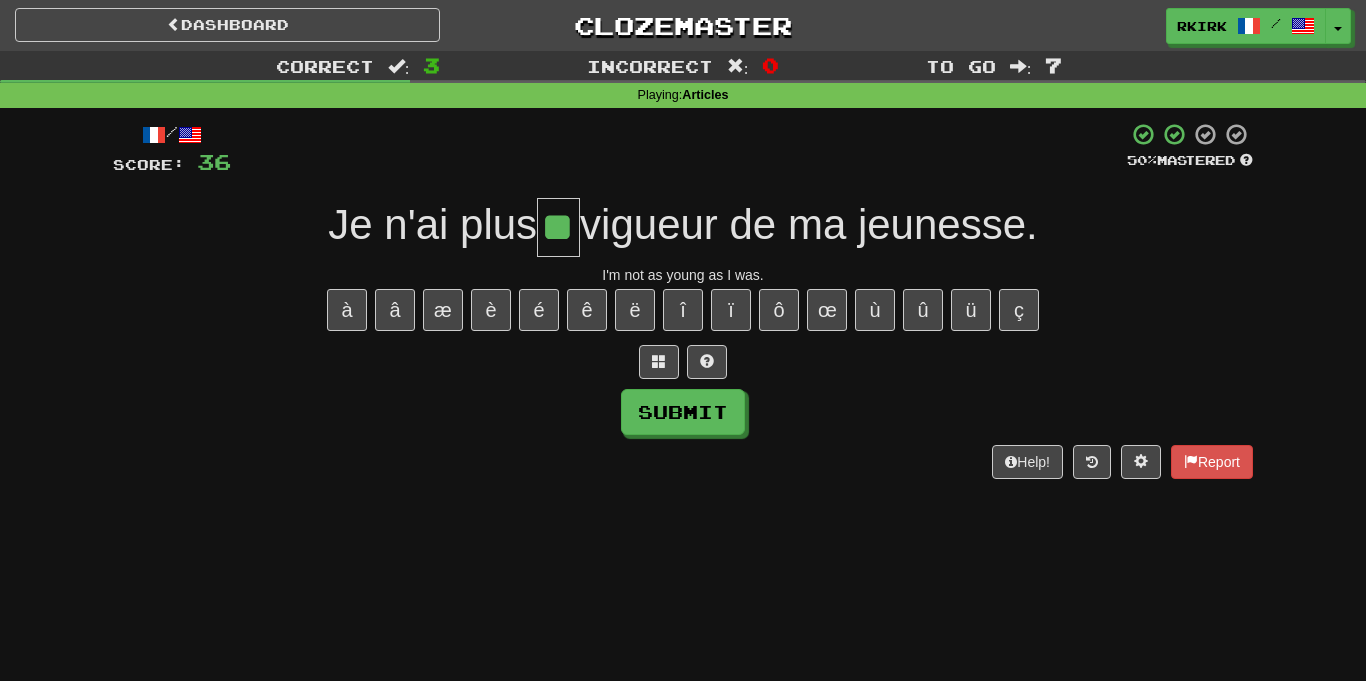 type on "**" 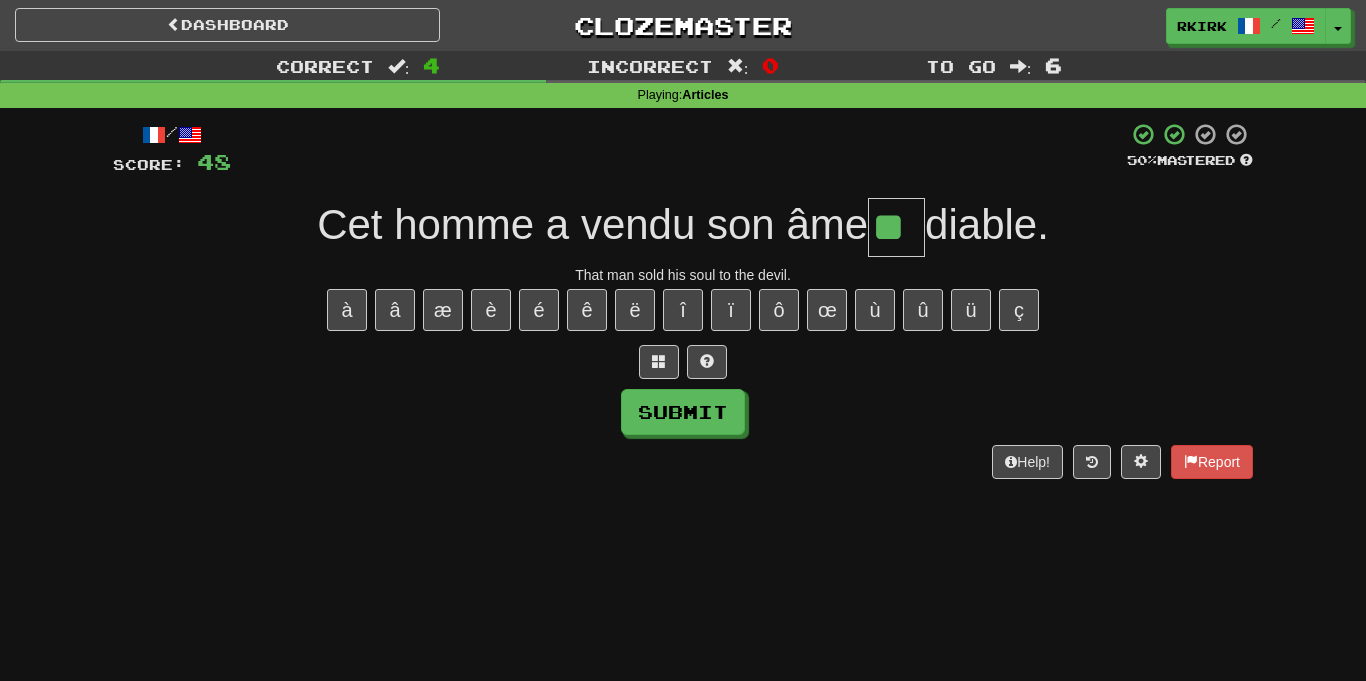 type on "**" 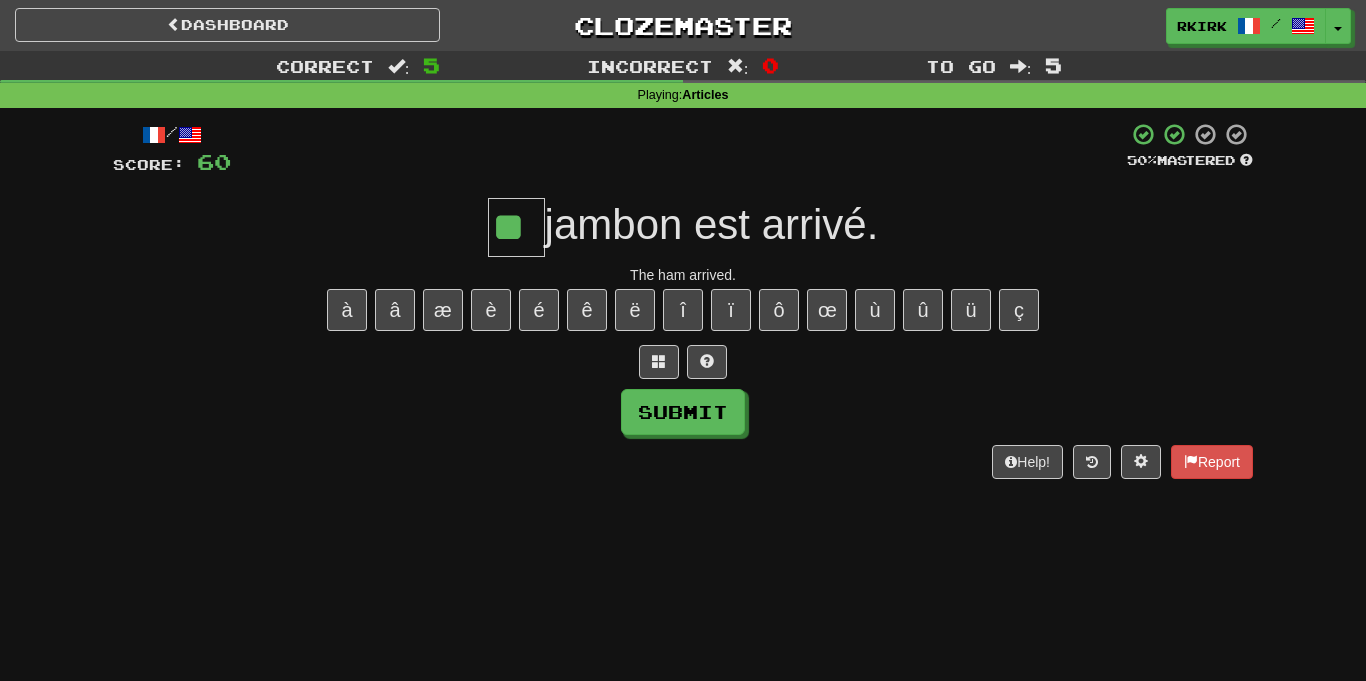 type on "**" 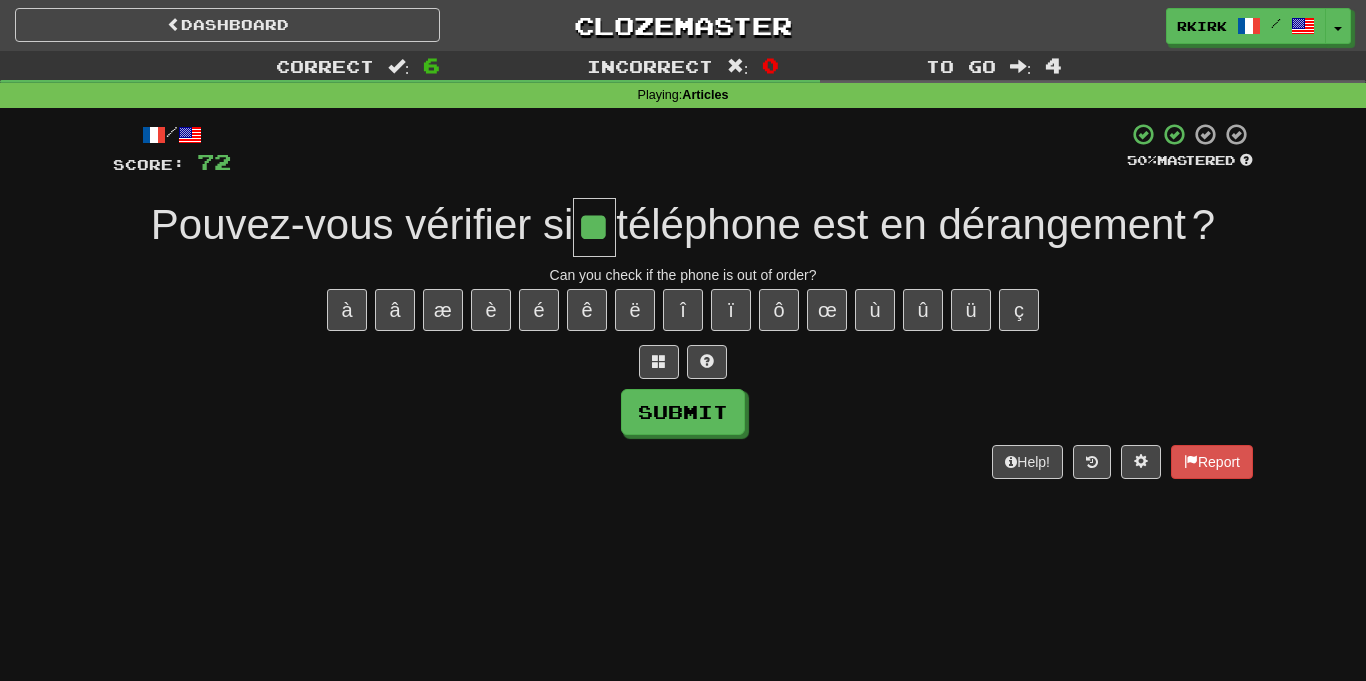 type on "**" 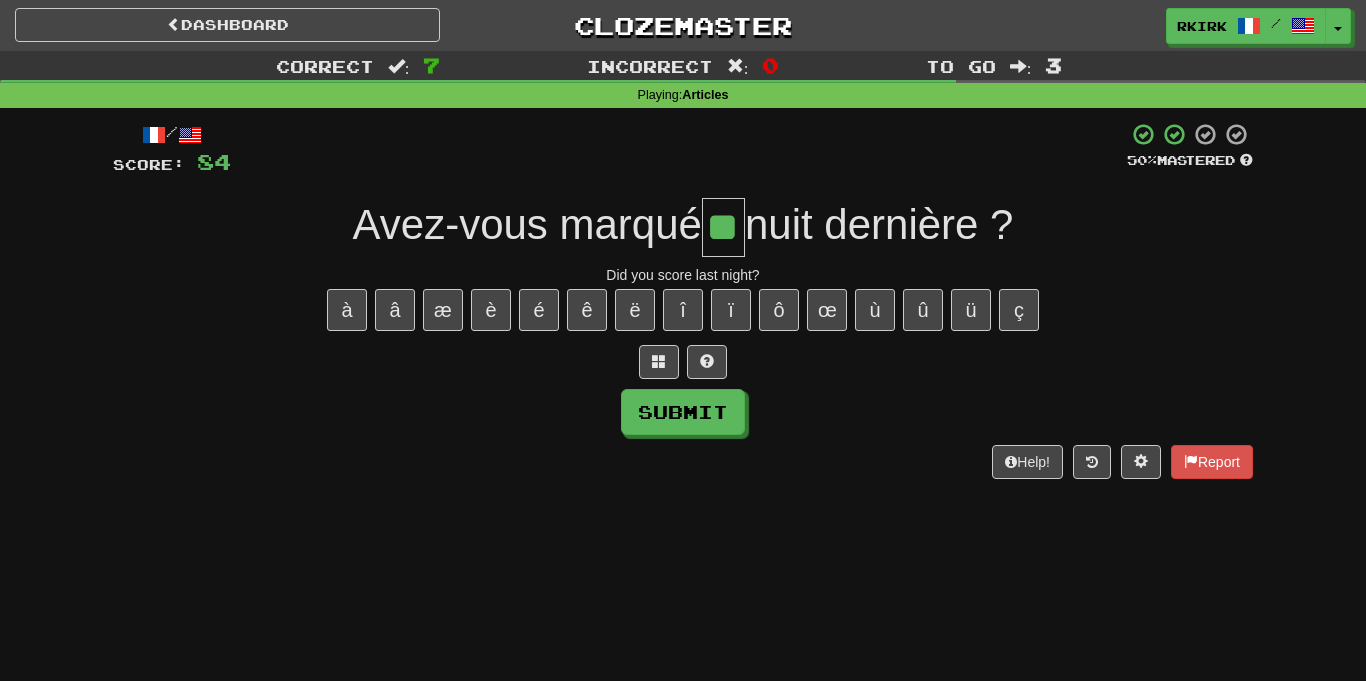 type on "**" 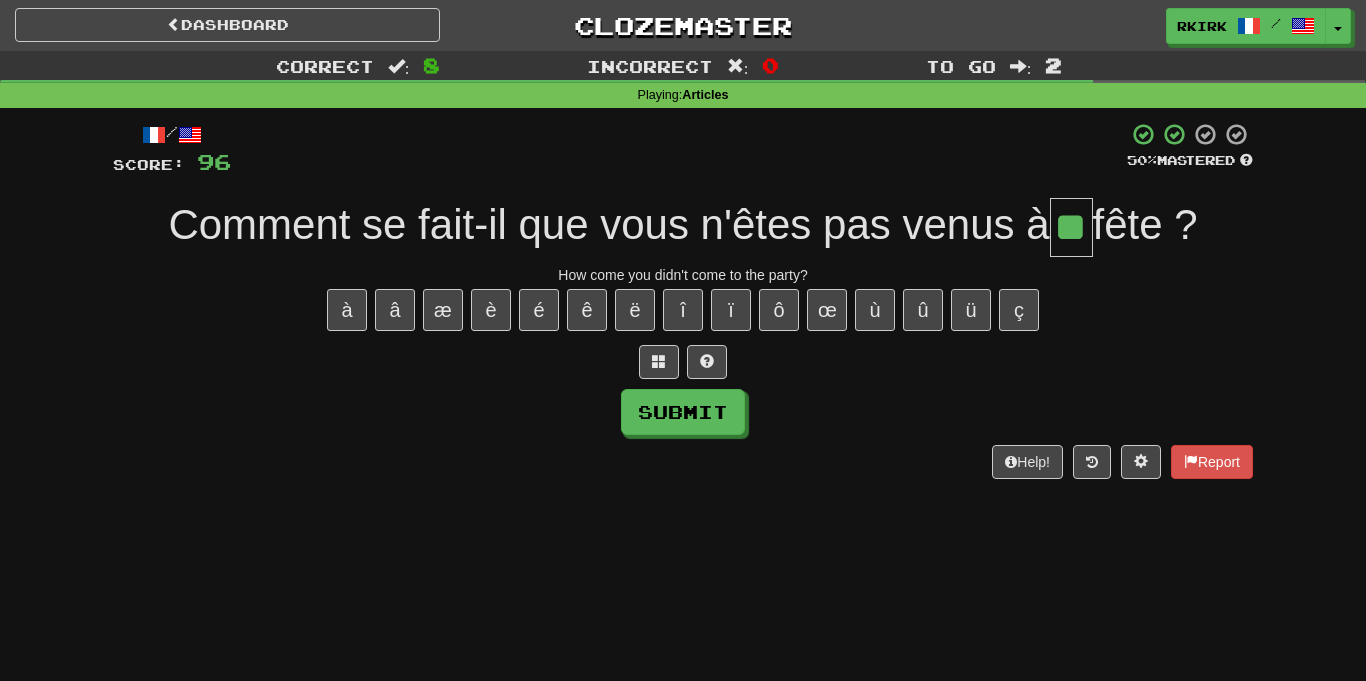 type on "**" 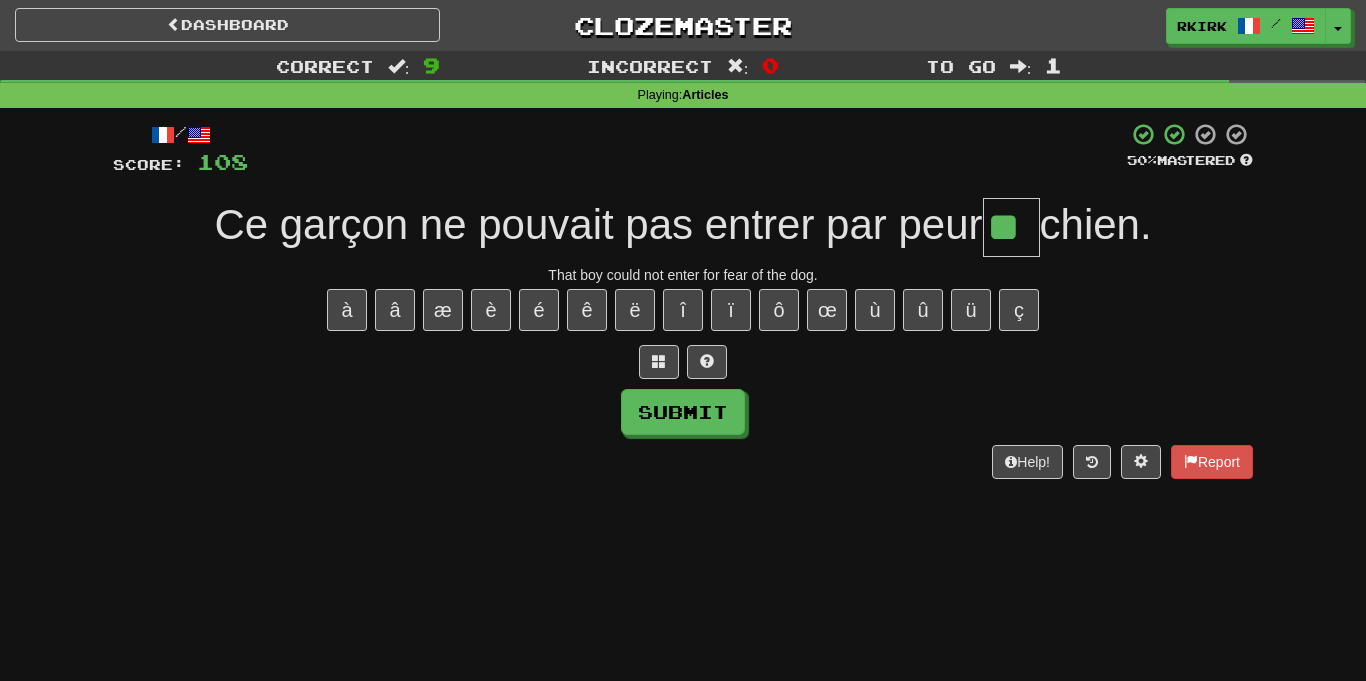 type on "**" 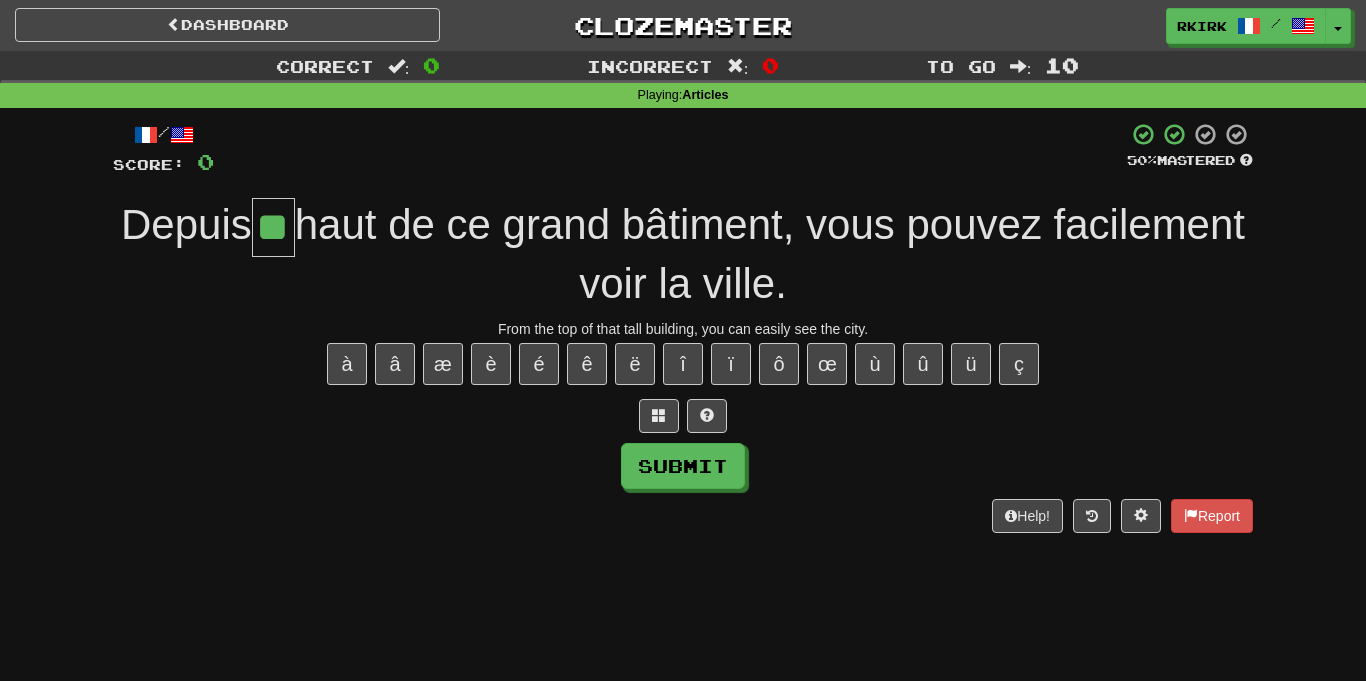 type on "**" 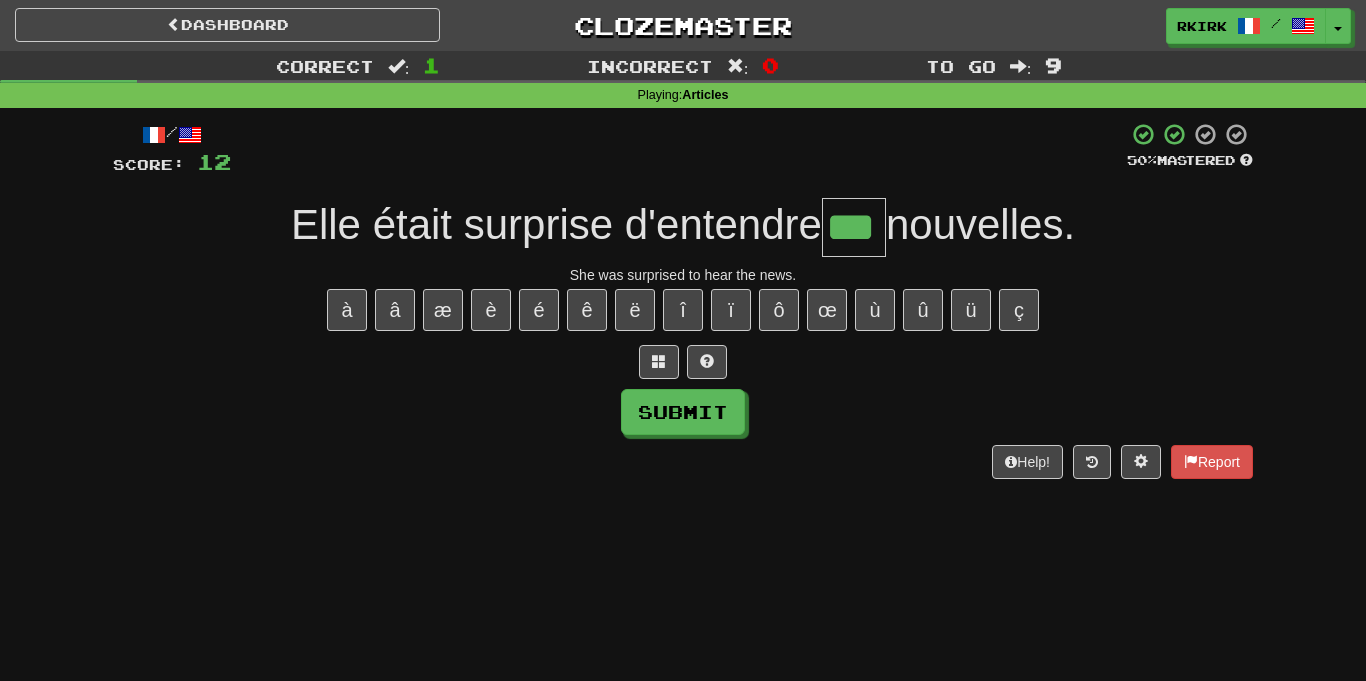 type on "***" 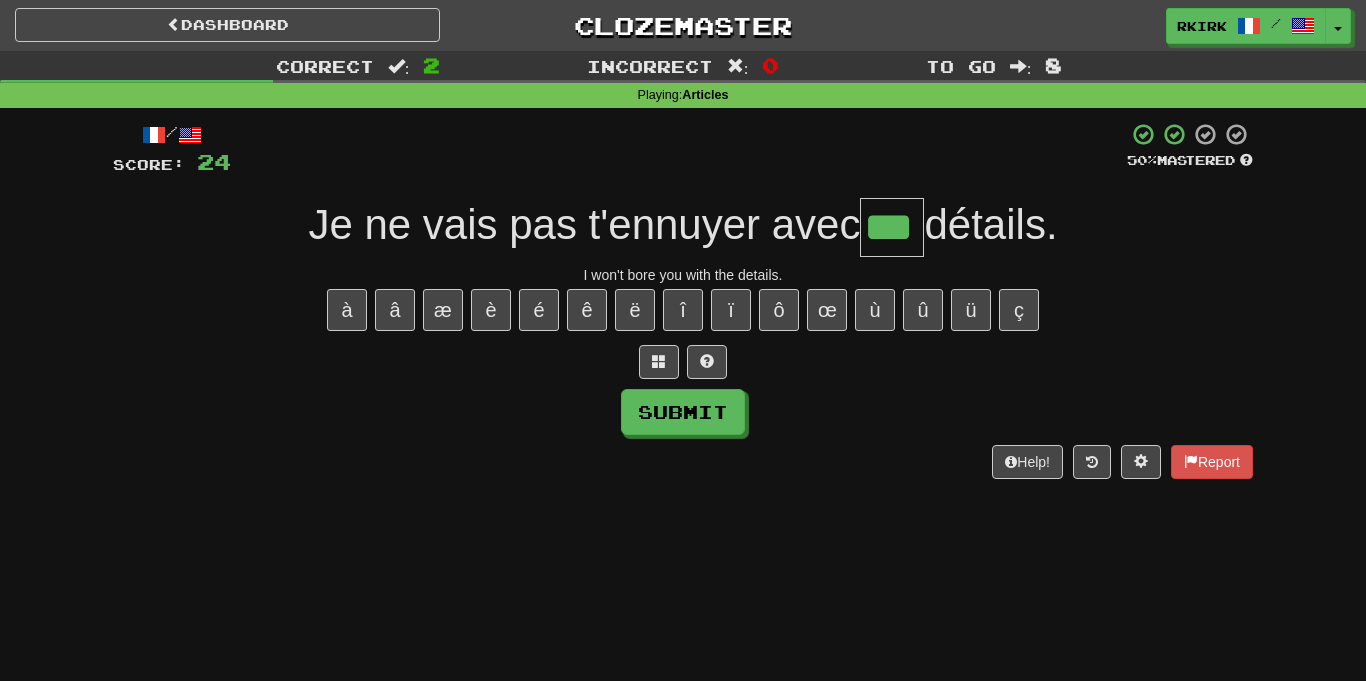 type on "***" 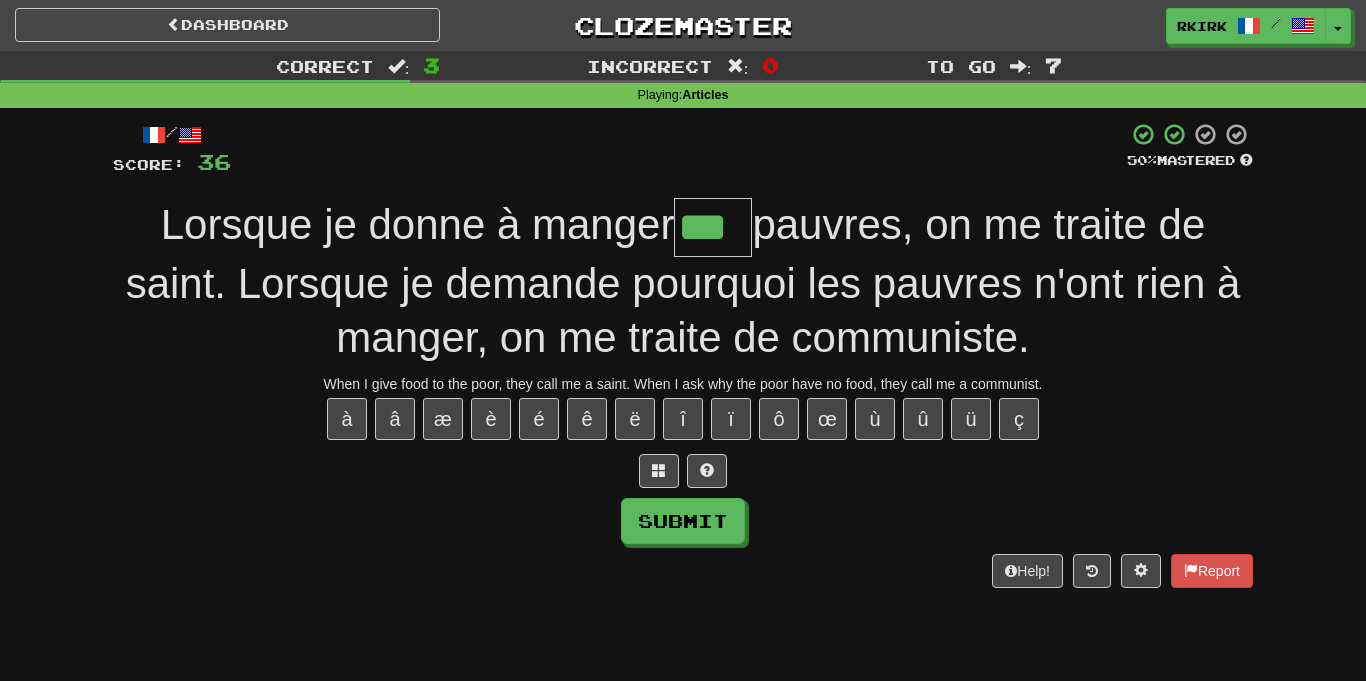 type on "***" 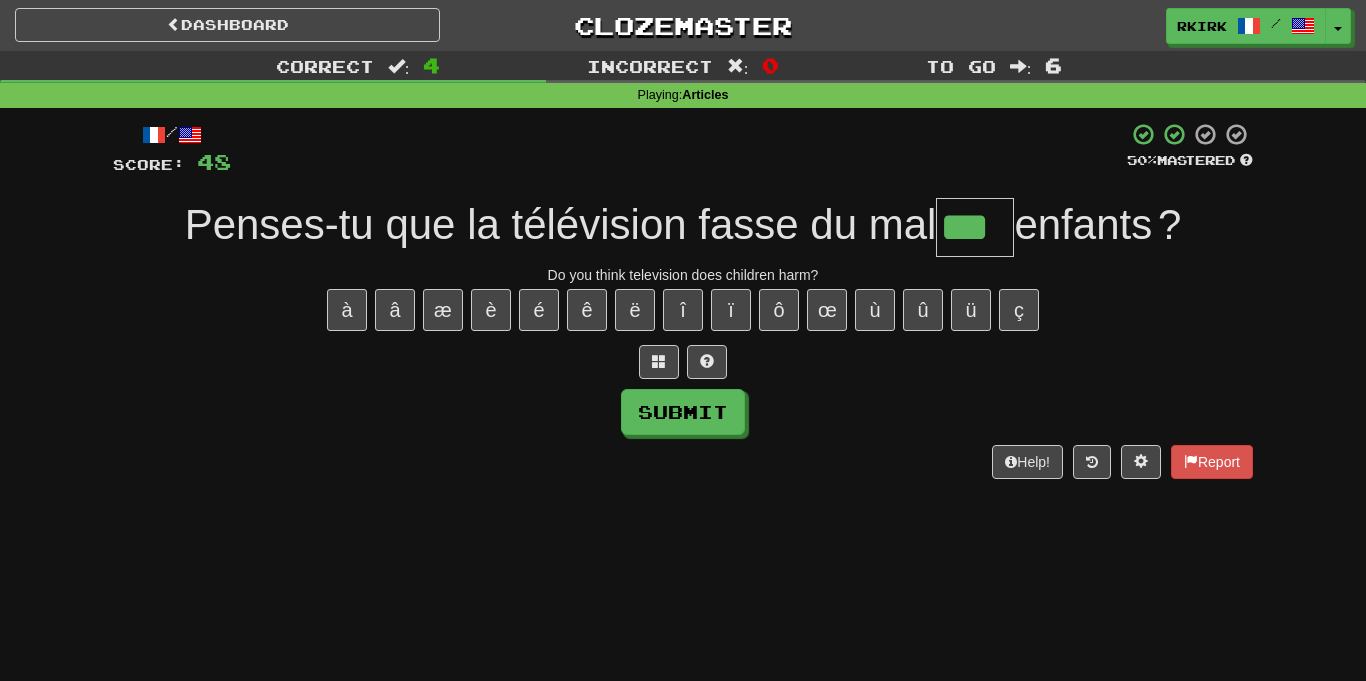 type on "***" 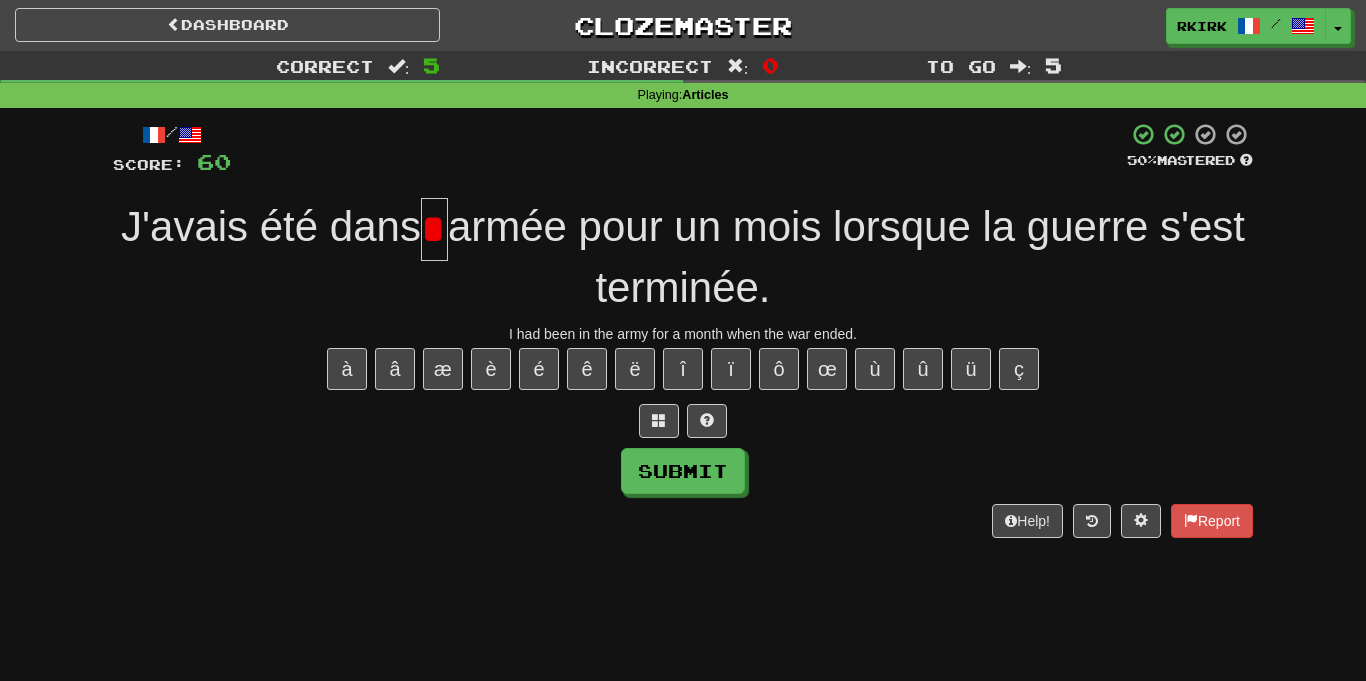 scroll, scrollTop: 0, scrollLeft: 0, axis: both 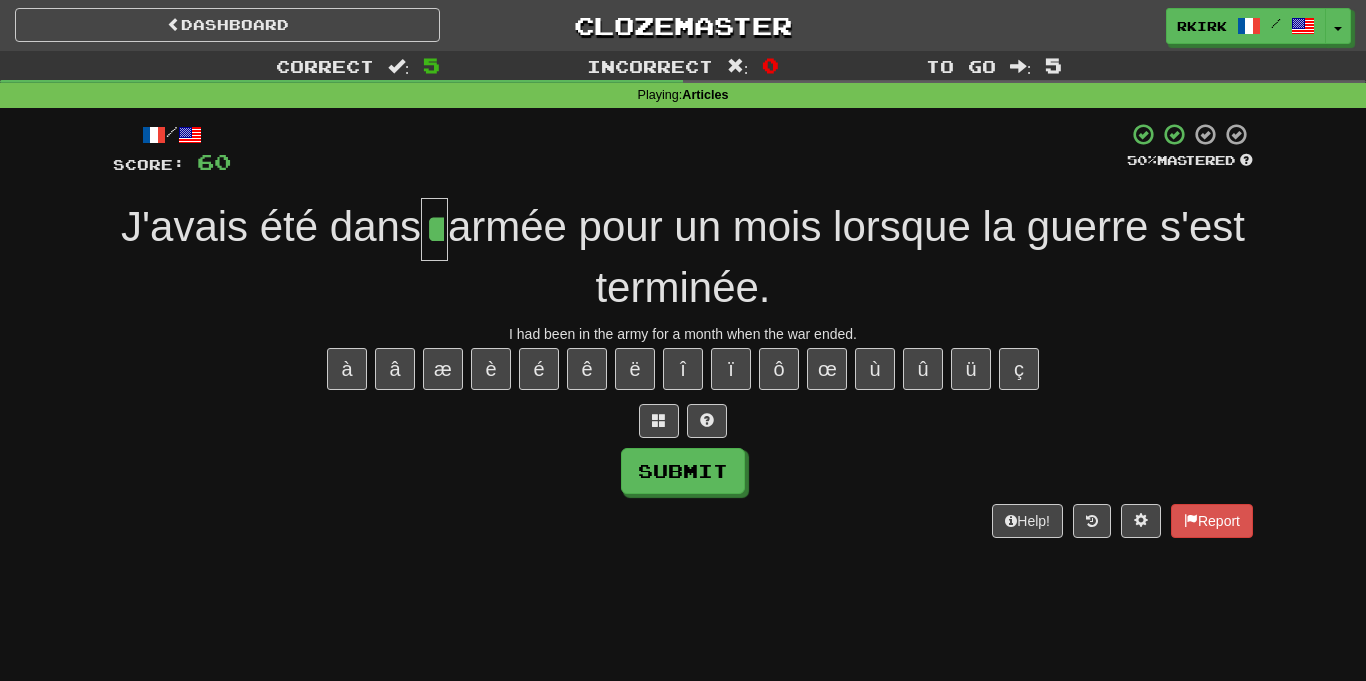 type on "**" 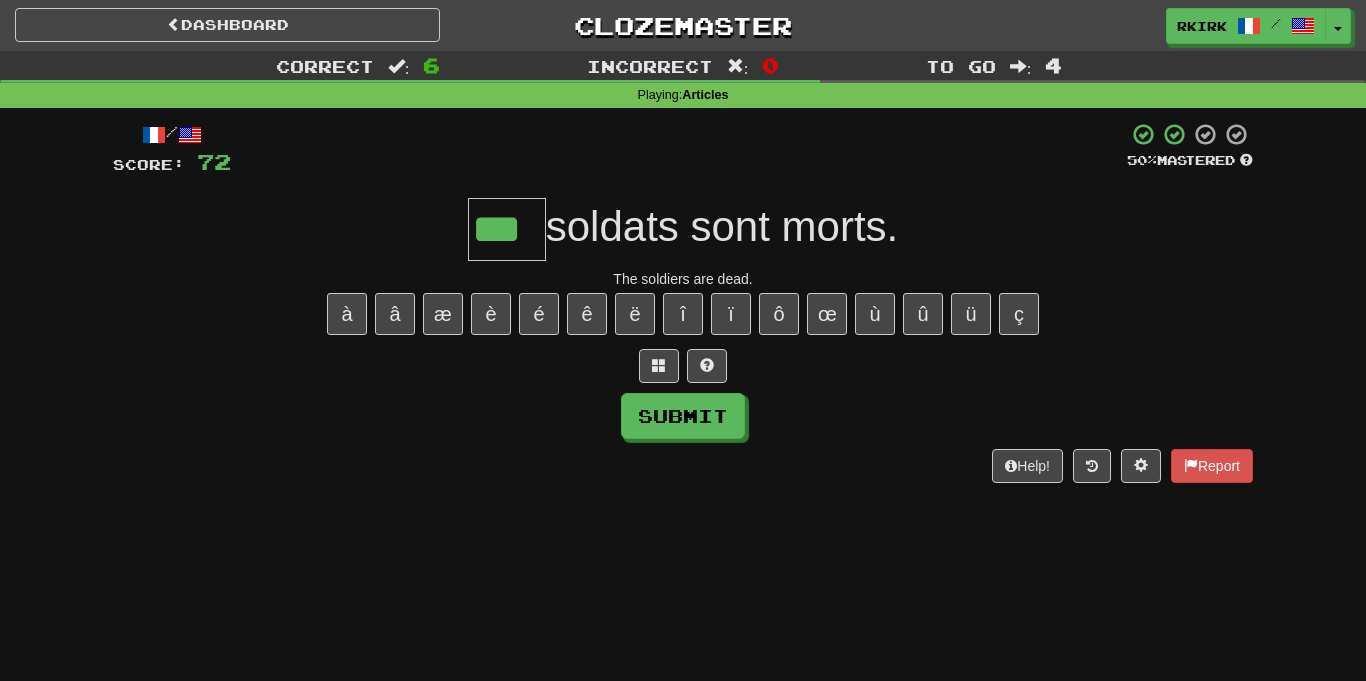 type on "***" 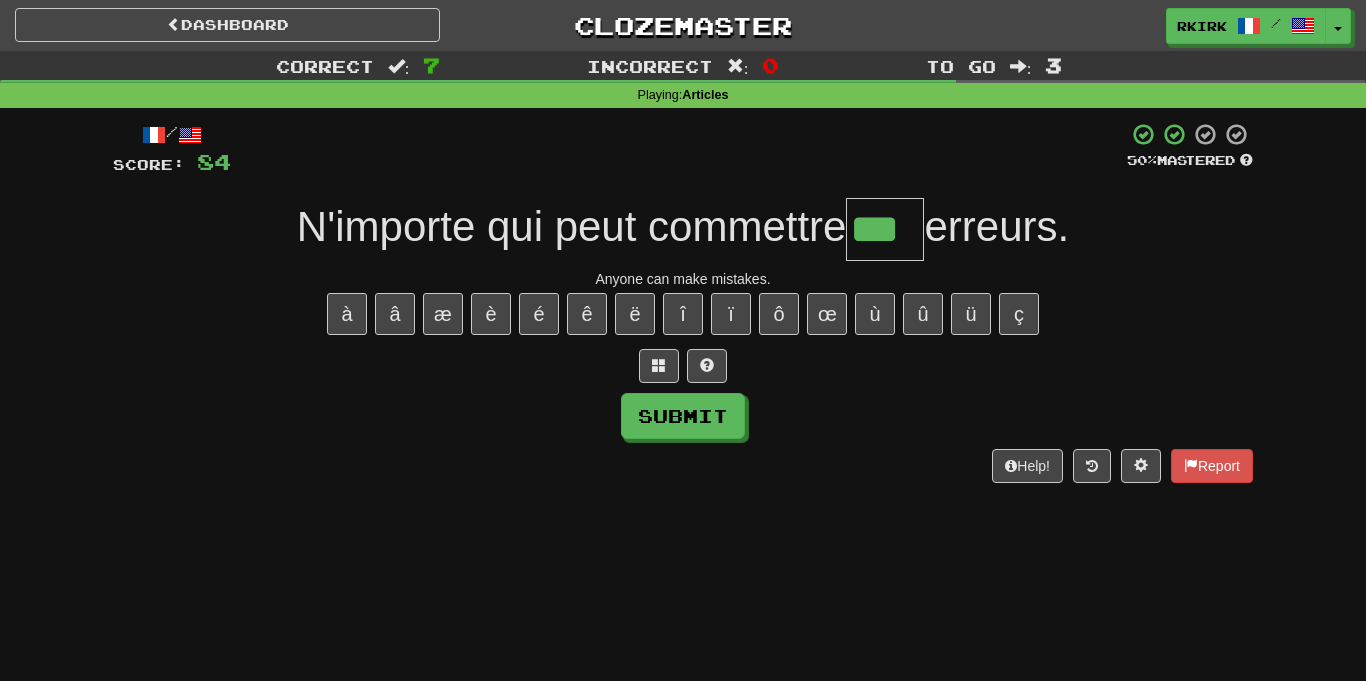 type on "***" 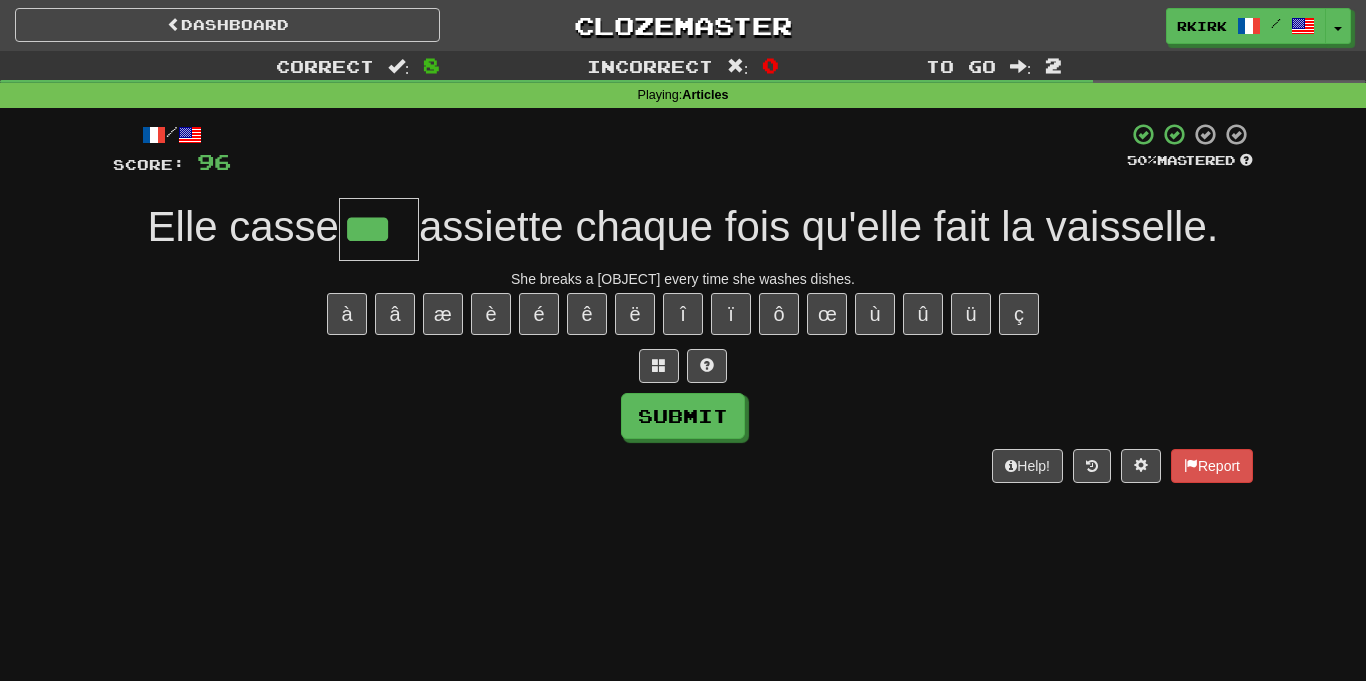 type on "***" 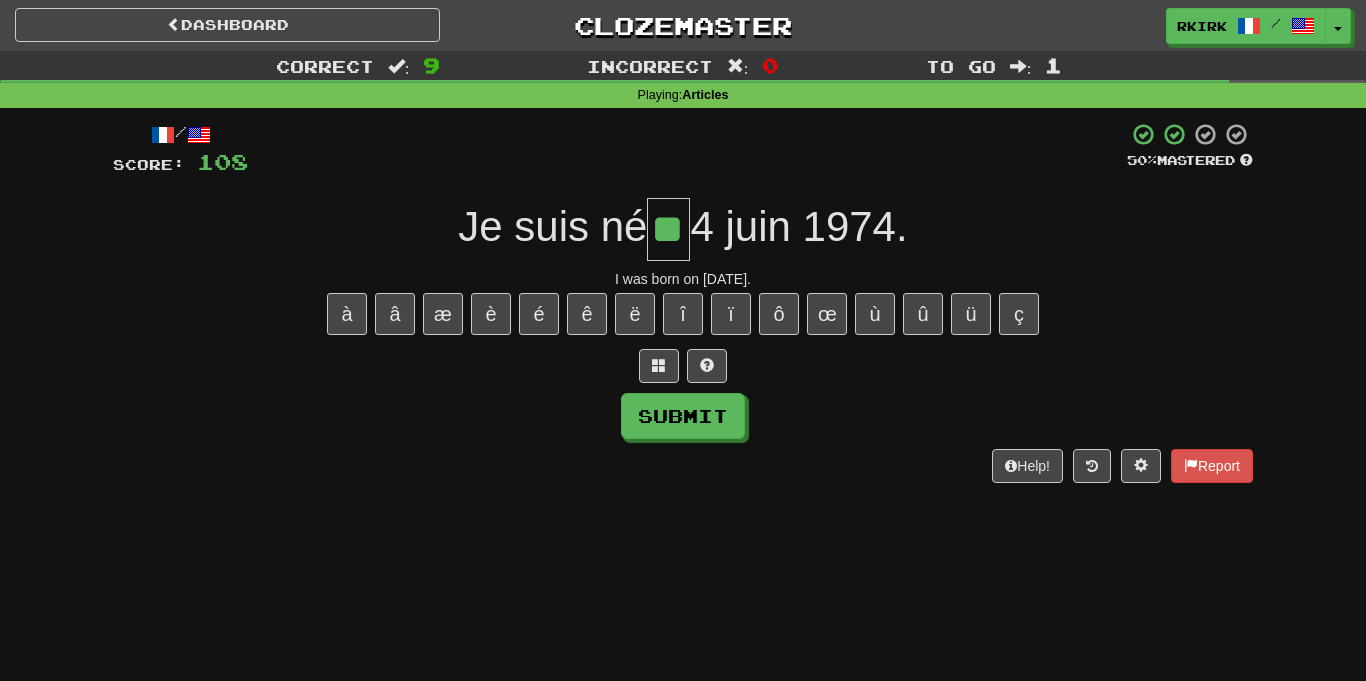 type on "**" 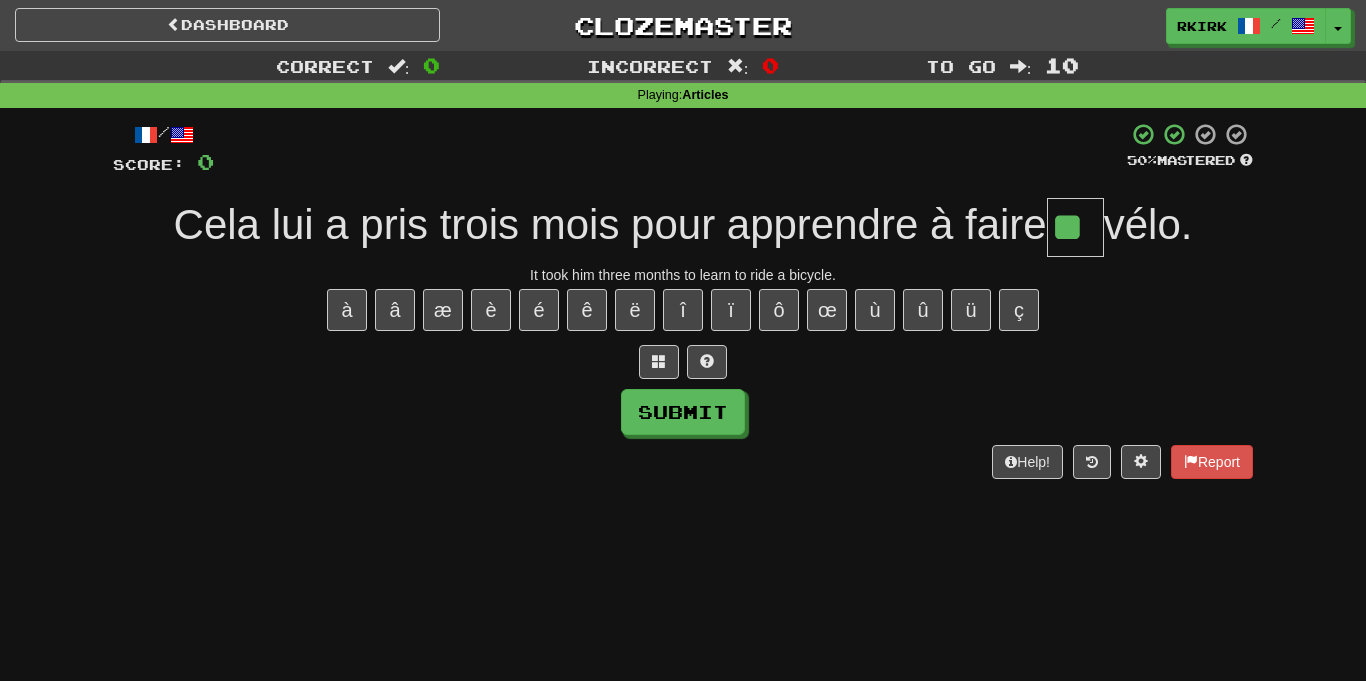 type on "**" 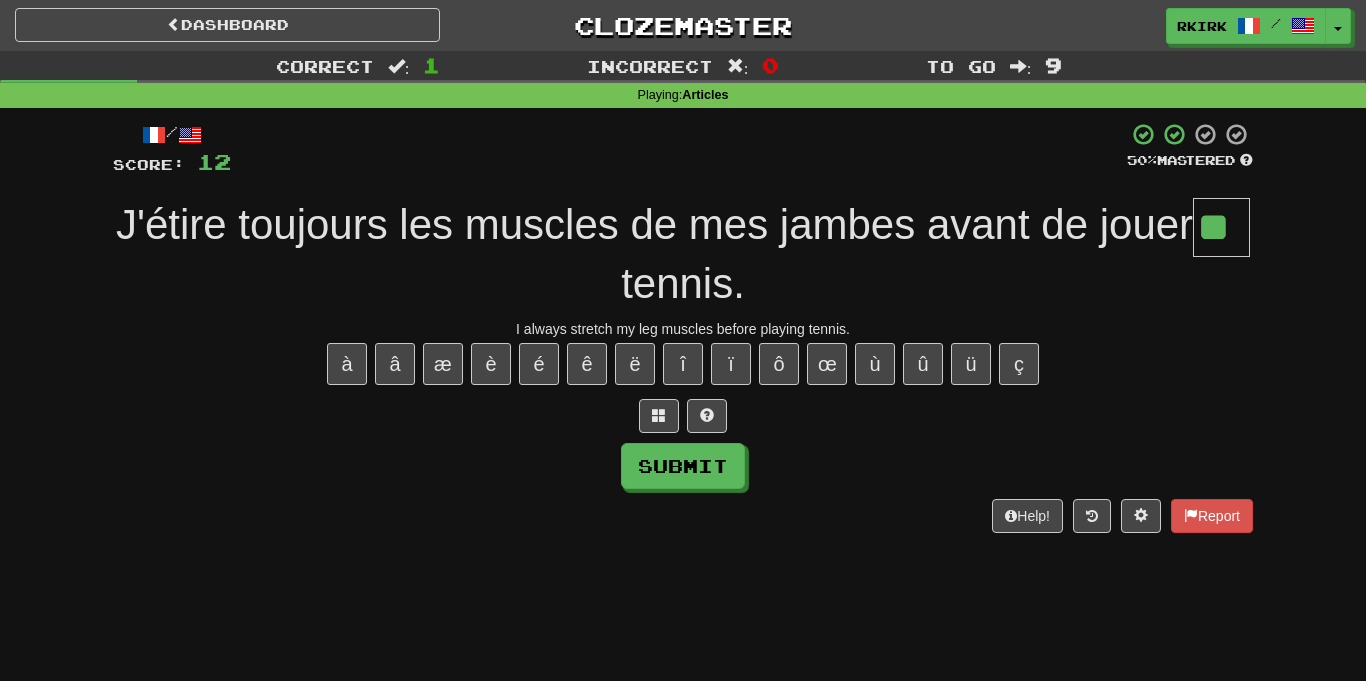 type on "**" 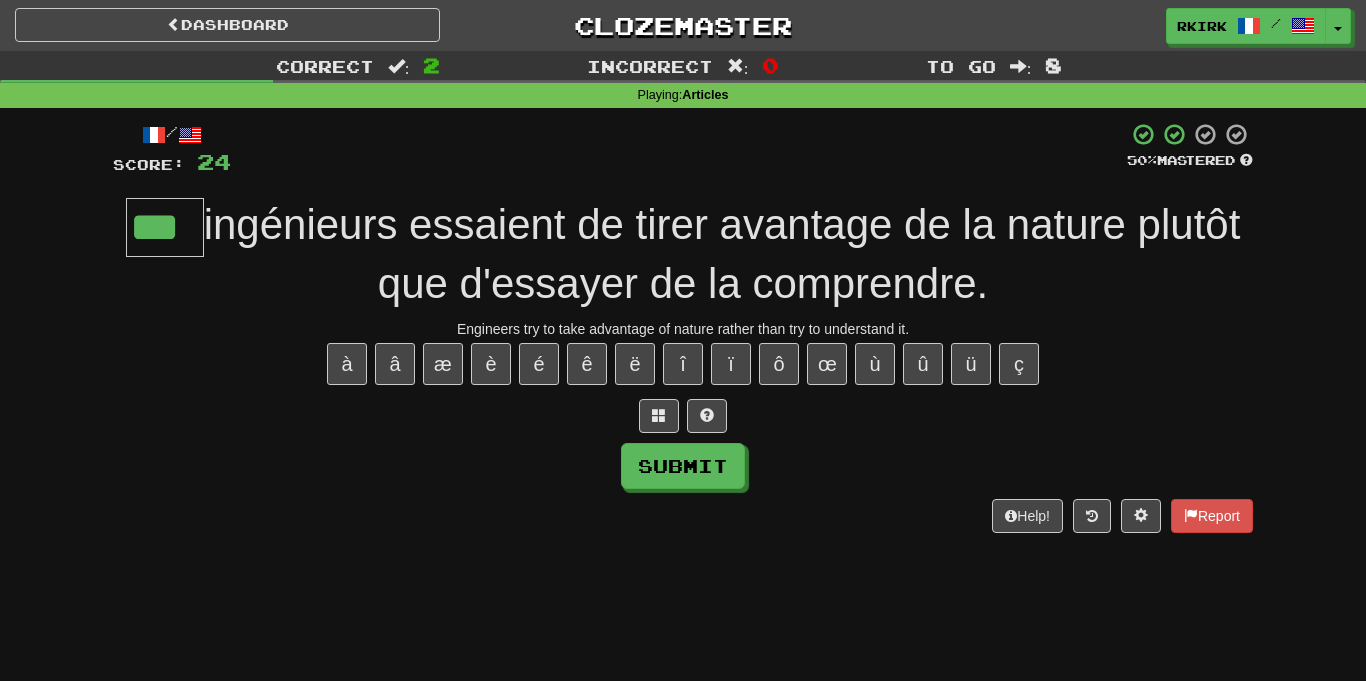type on "***" 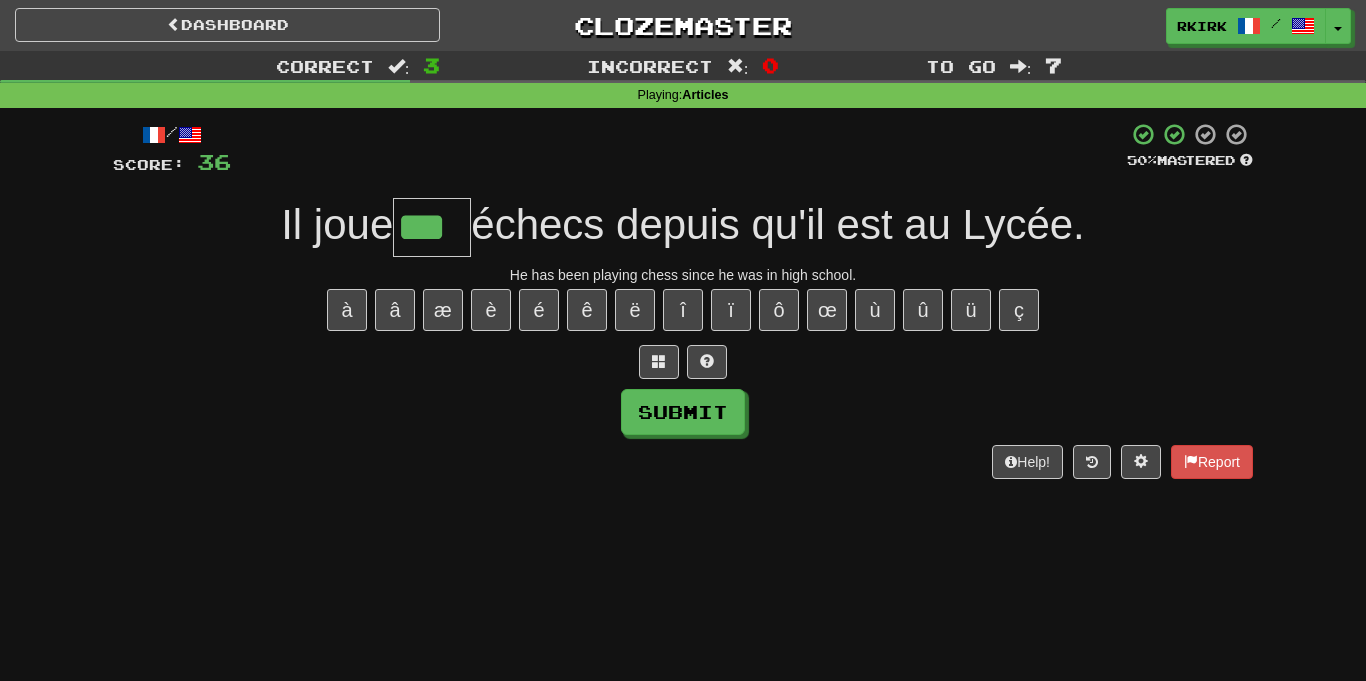 type on "***" 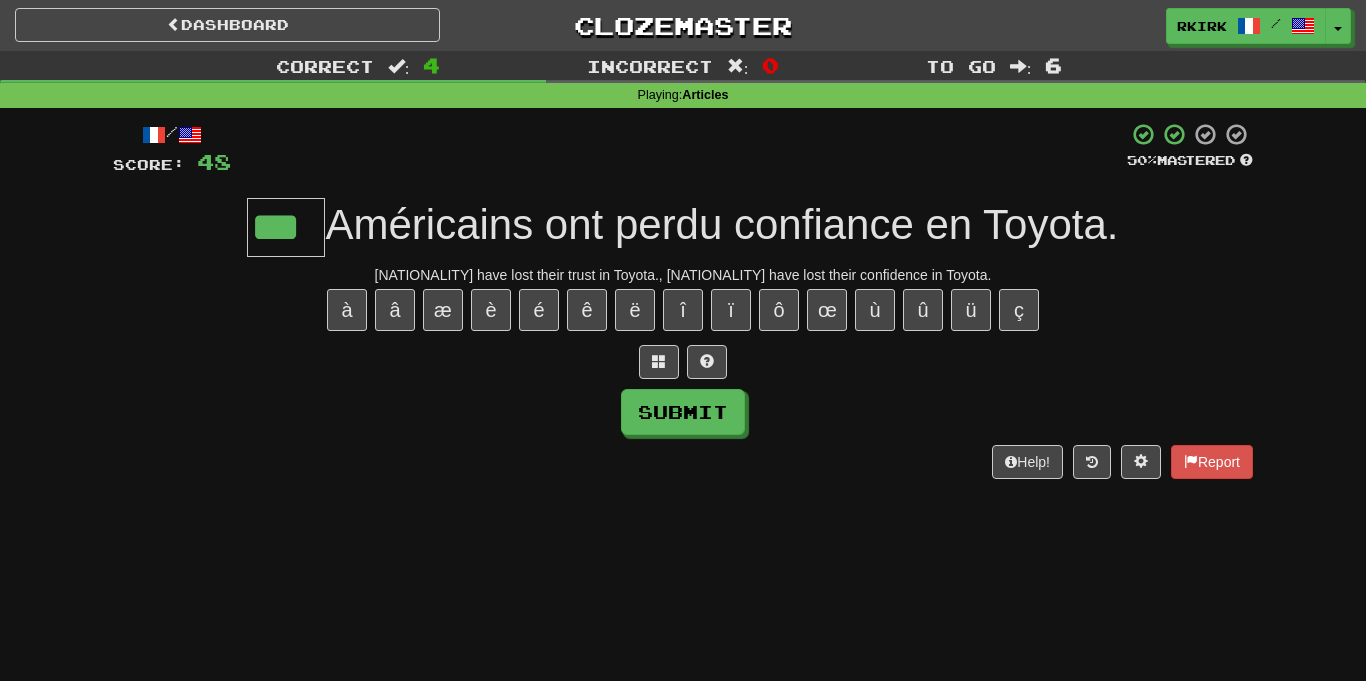 type on "***" 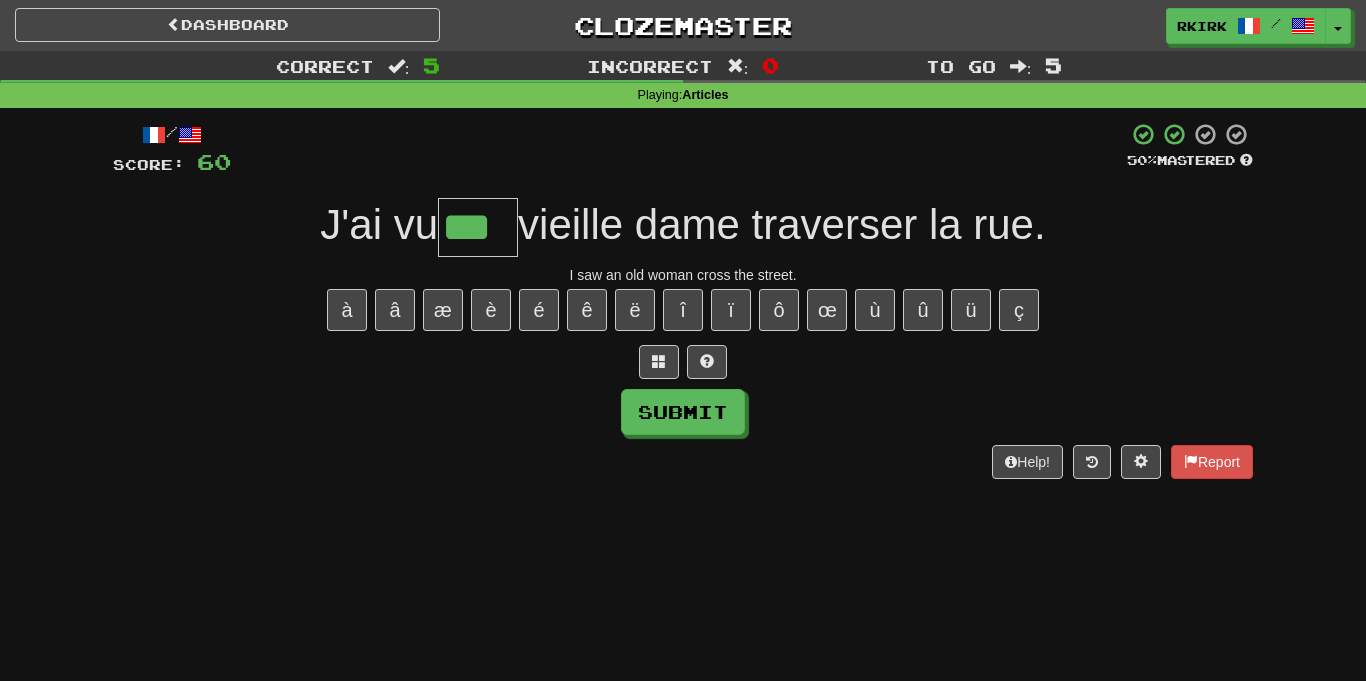 type on "***" 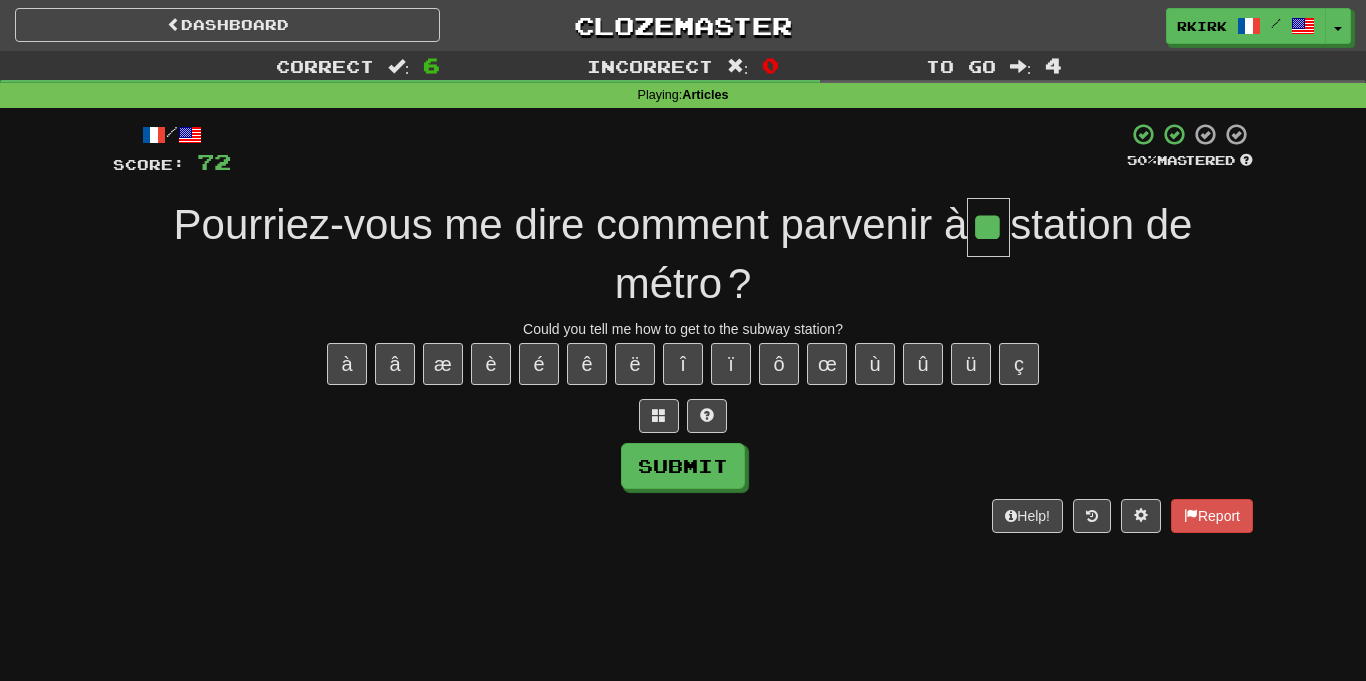type on "**" 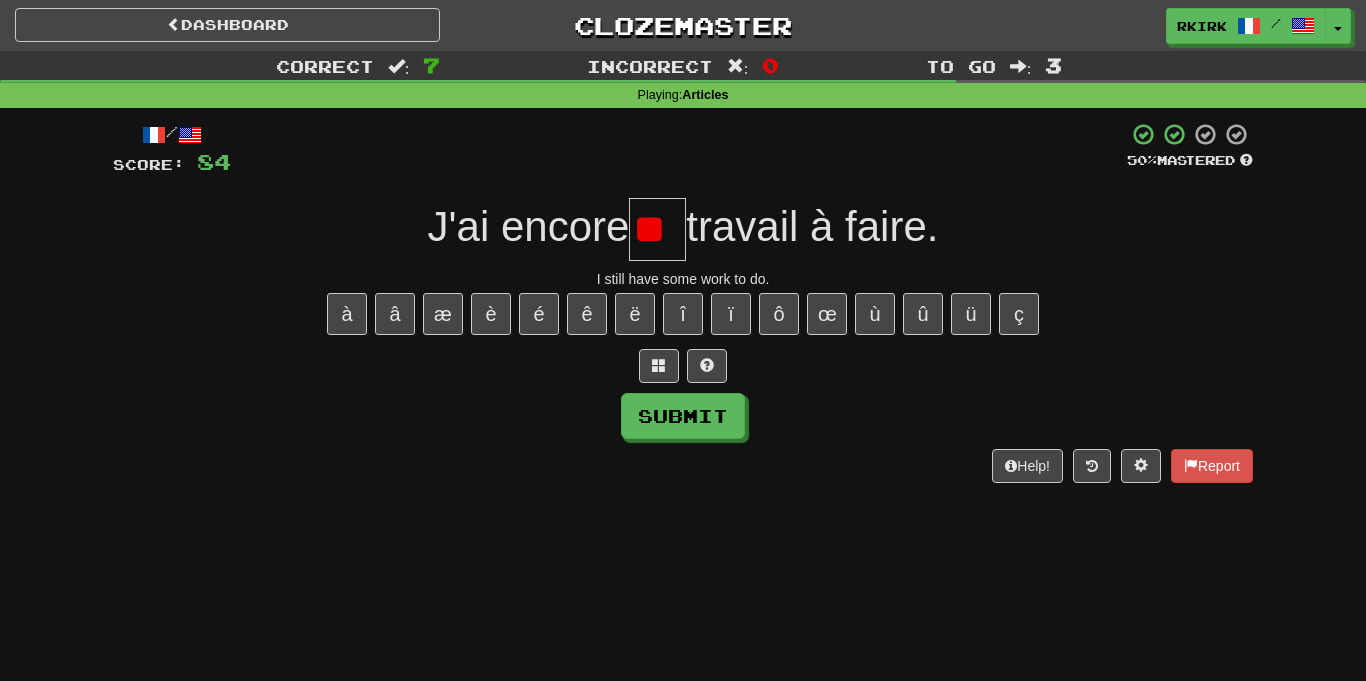 scroll, scrollTop: 0, scrollLeft: 0, axis: both 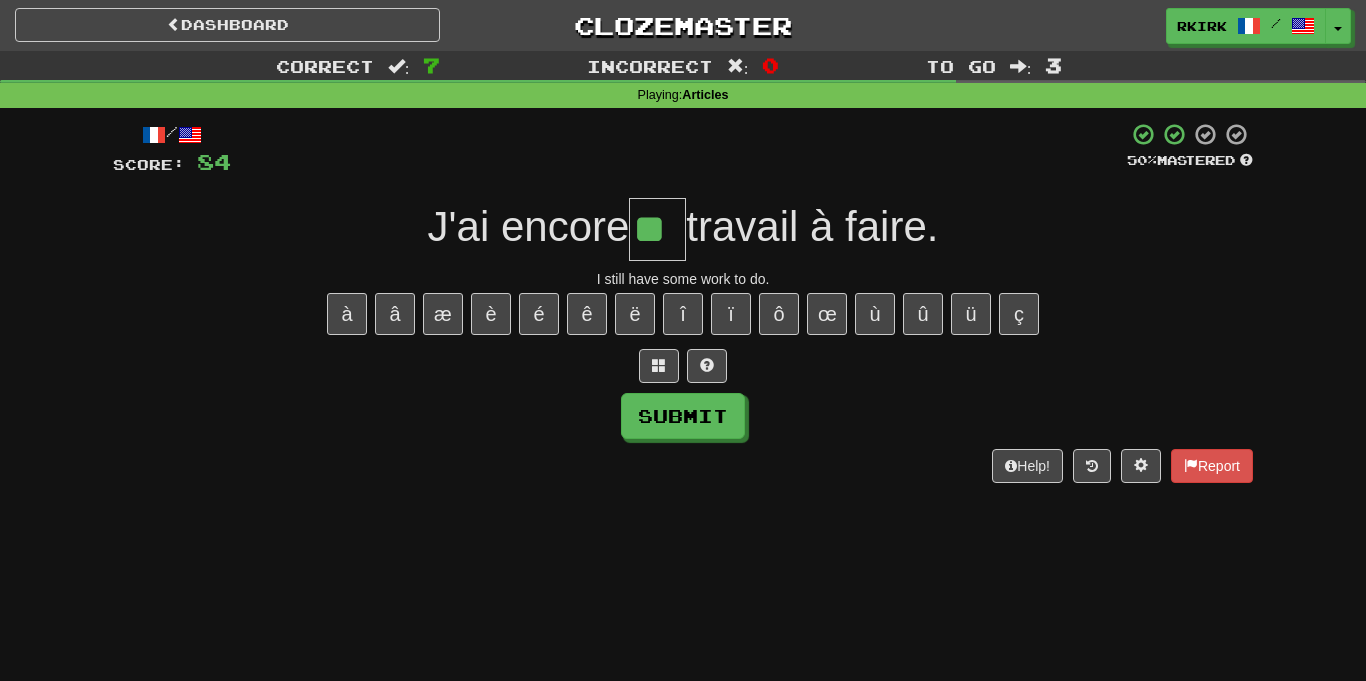 type on "**" 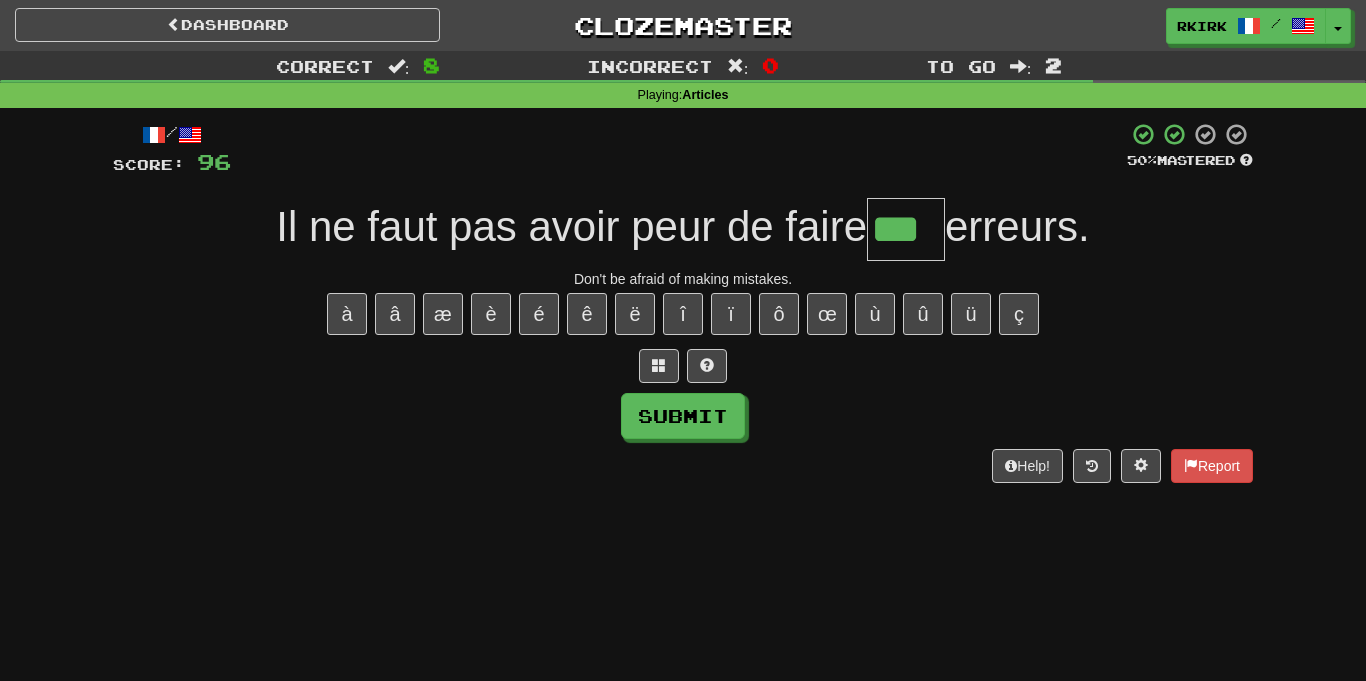 type on "***" 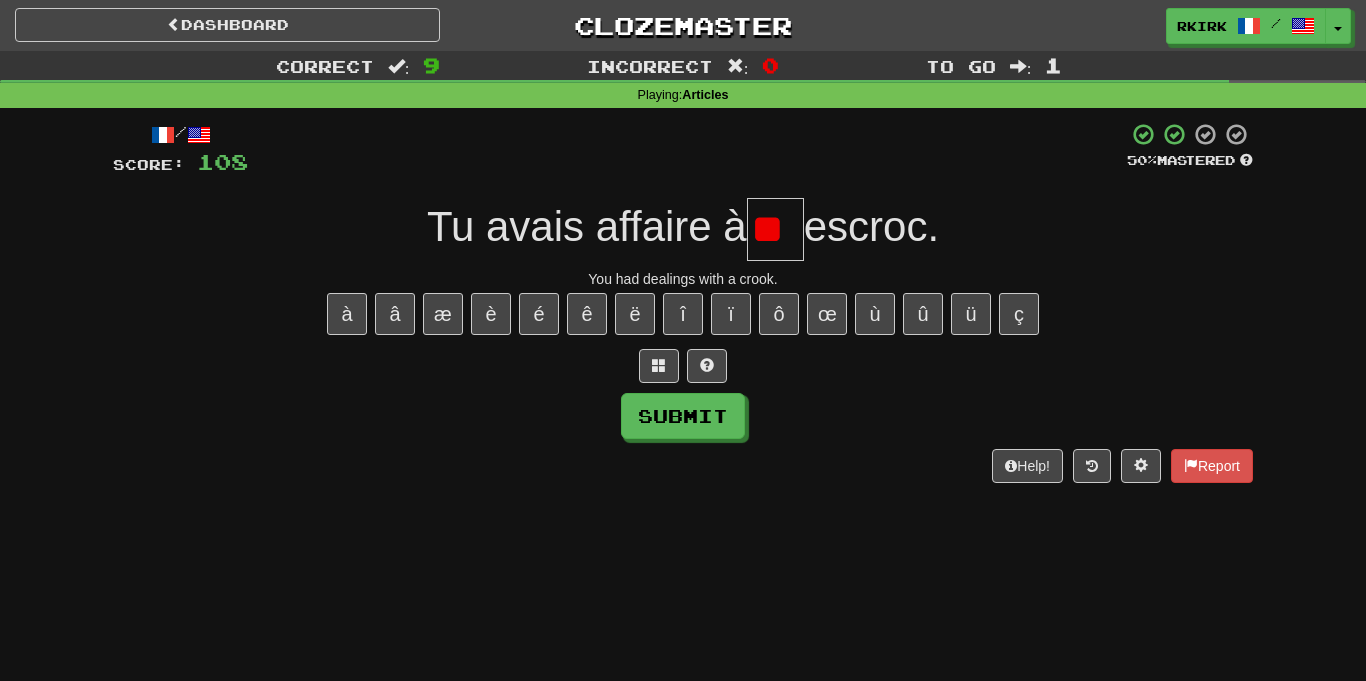 type on "*" 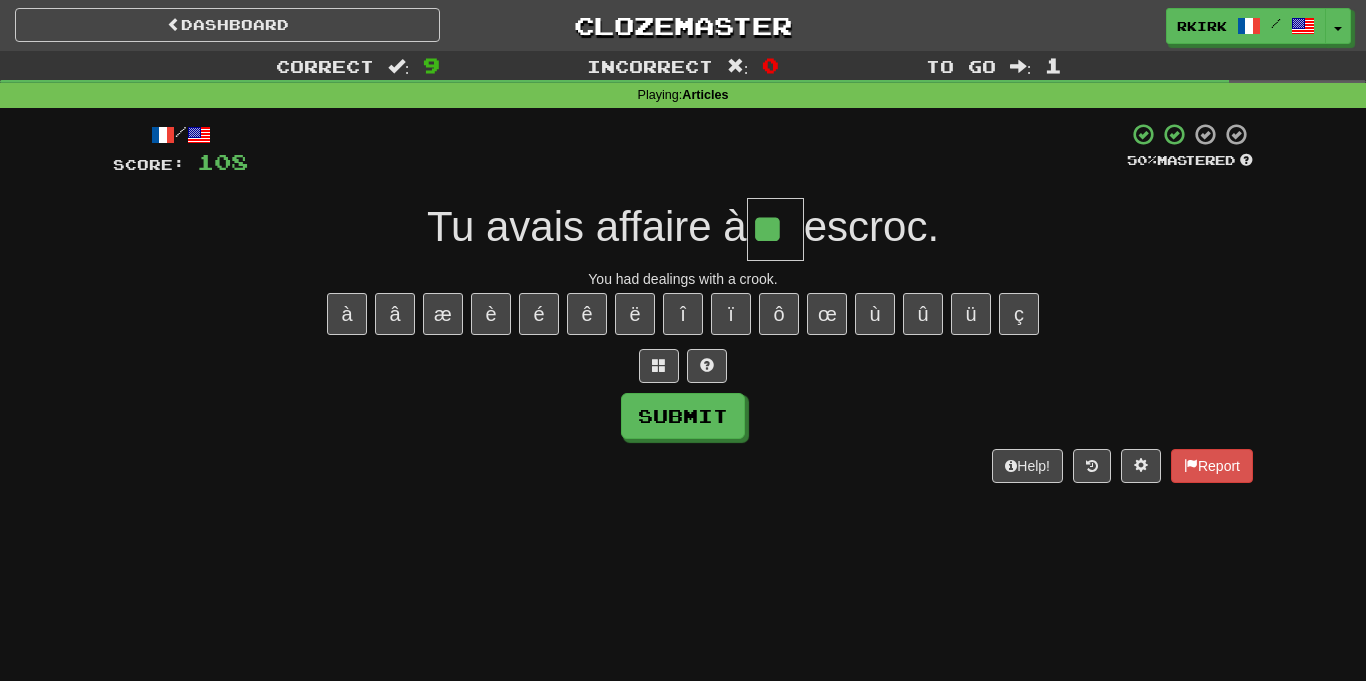type on "**" 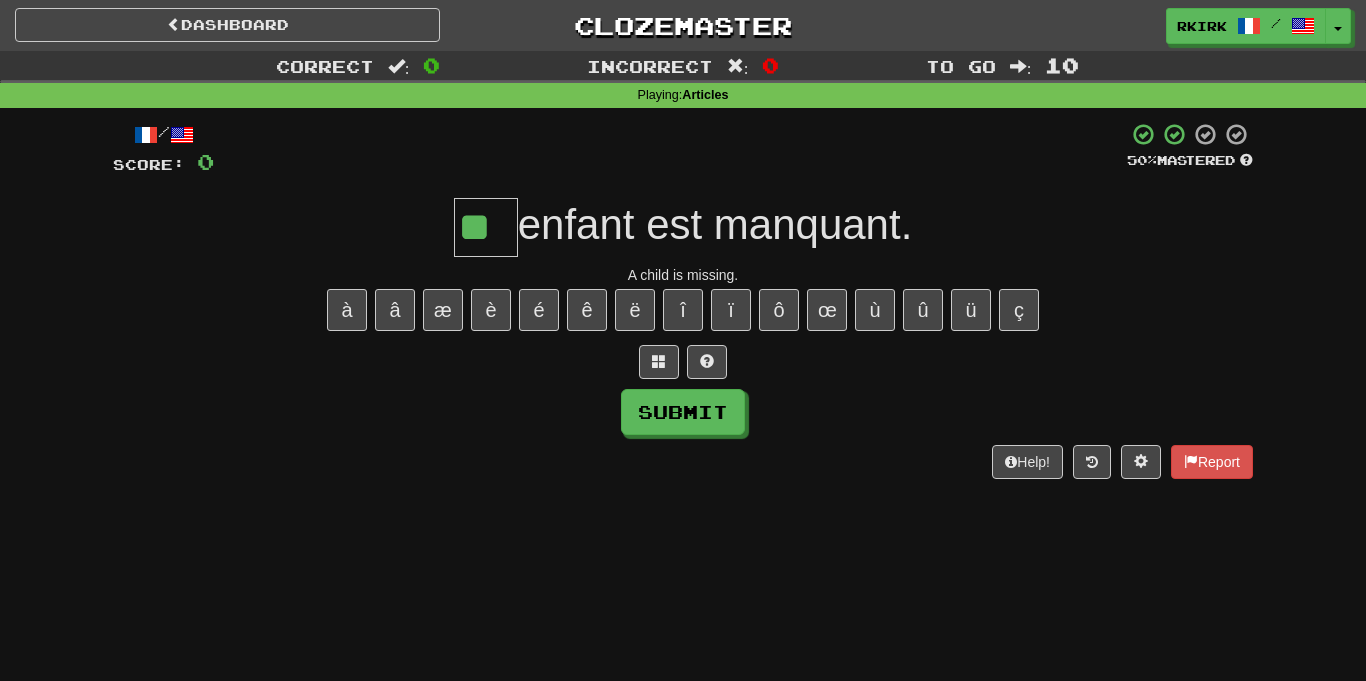 type on "**" 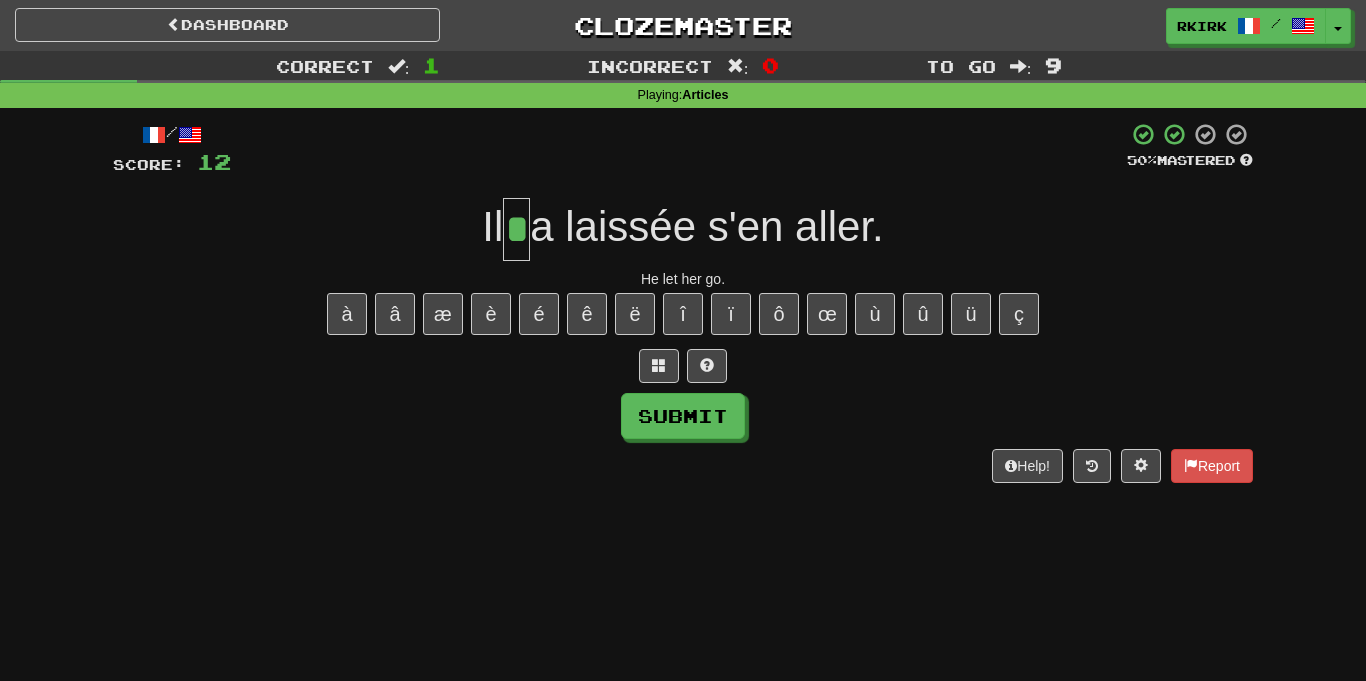 scroll, scrollTop: 0, scrollLeft: 0, axis: both 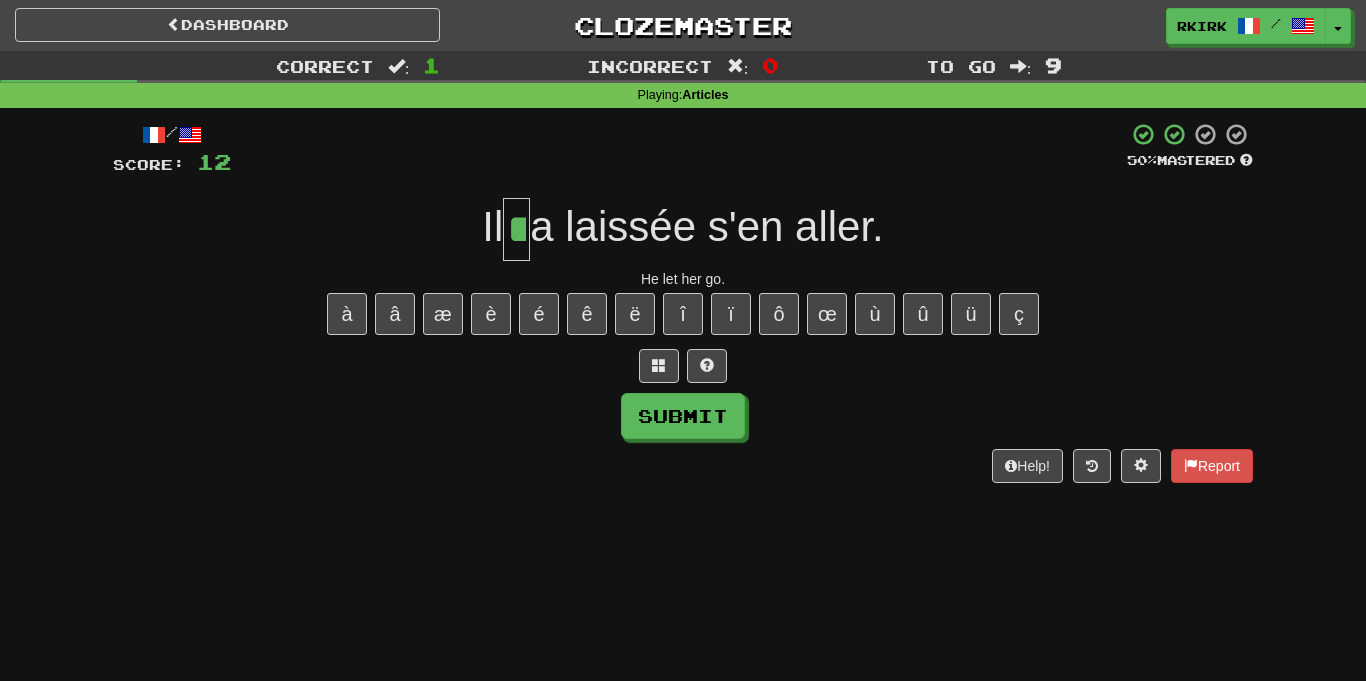 type on "**" 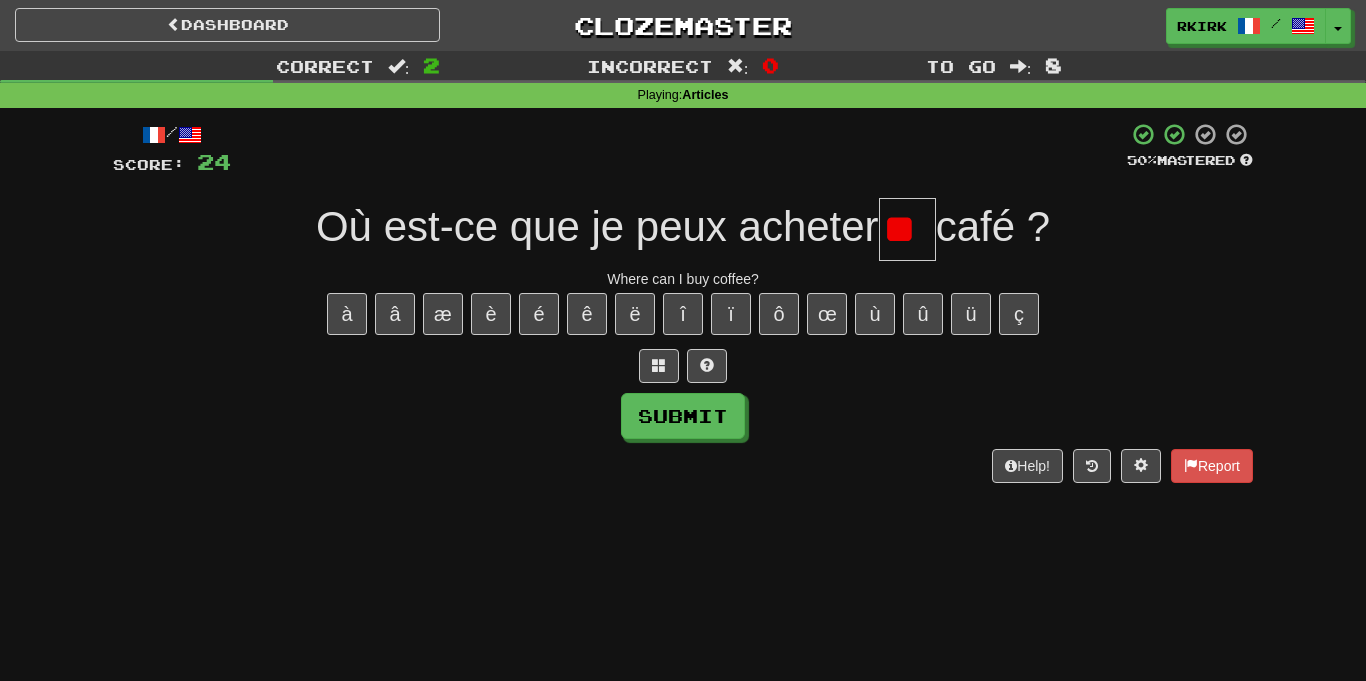 type on "*" 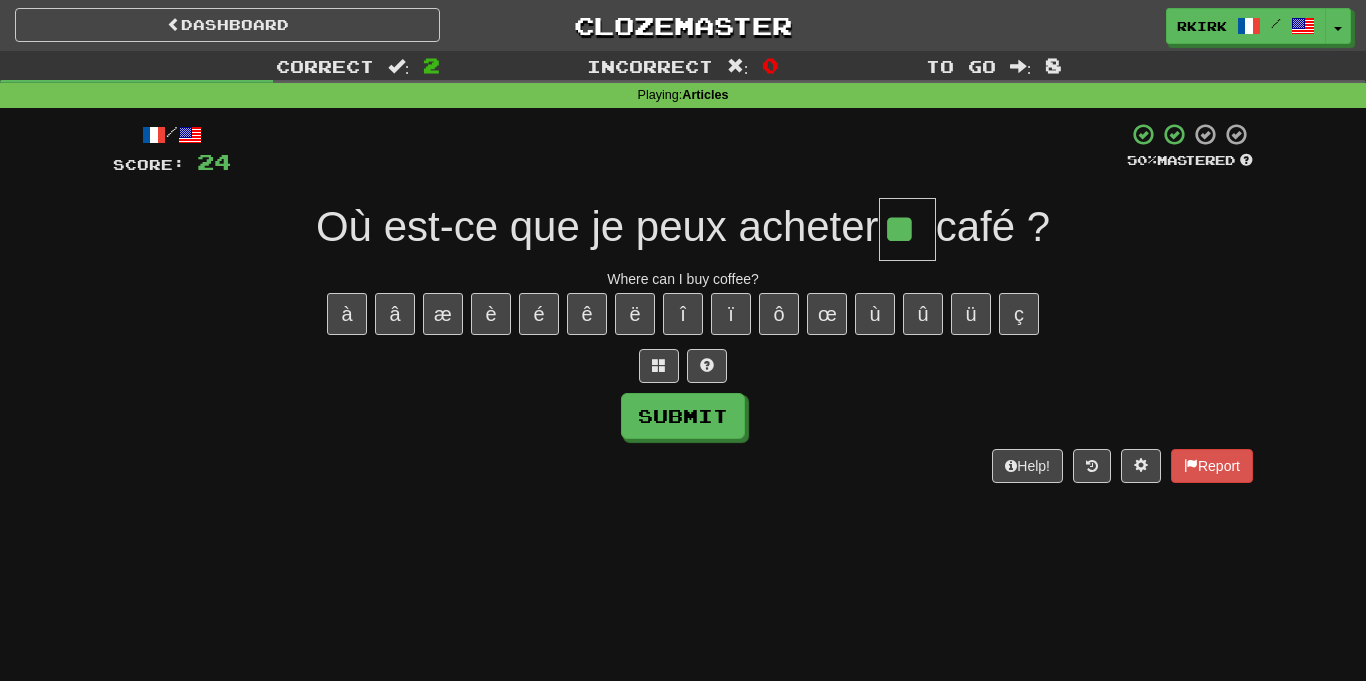 type on "**" 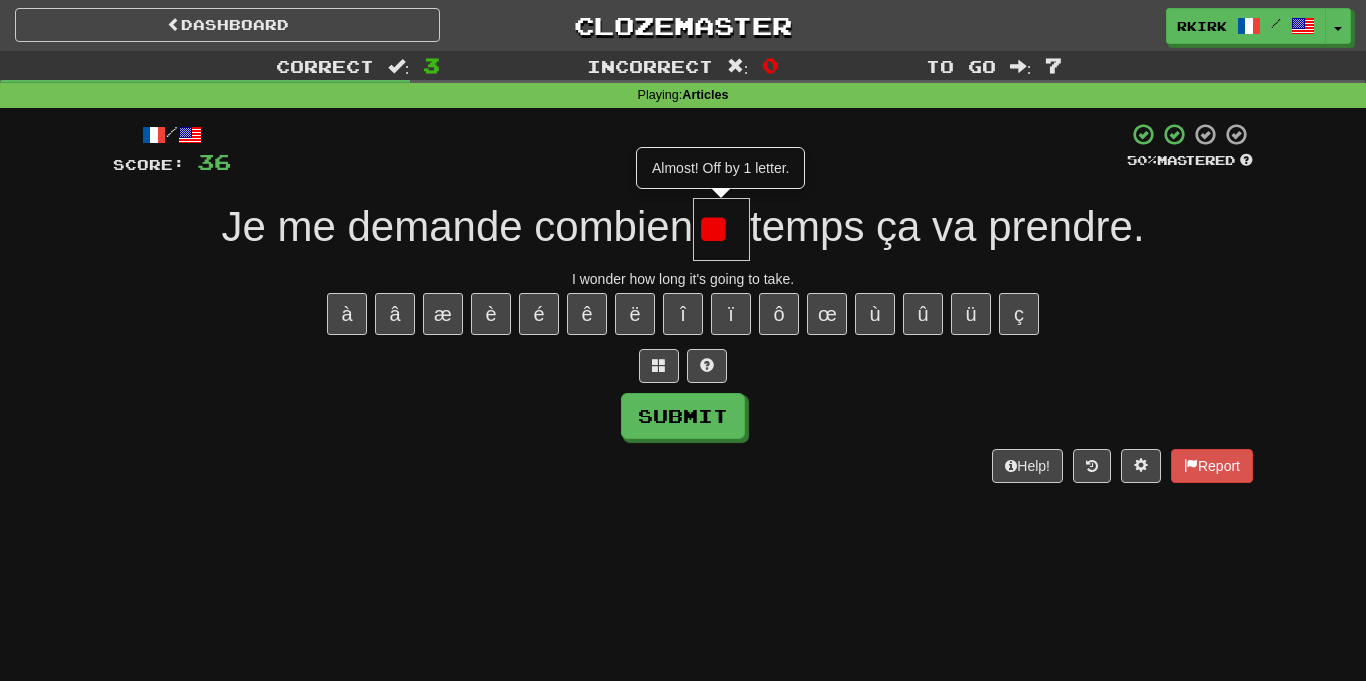 type on "**" 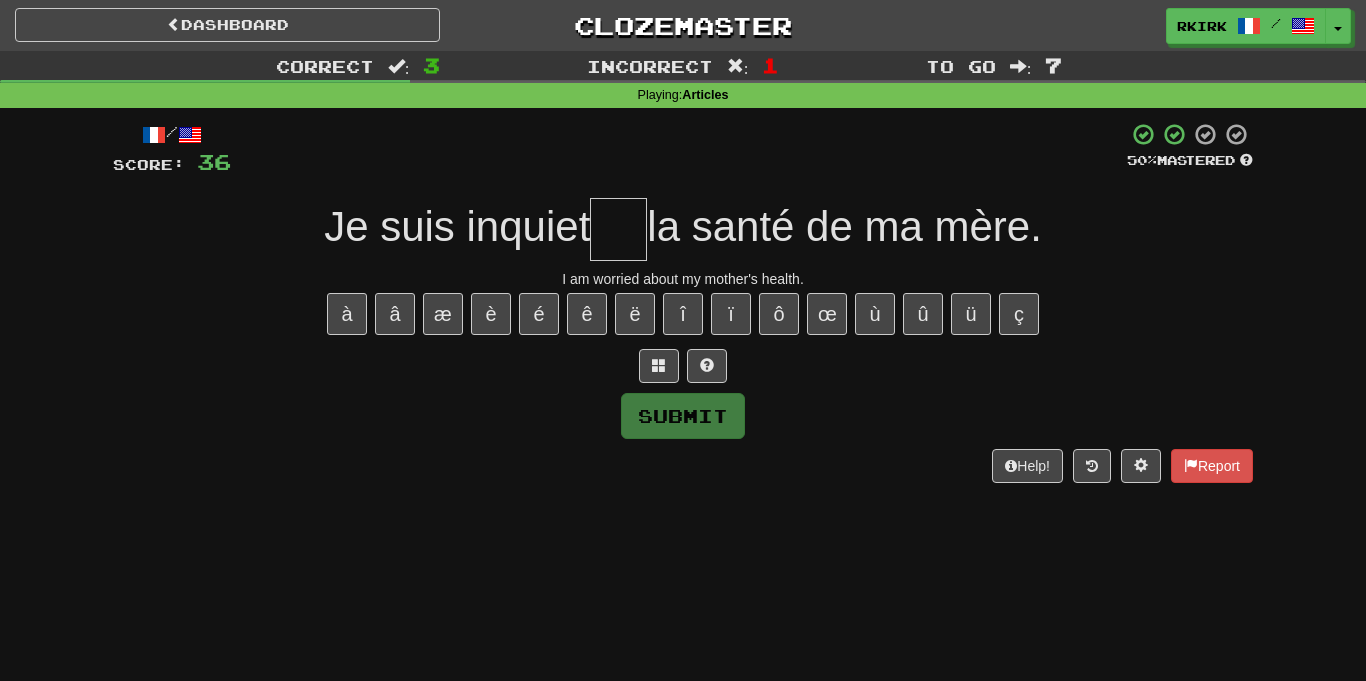 type on "*" 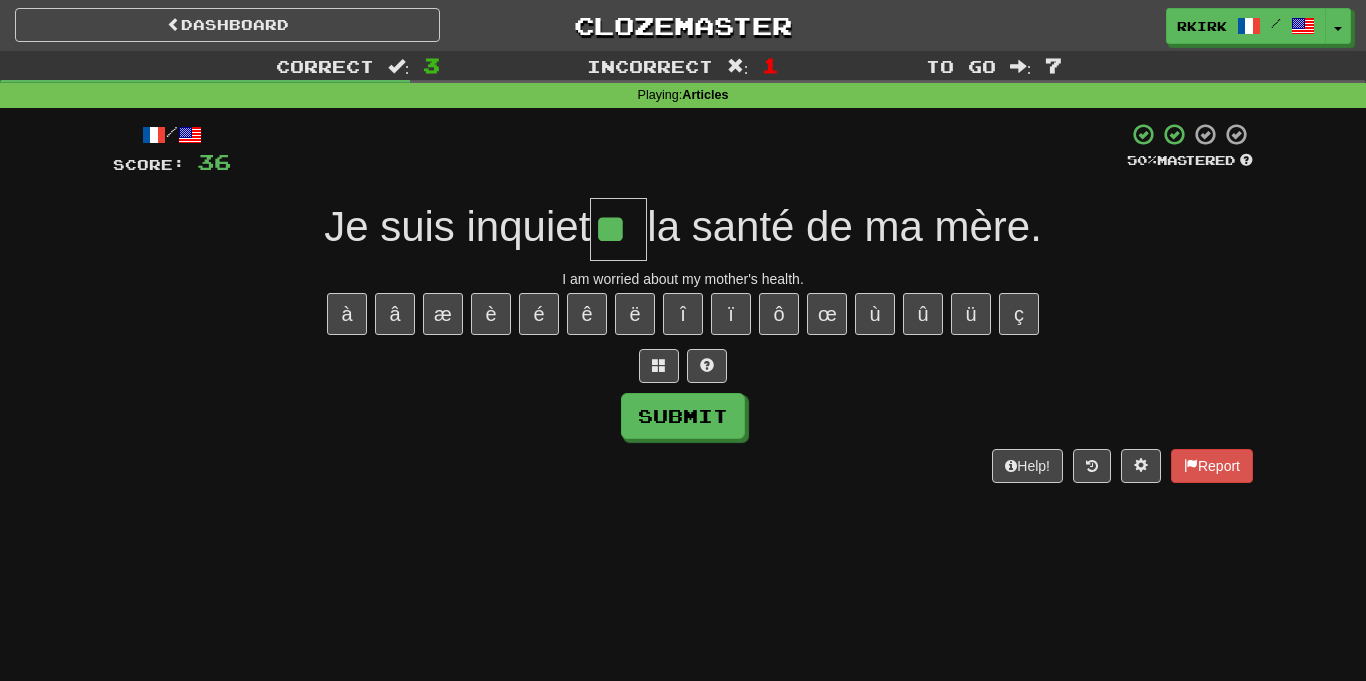 type on "**" 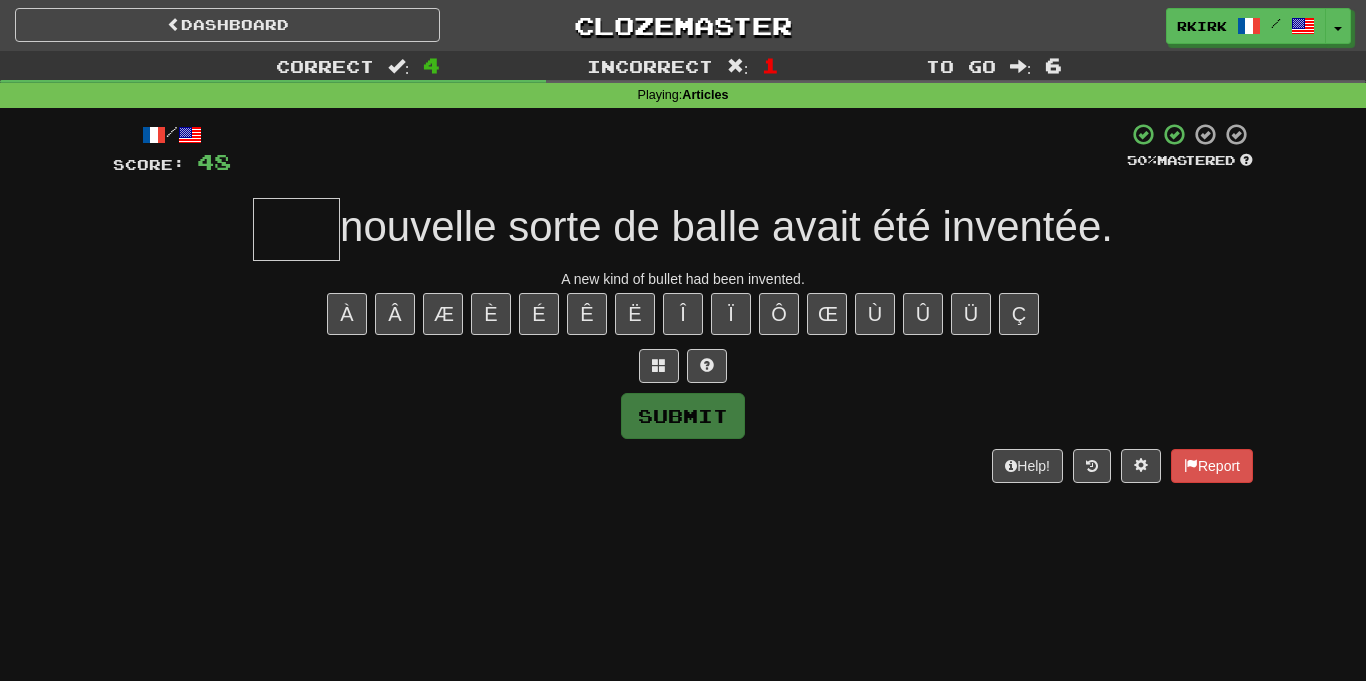 type on "*" 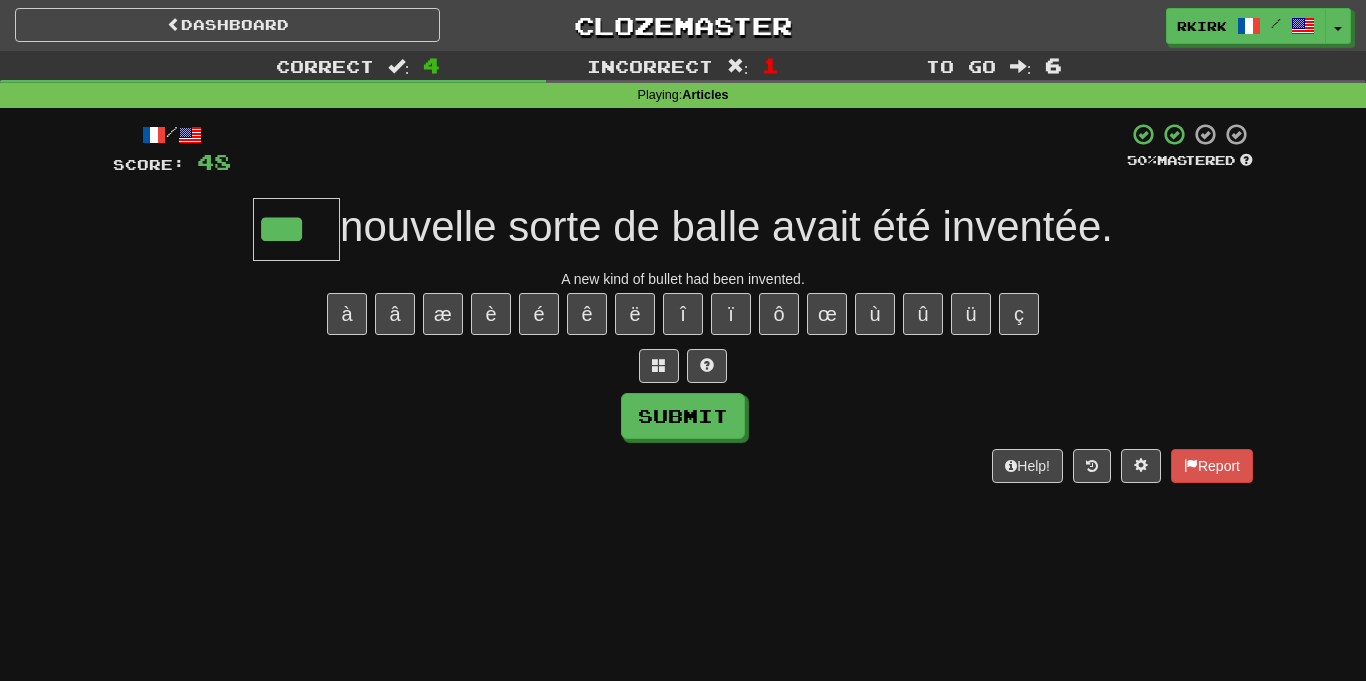 type on "***" 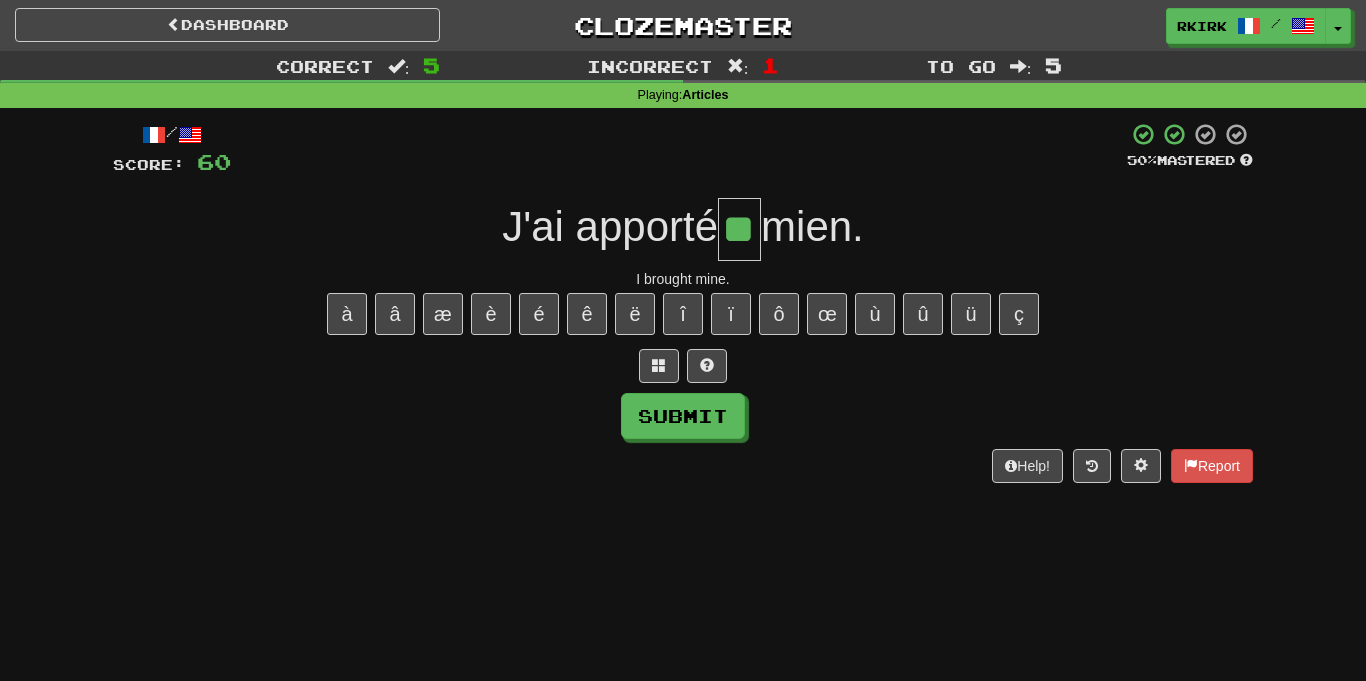 type on "**" 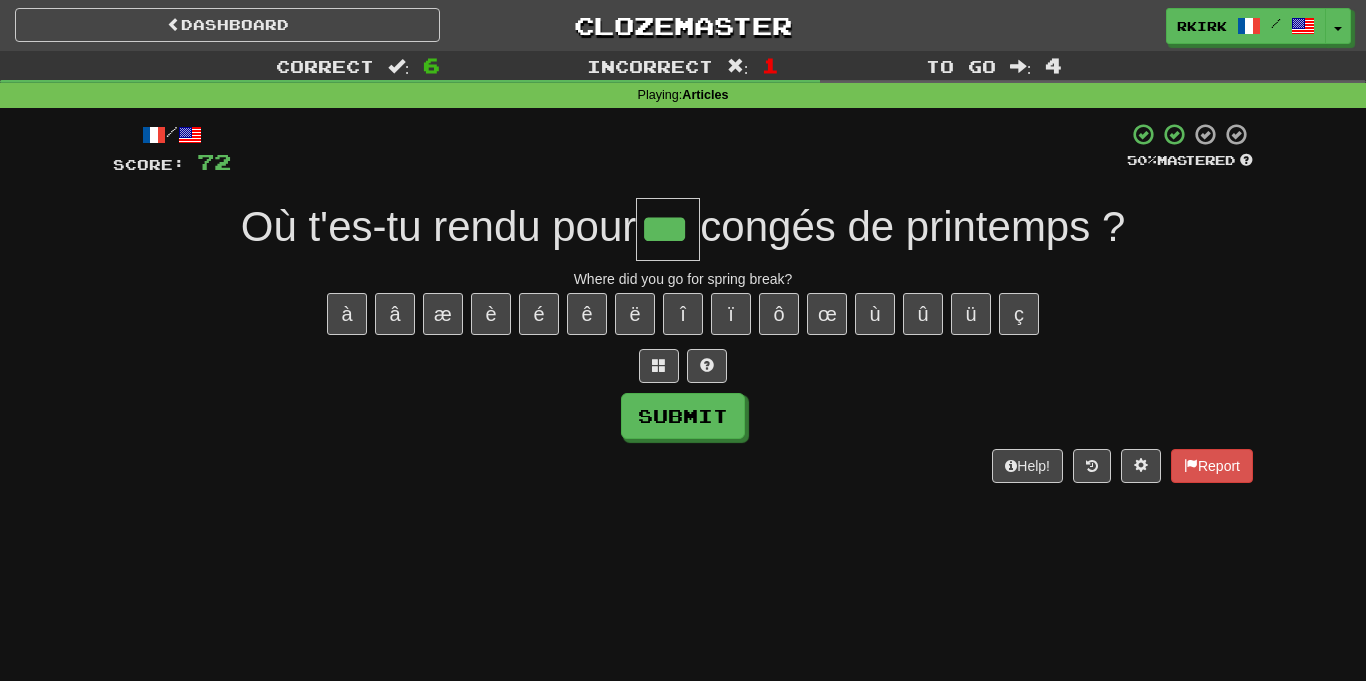 type on "***" 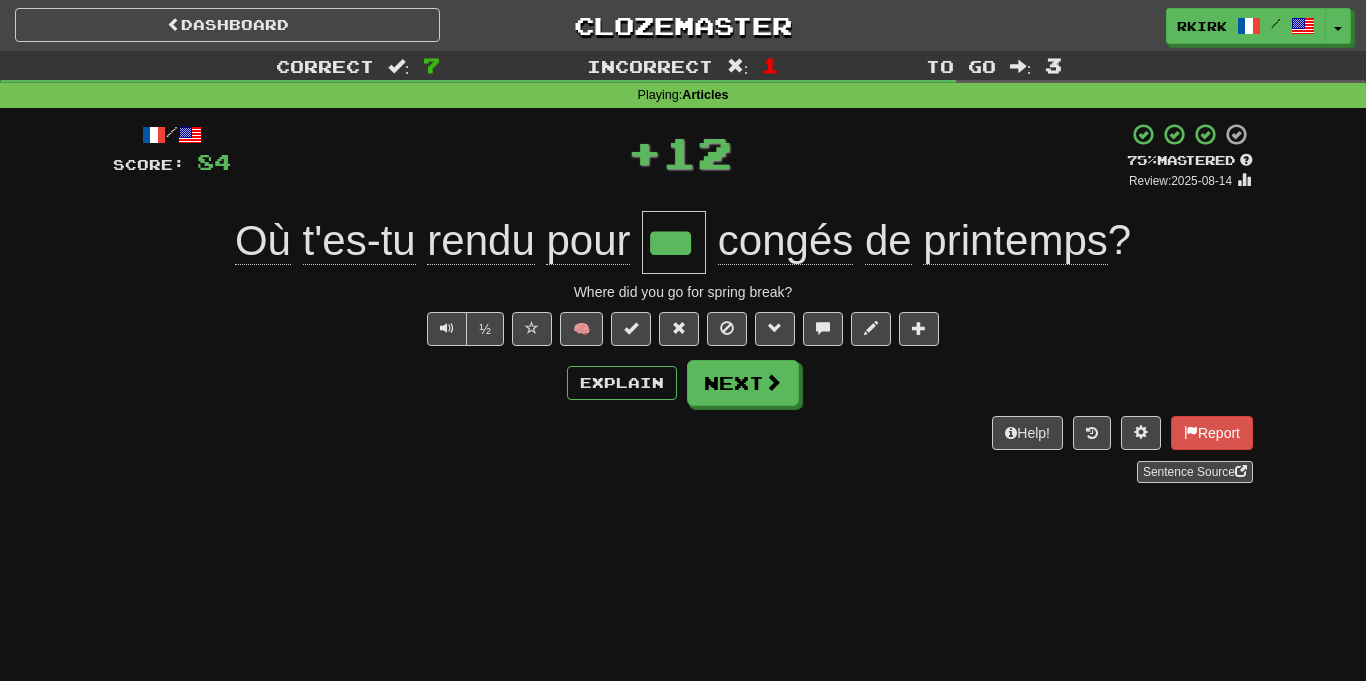 click on "congés" at bounding box center [785, 241] 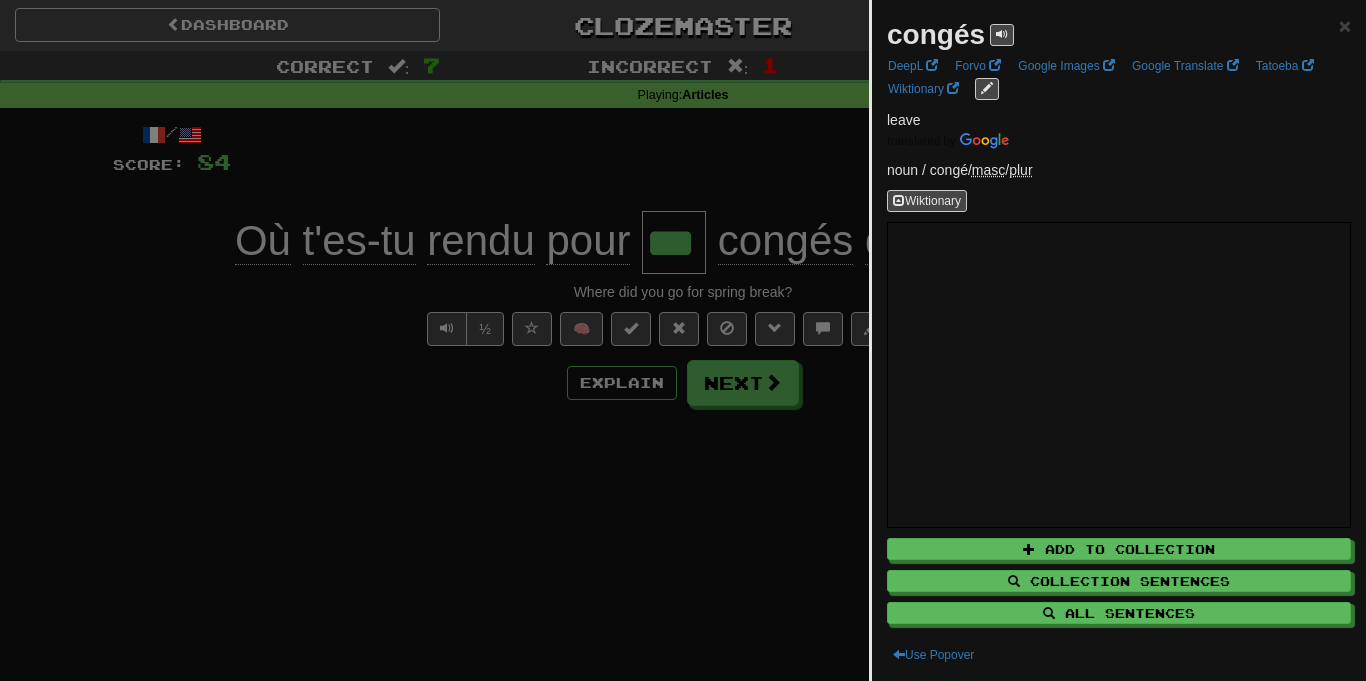 click at bounding box center (683, 340) 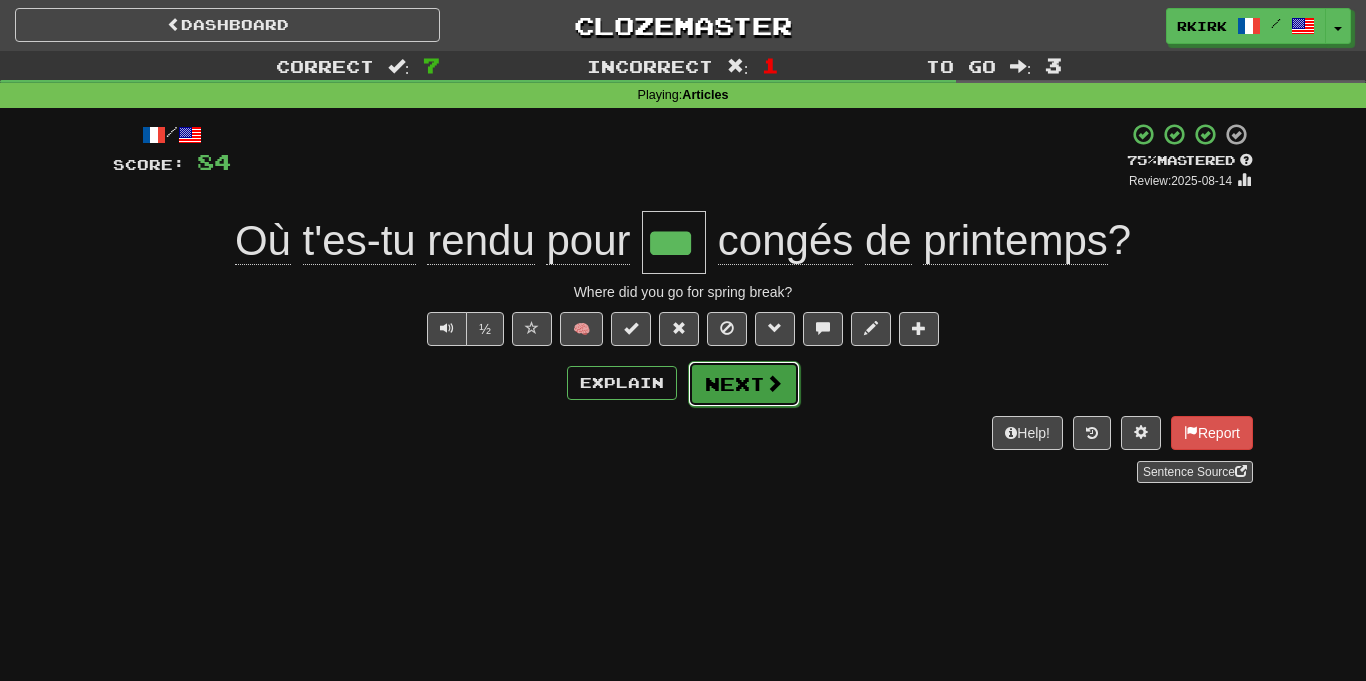 click on "Next" at bounding box center [744, 384] 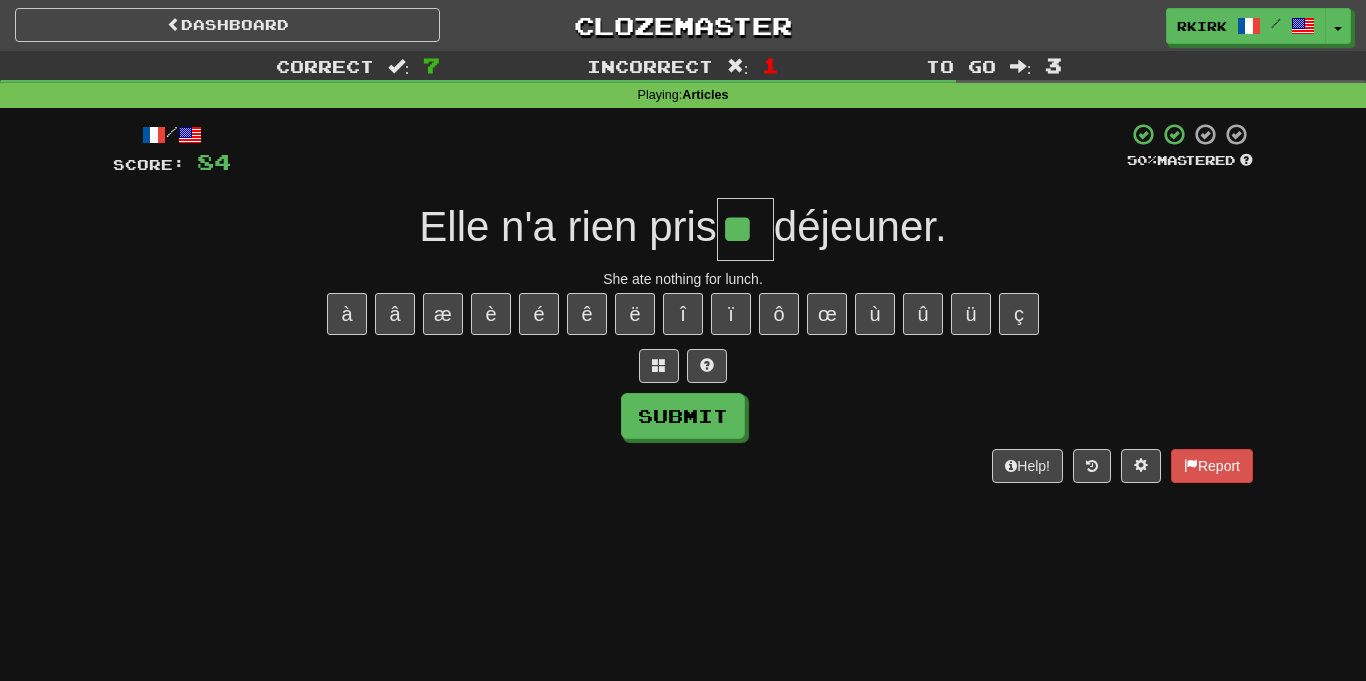 type on "**" 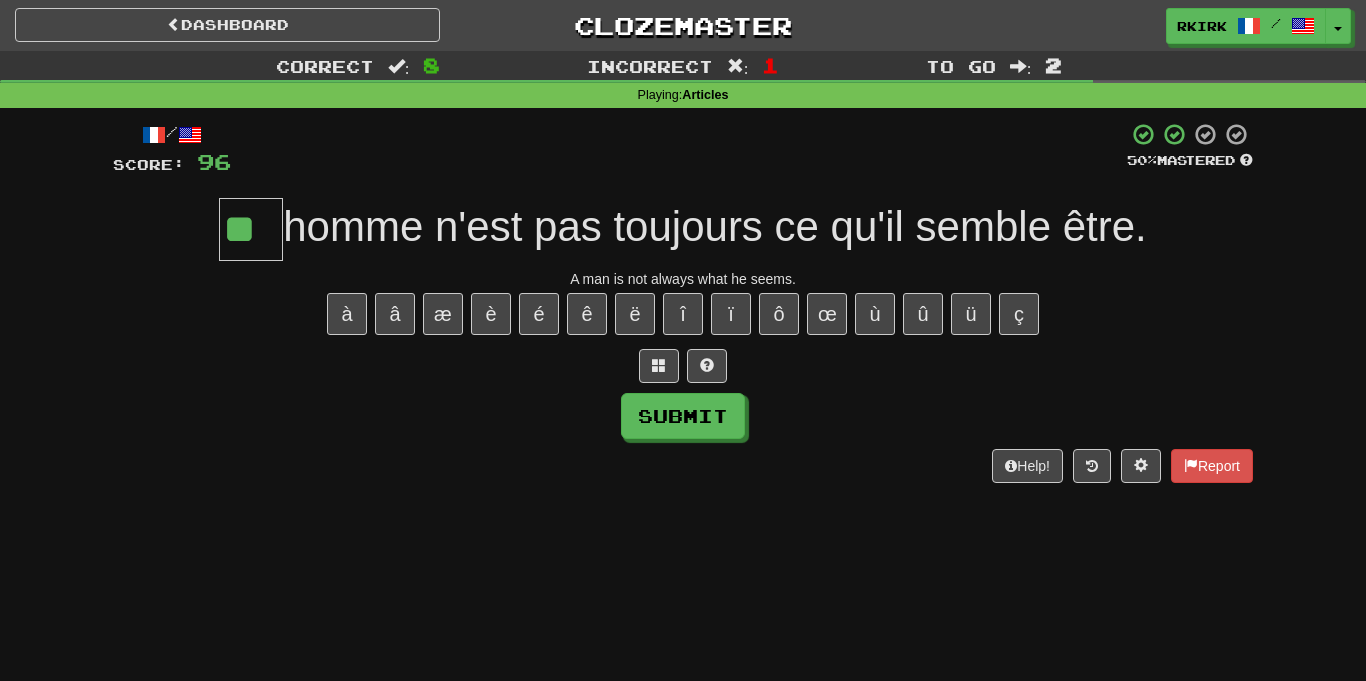 type on "**" 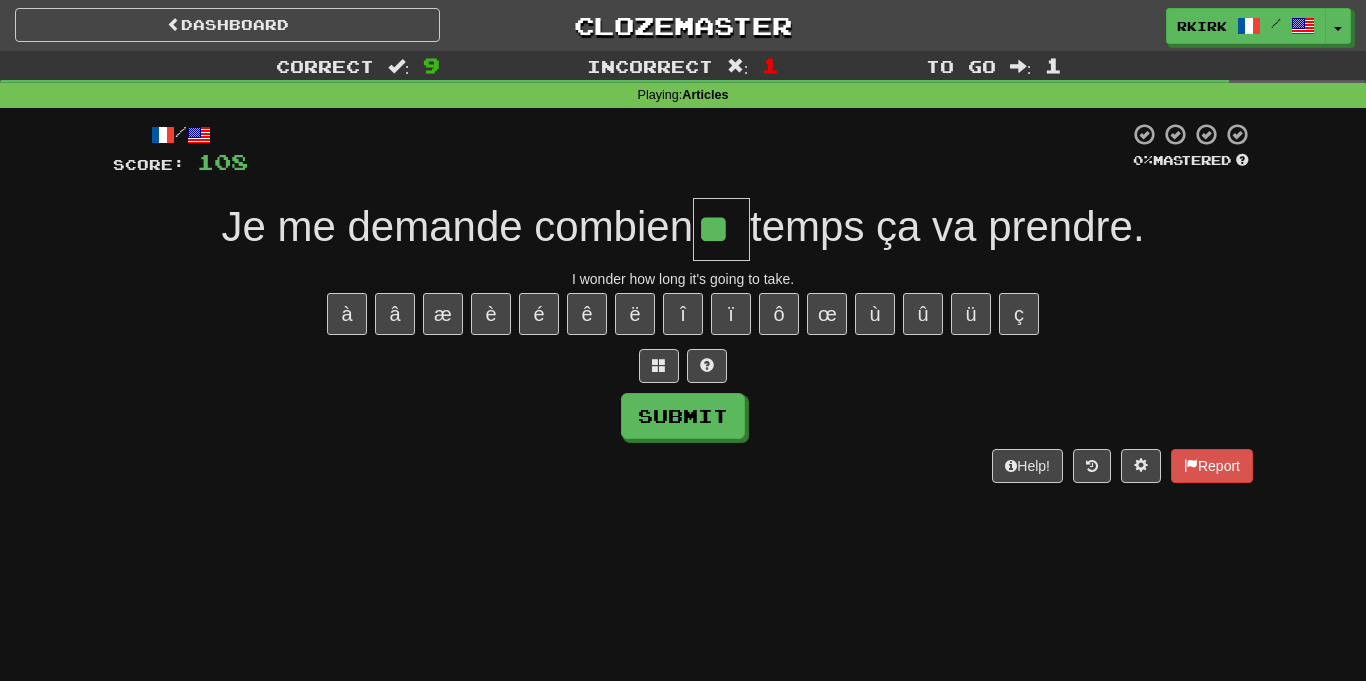 type on "**" 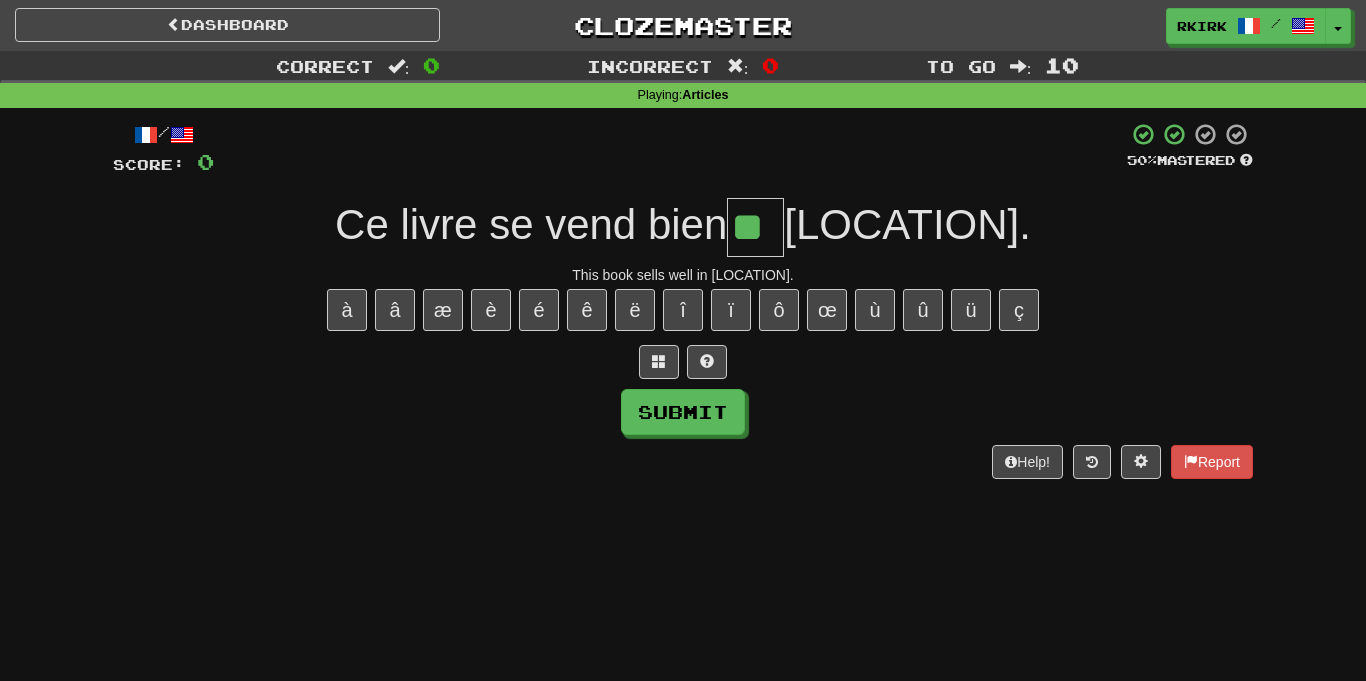 type on "**" 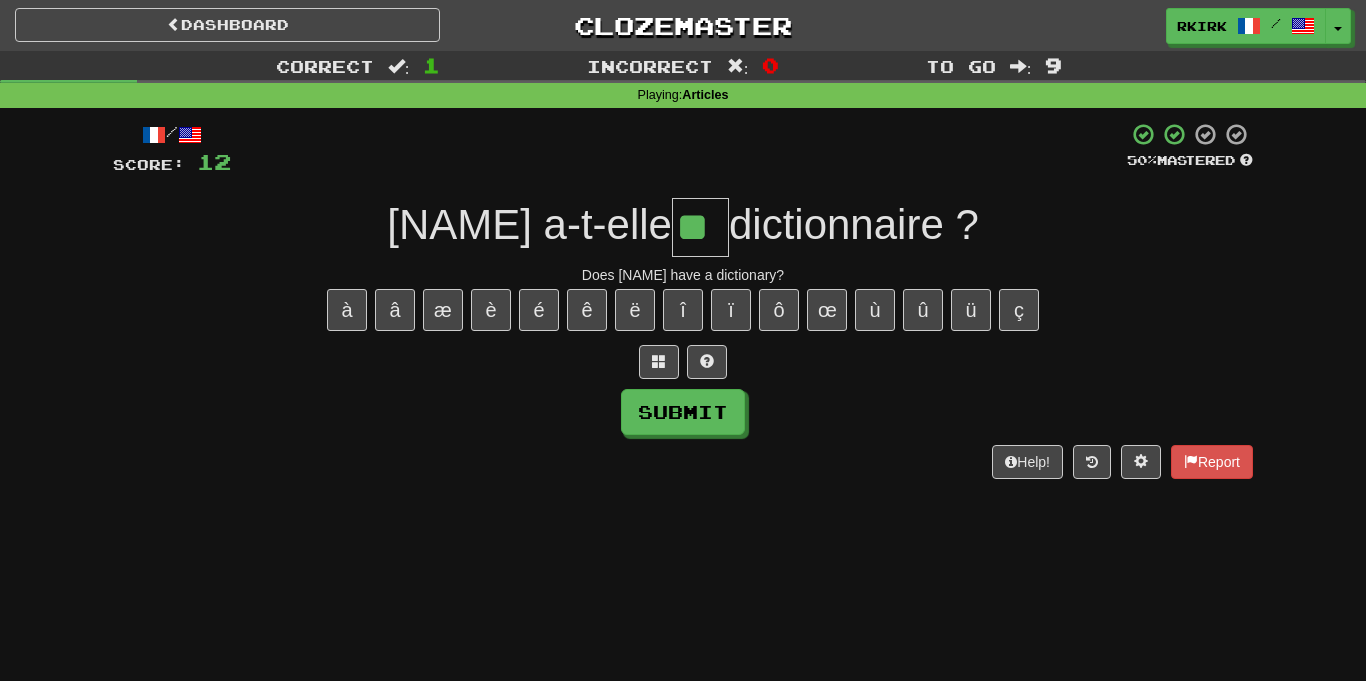 type on "**" 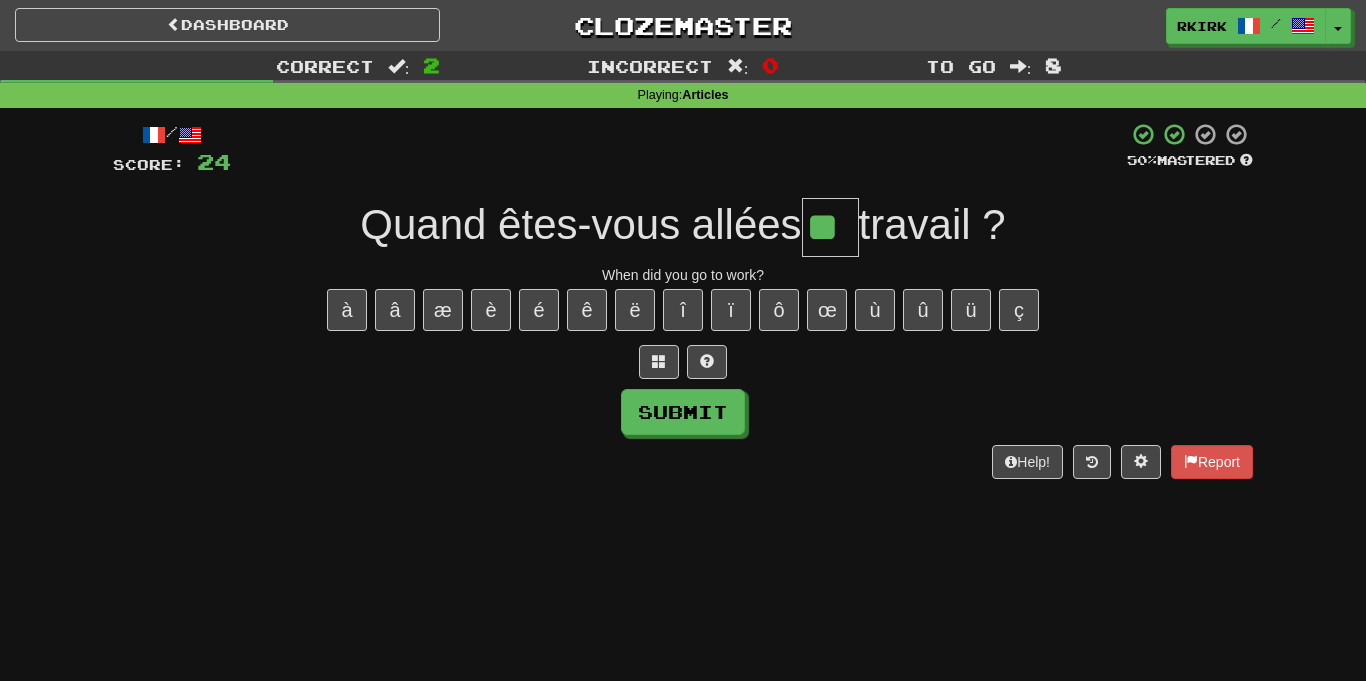 type on "**" 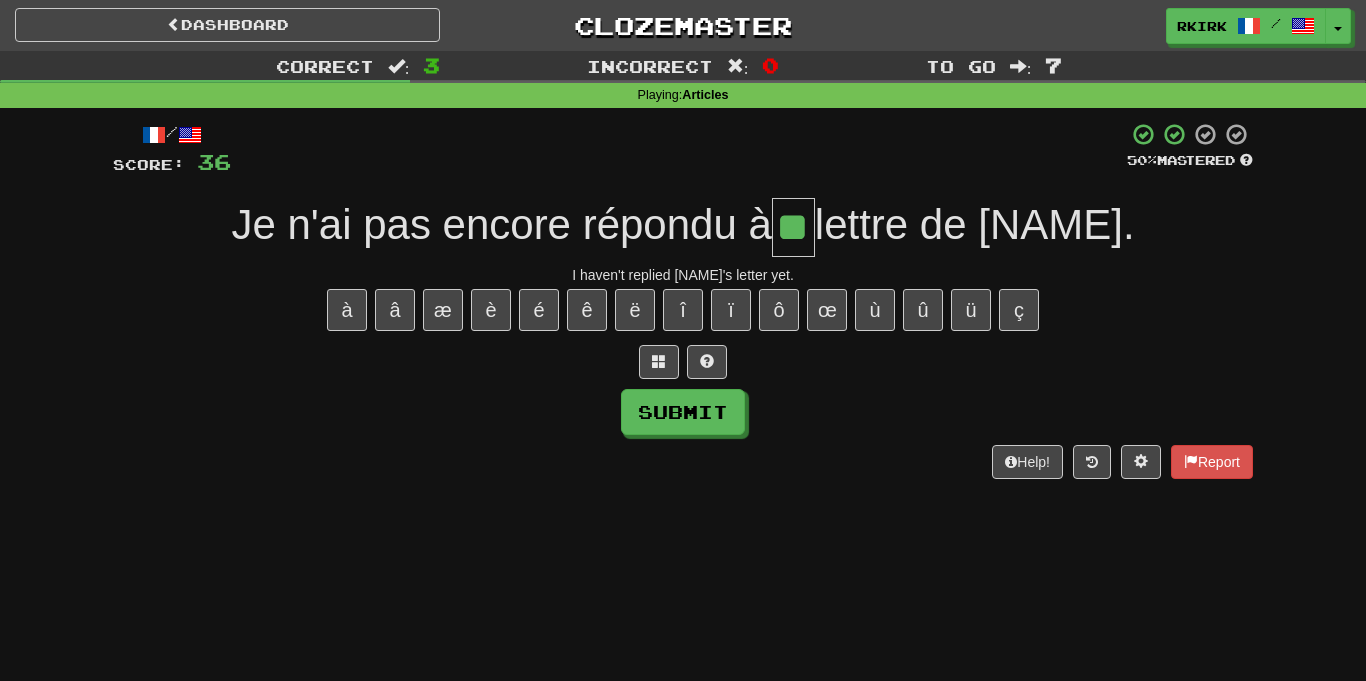 type on "**" 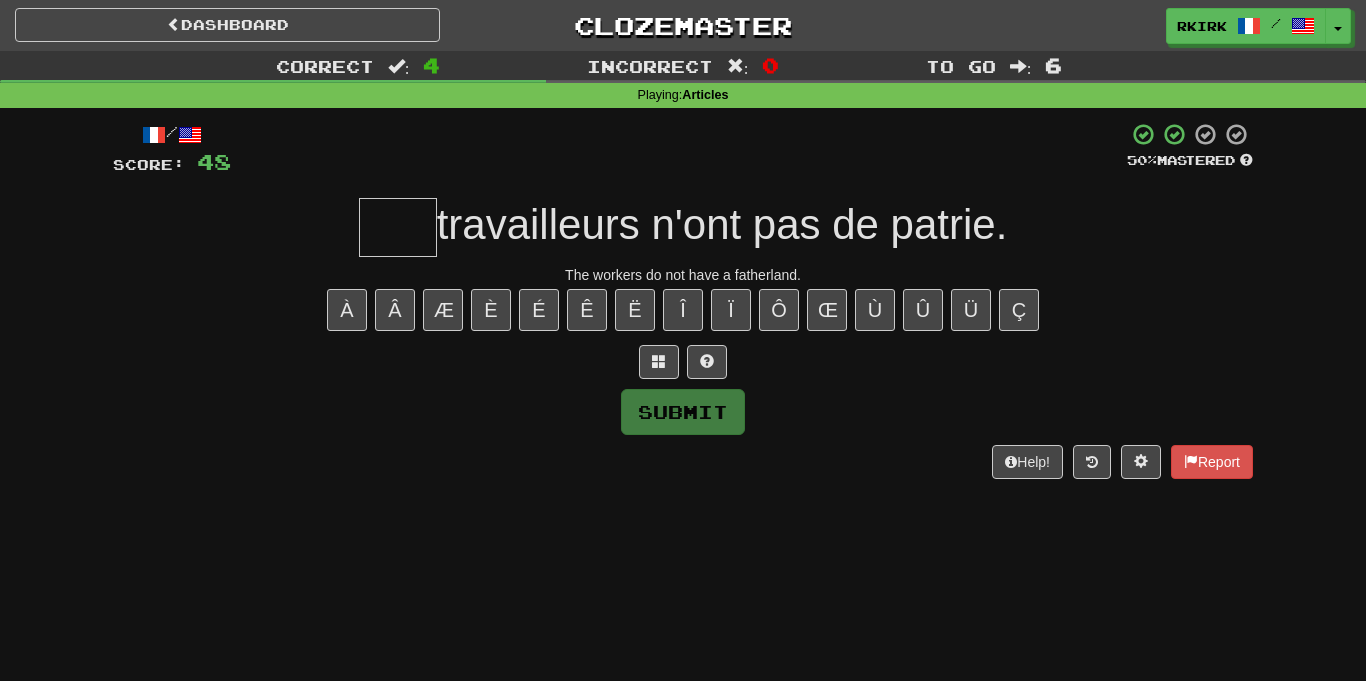type on "*" 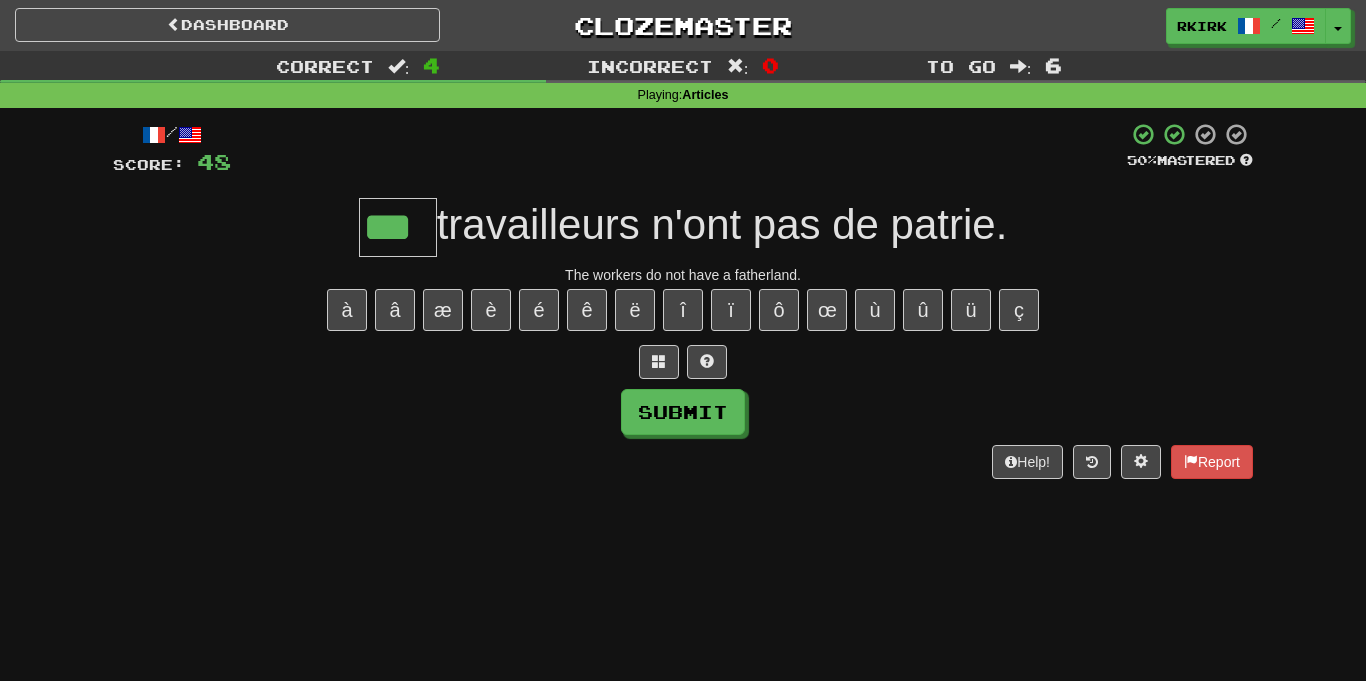 type on "***" 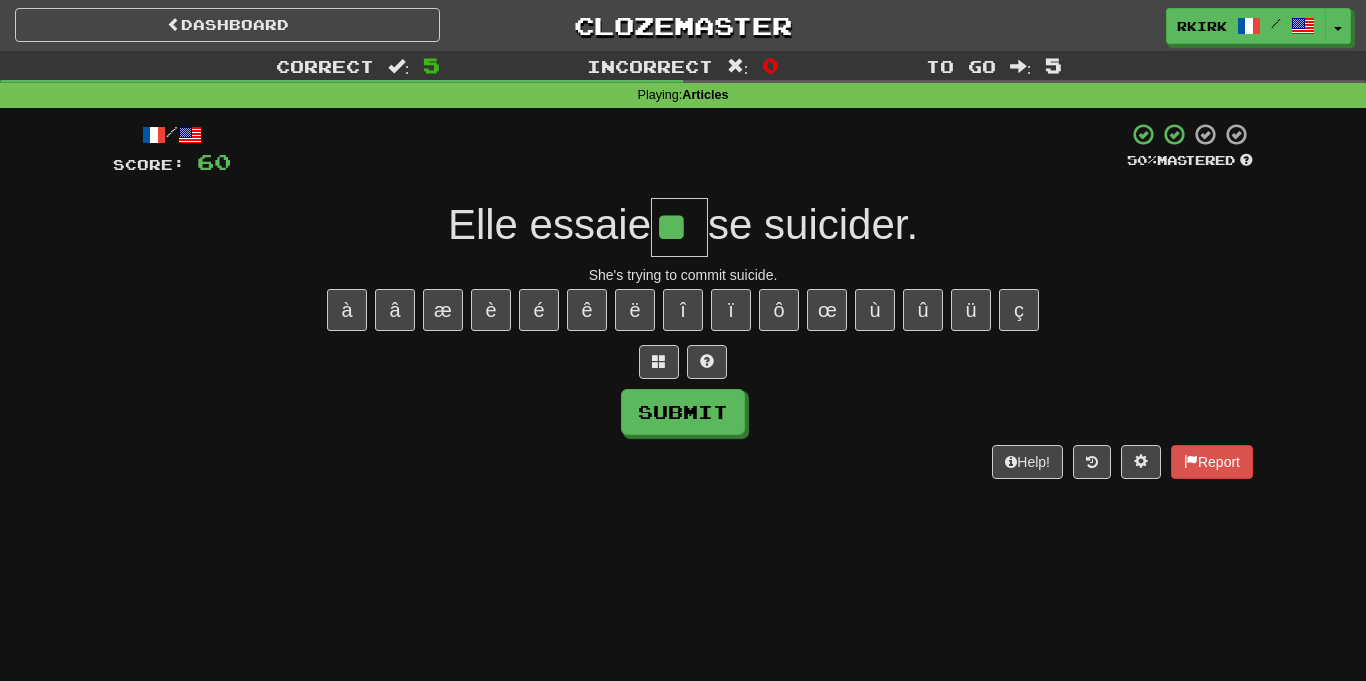 type on "**" 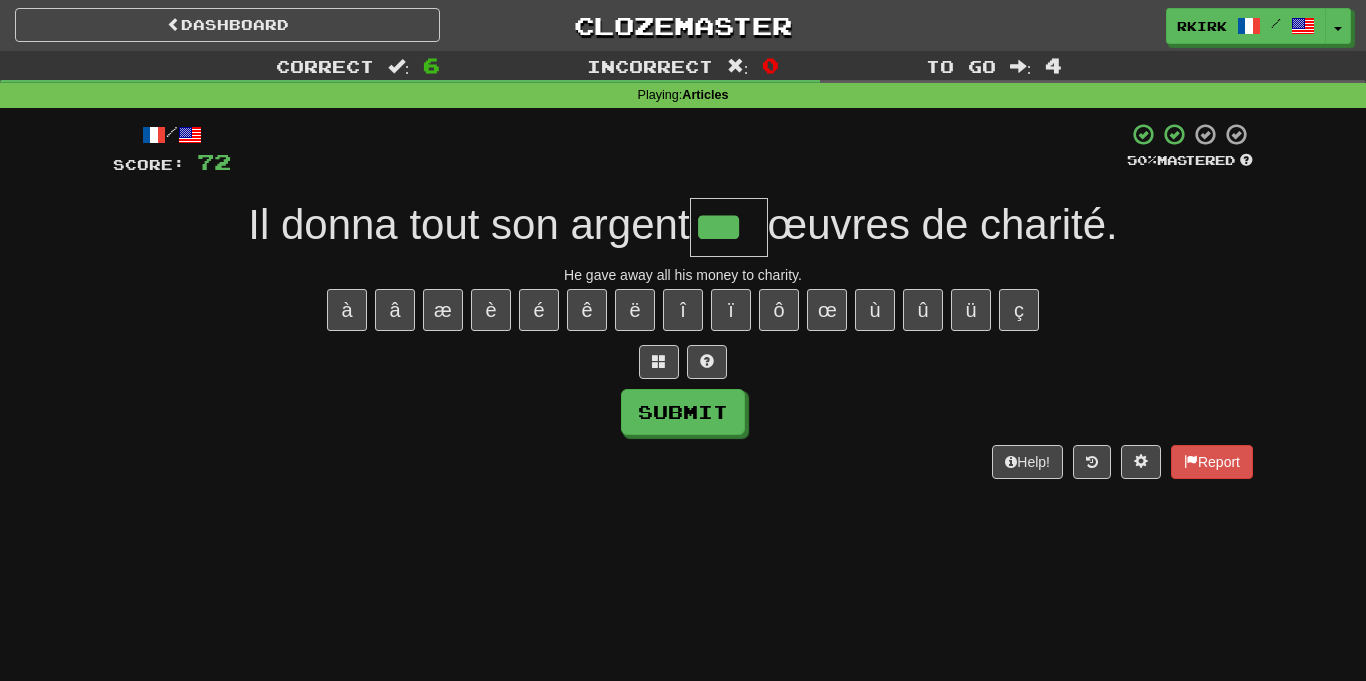 type 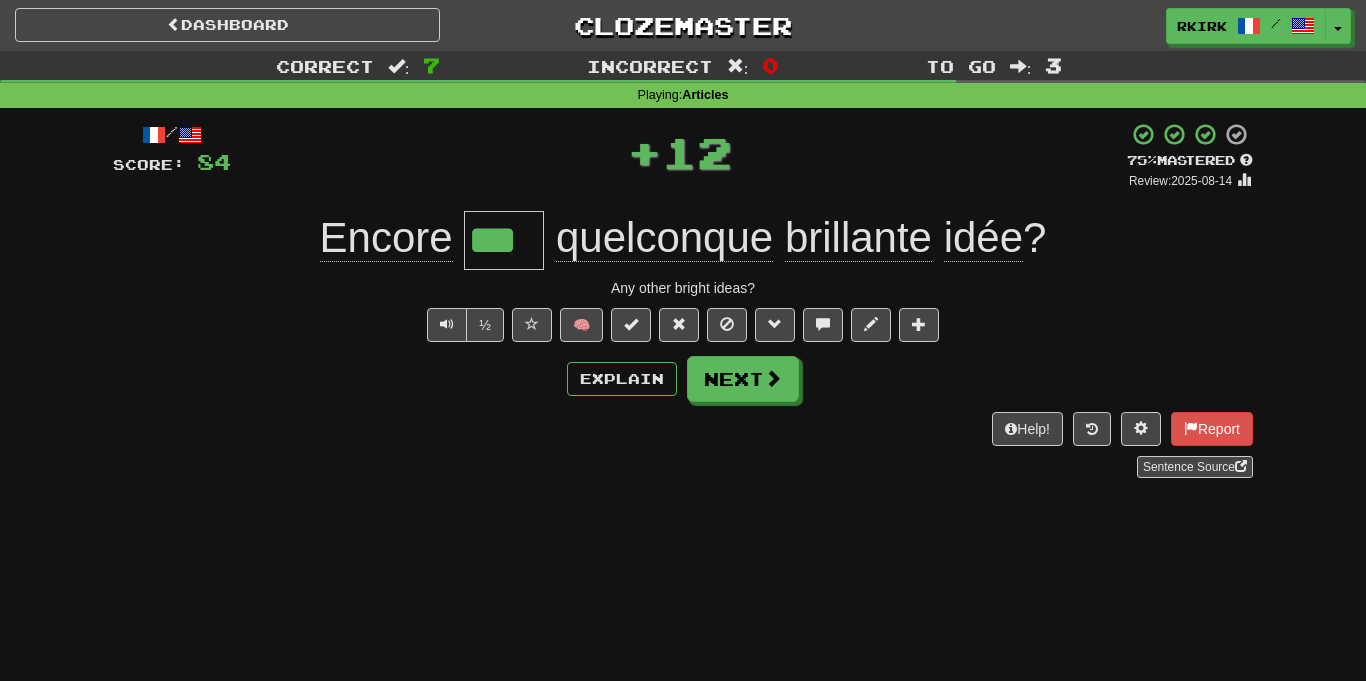 click on "quelconque" at bounding box center (664, 238) 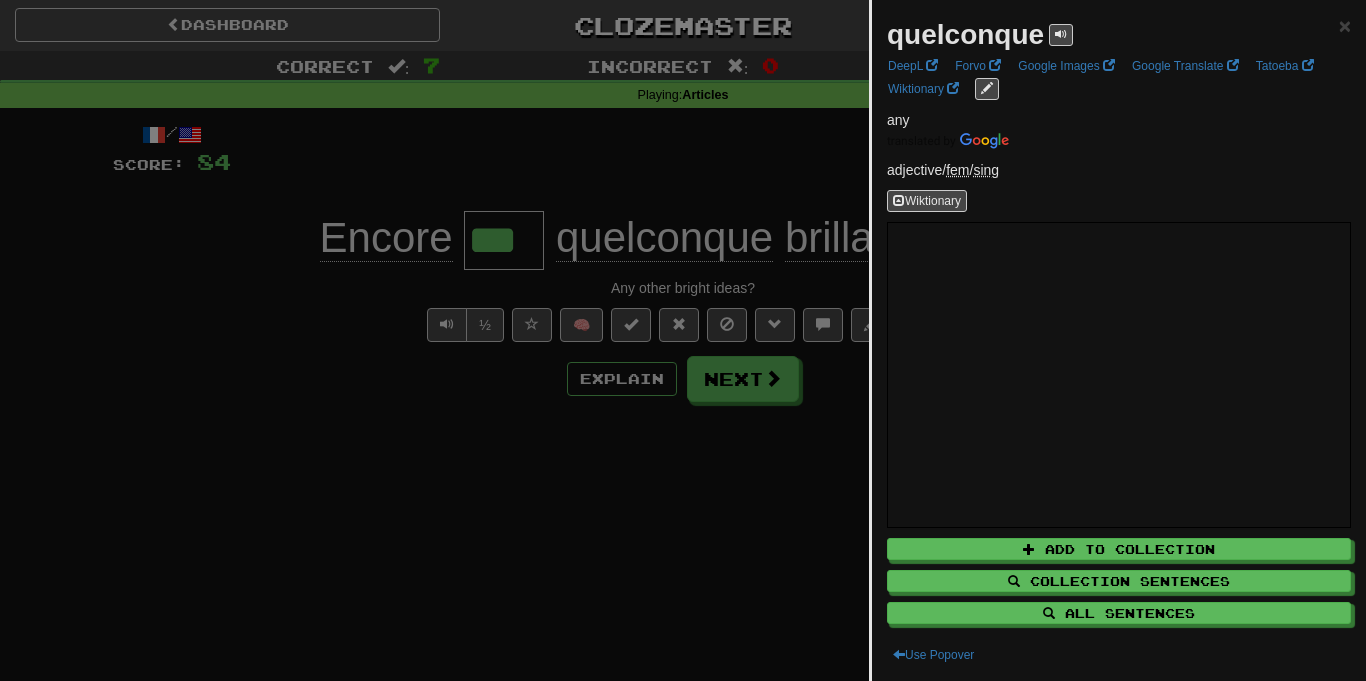 click at bounding box center [683, 340] 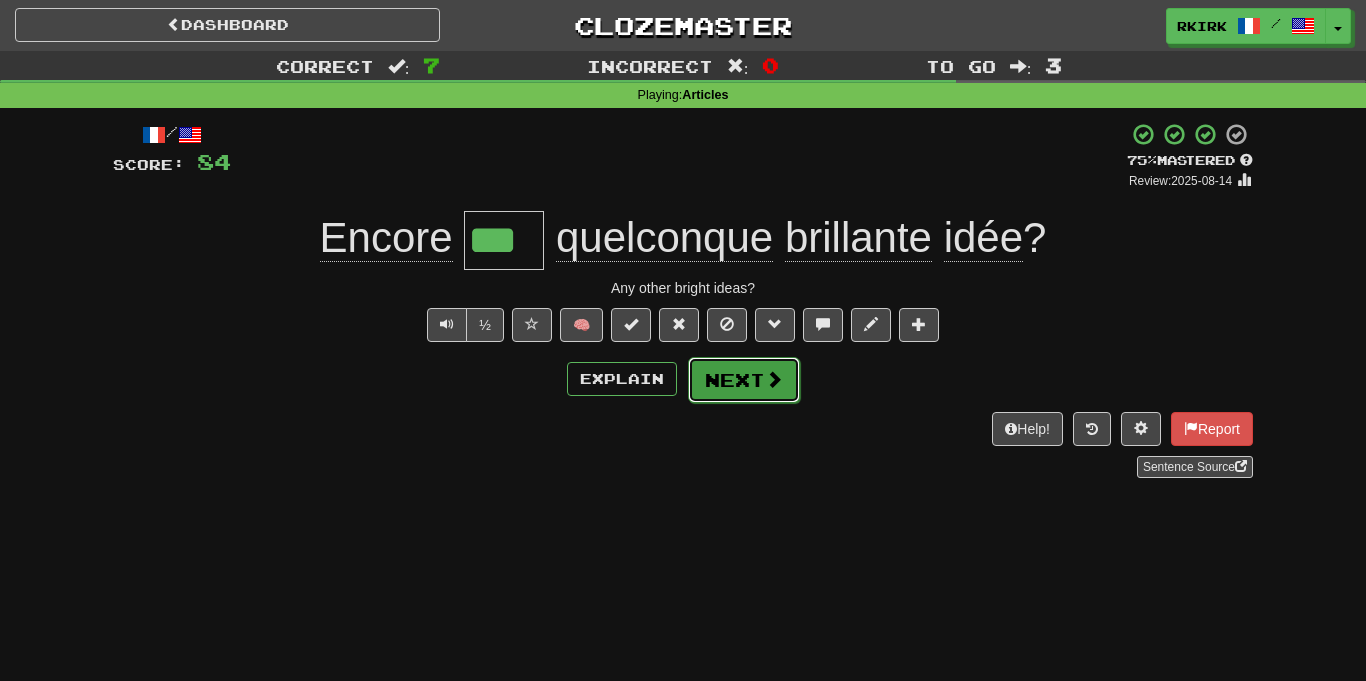 click on "Next" at bounding box center [744, 380] 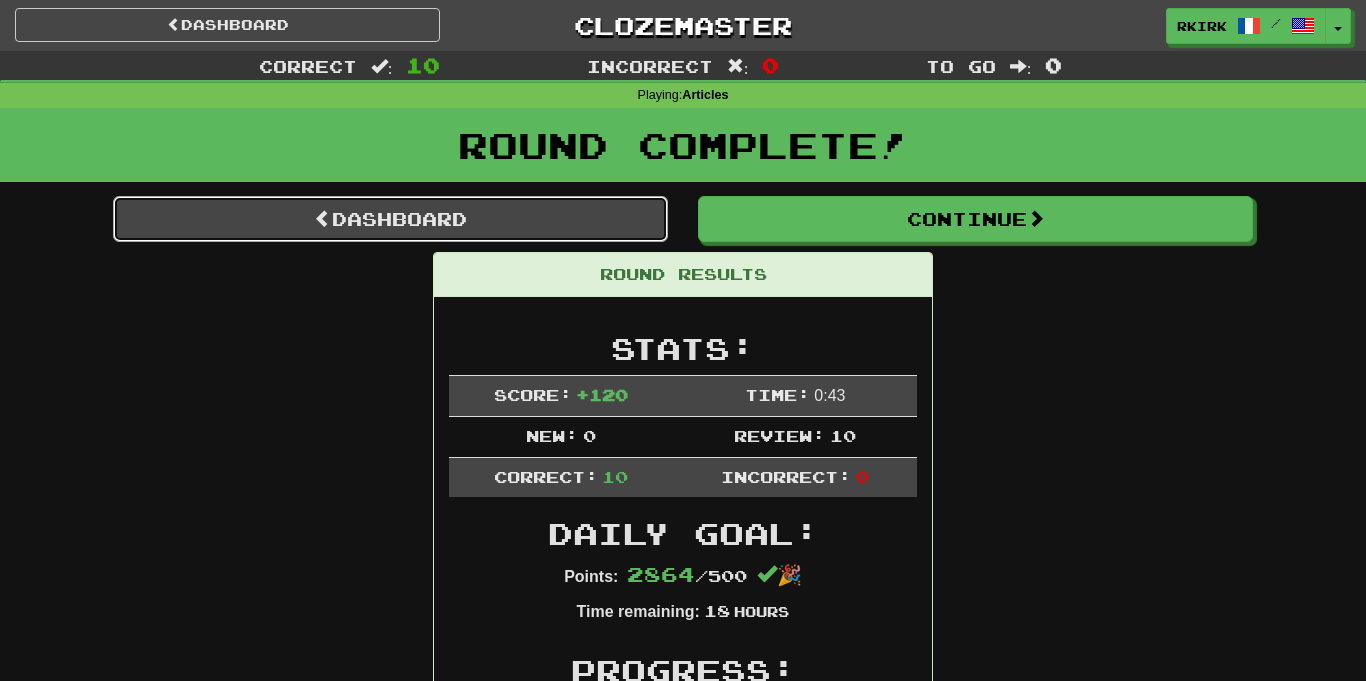 click on "Dashboard" at bounding box center (390, 219) 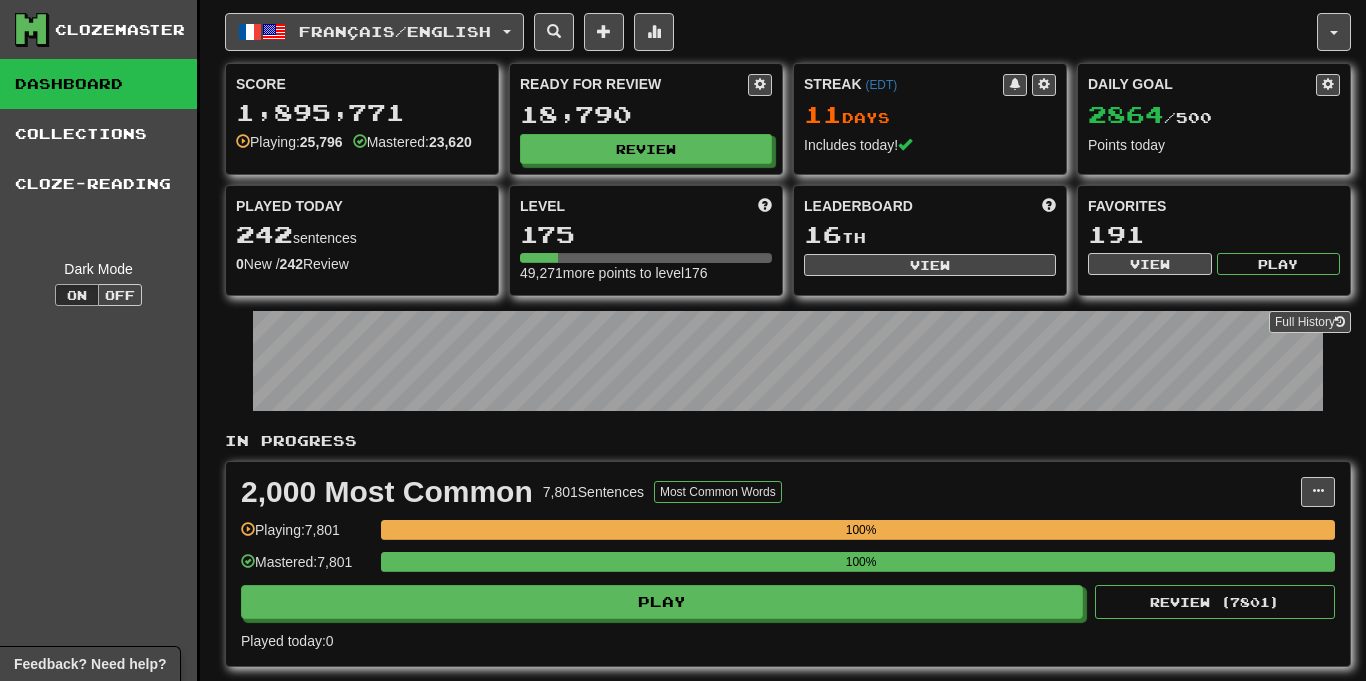 scroll, scrollTop: 0, scrollLeft: 0, axis: both 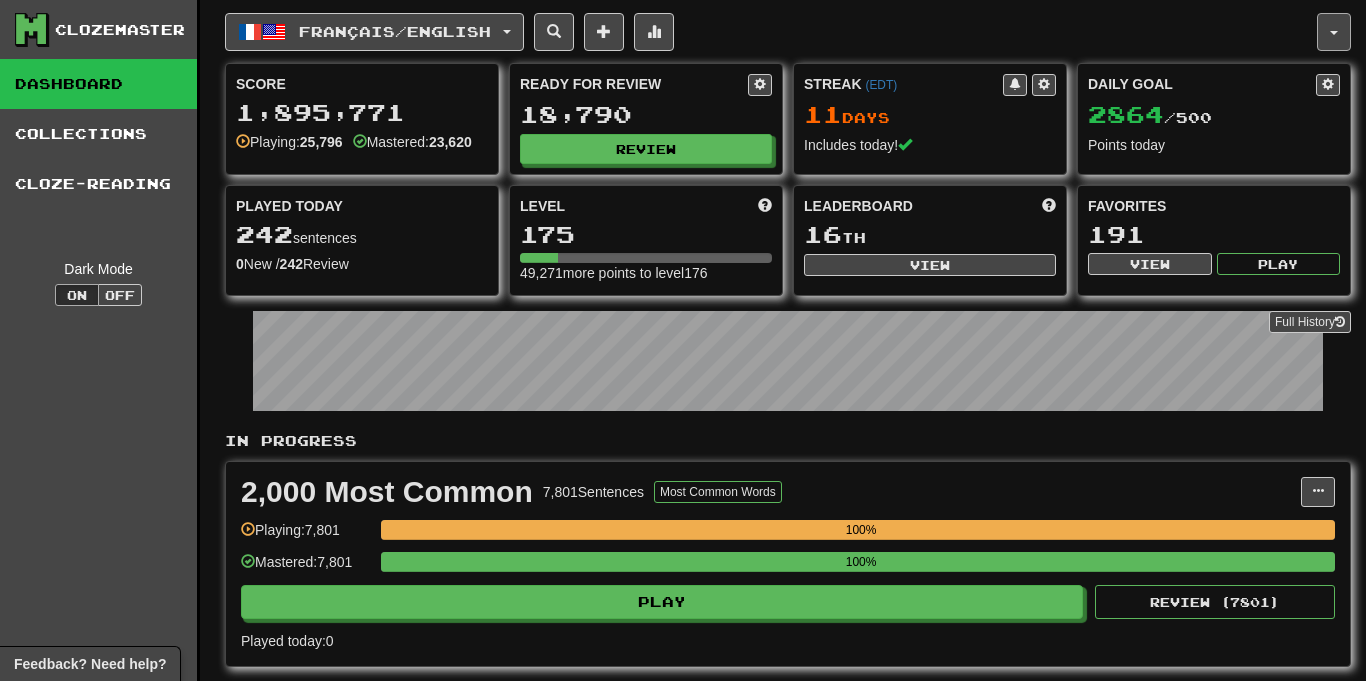 click 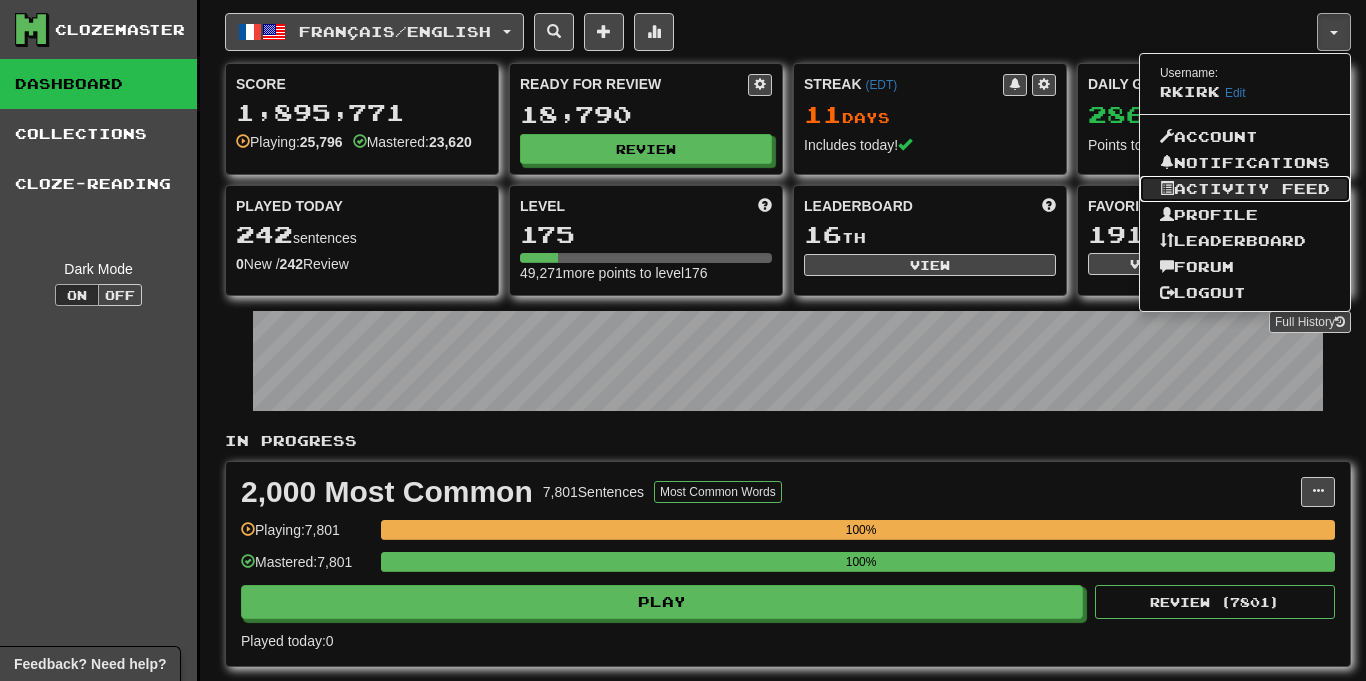 click on "Activity Feed" 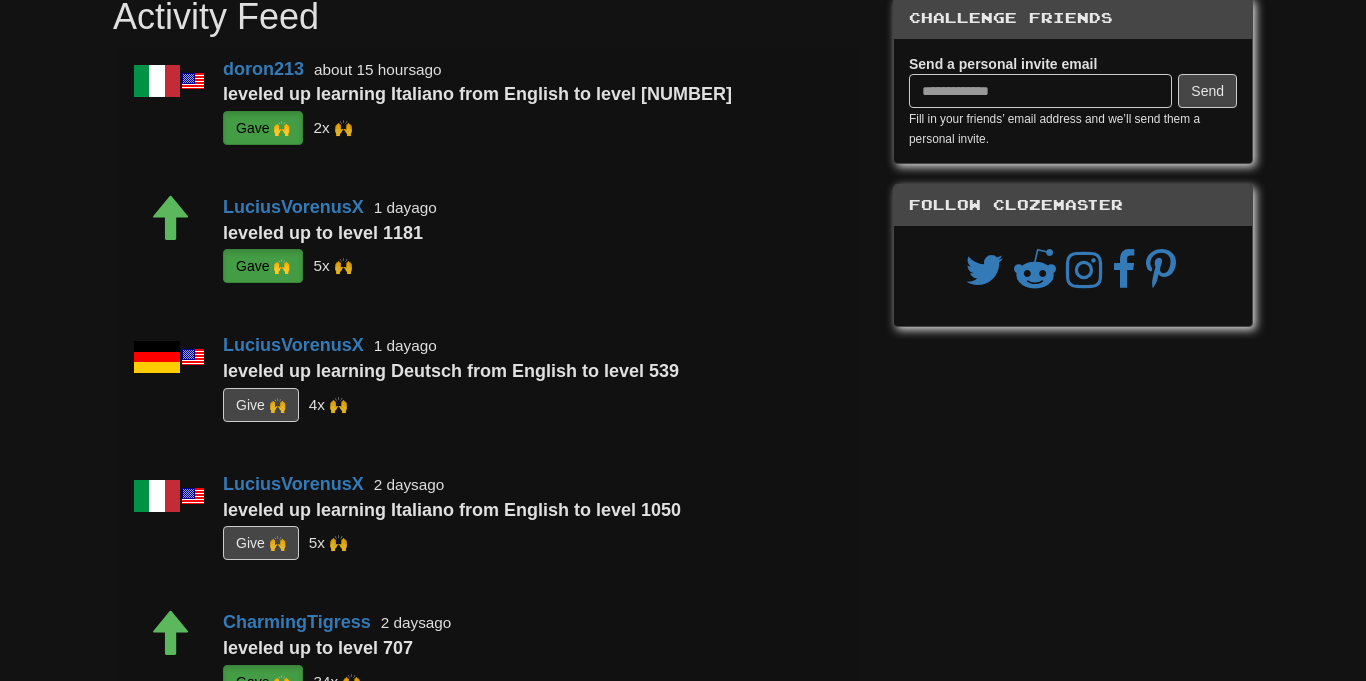 scroll, scrollTop: 0, scrollLeft: 0, axis: both 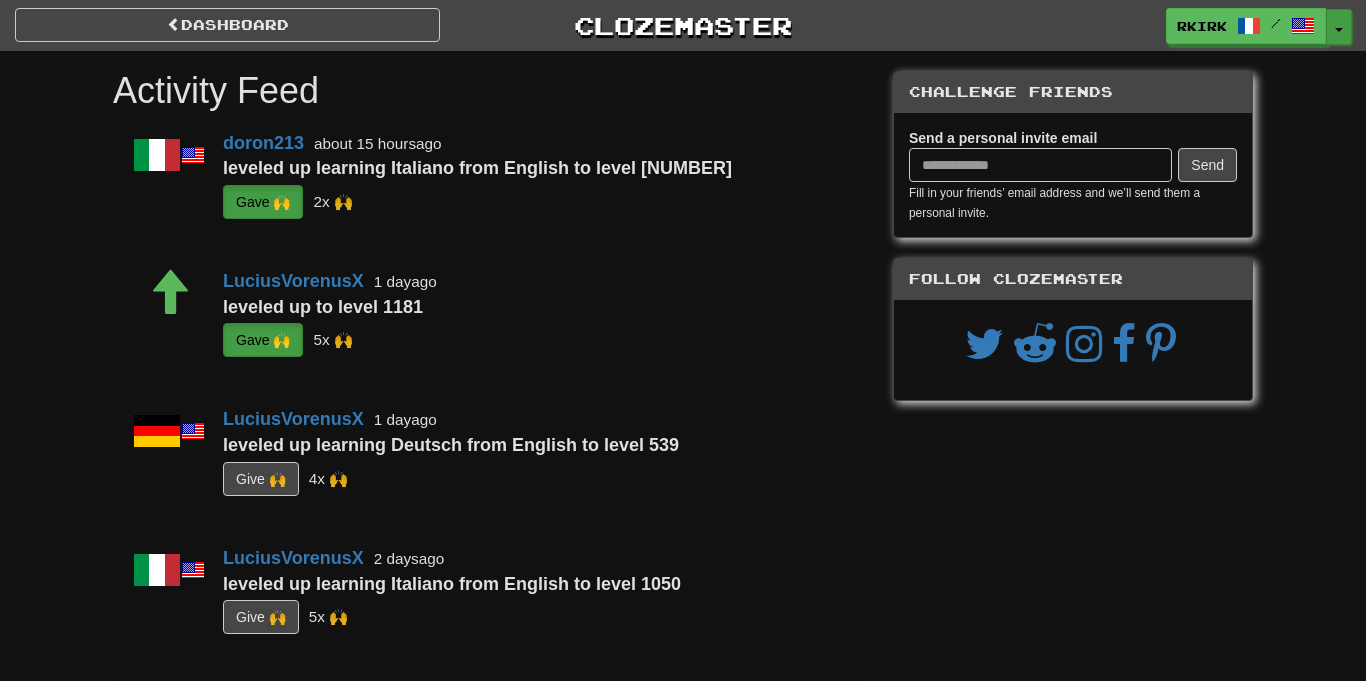 click on "Toggle Dropdown" at bounding box center (1339, 27) 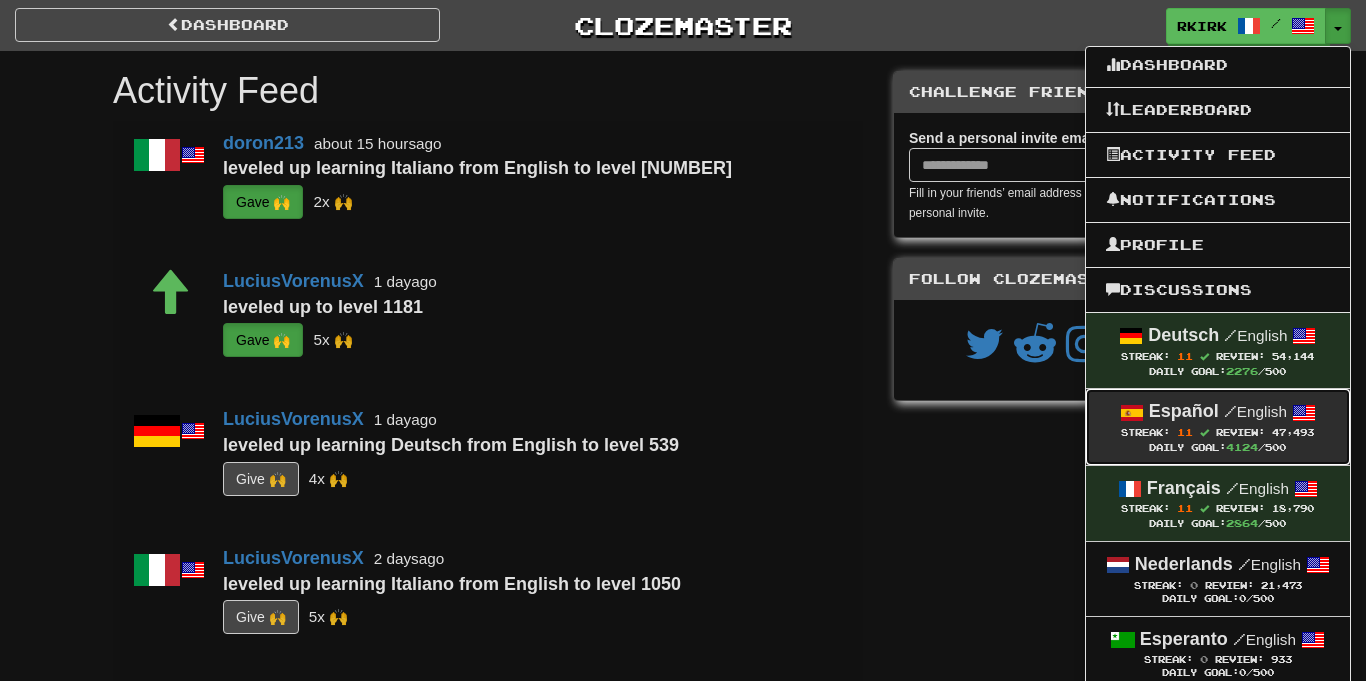 click on "4124" at bounding box center [1242, 447] 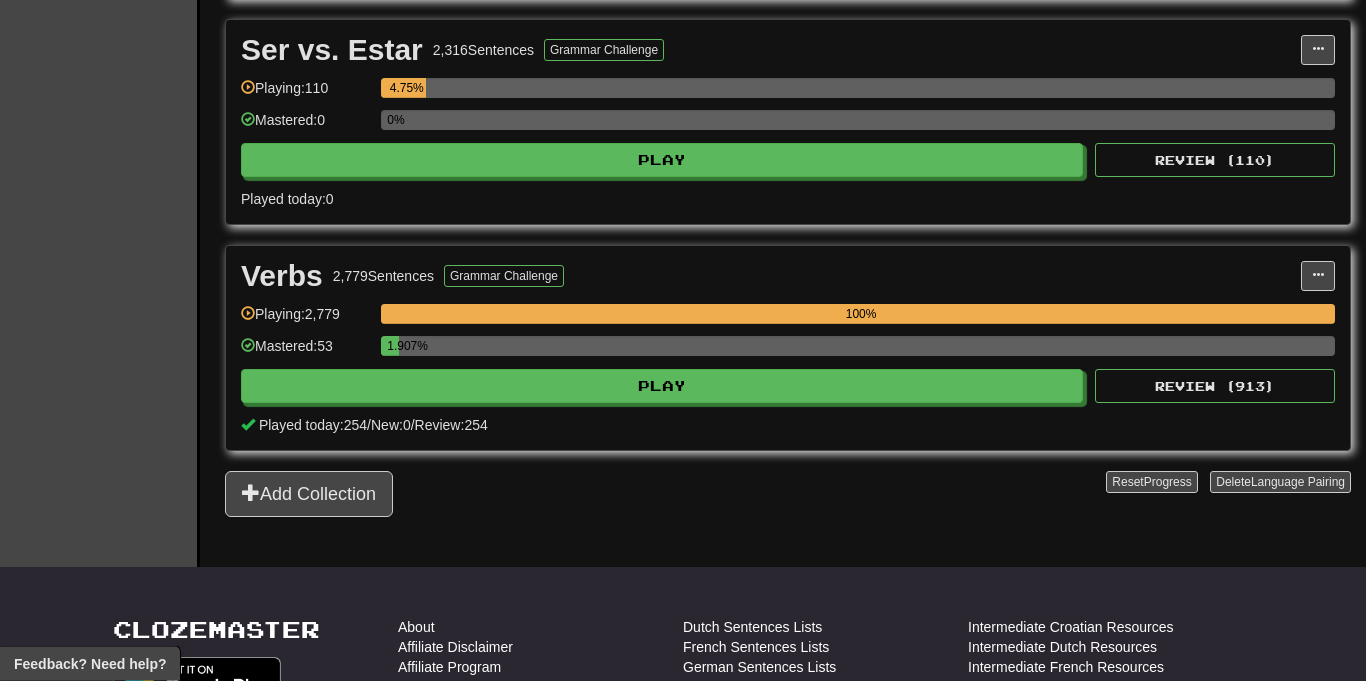 scroll, scrollTop: 1104, scrollLeft: 0, axis: vertical 